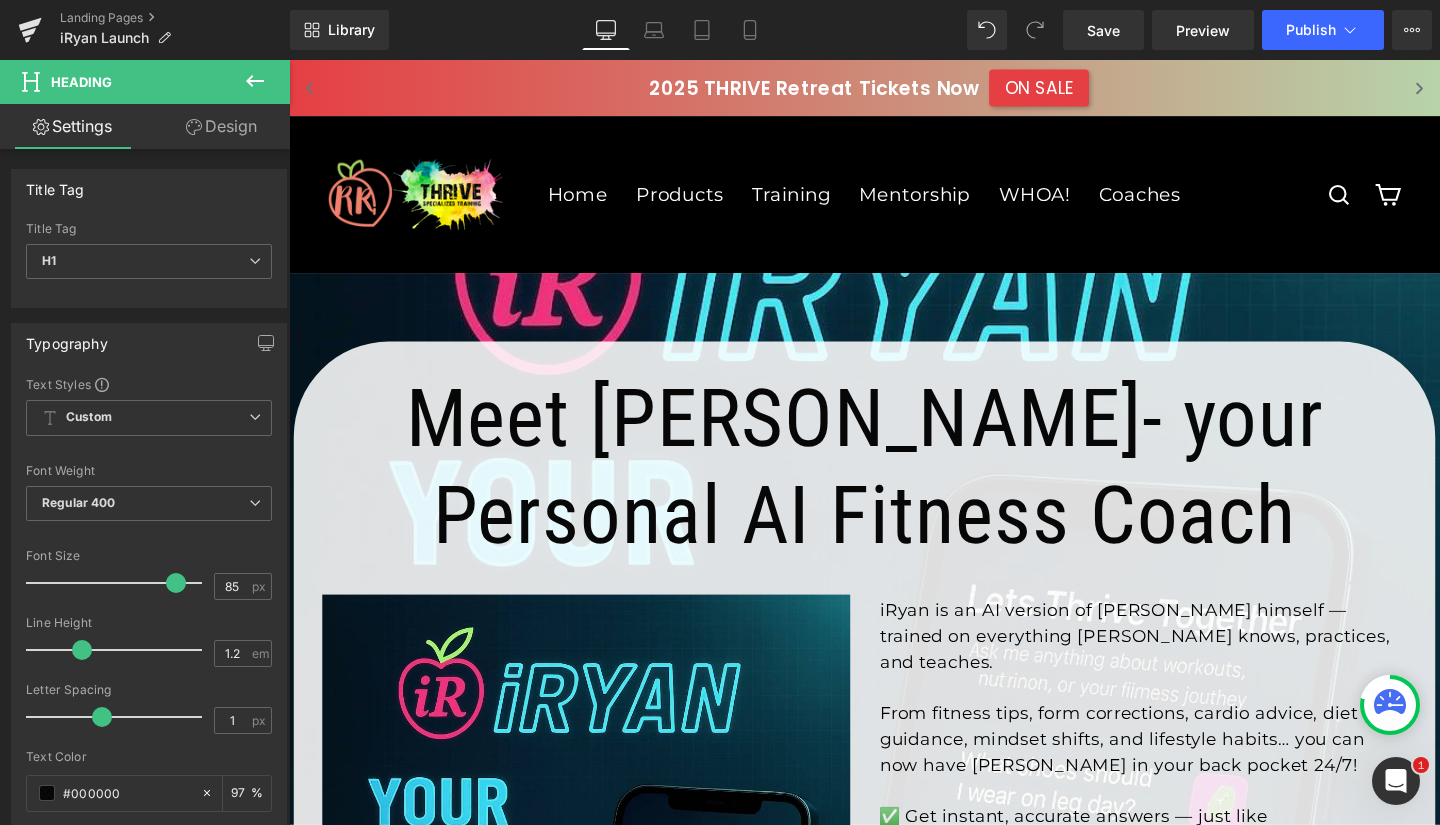 scroll, scrollTop: 101, scrollLeft: 0, axis: vertical 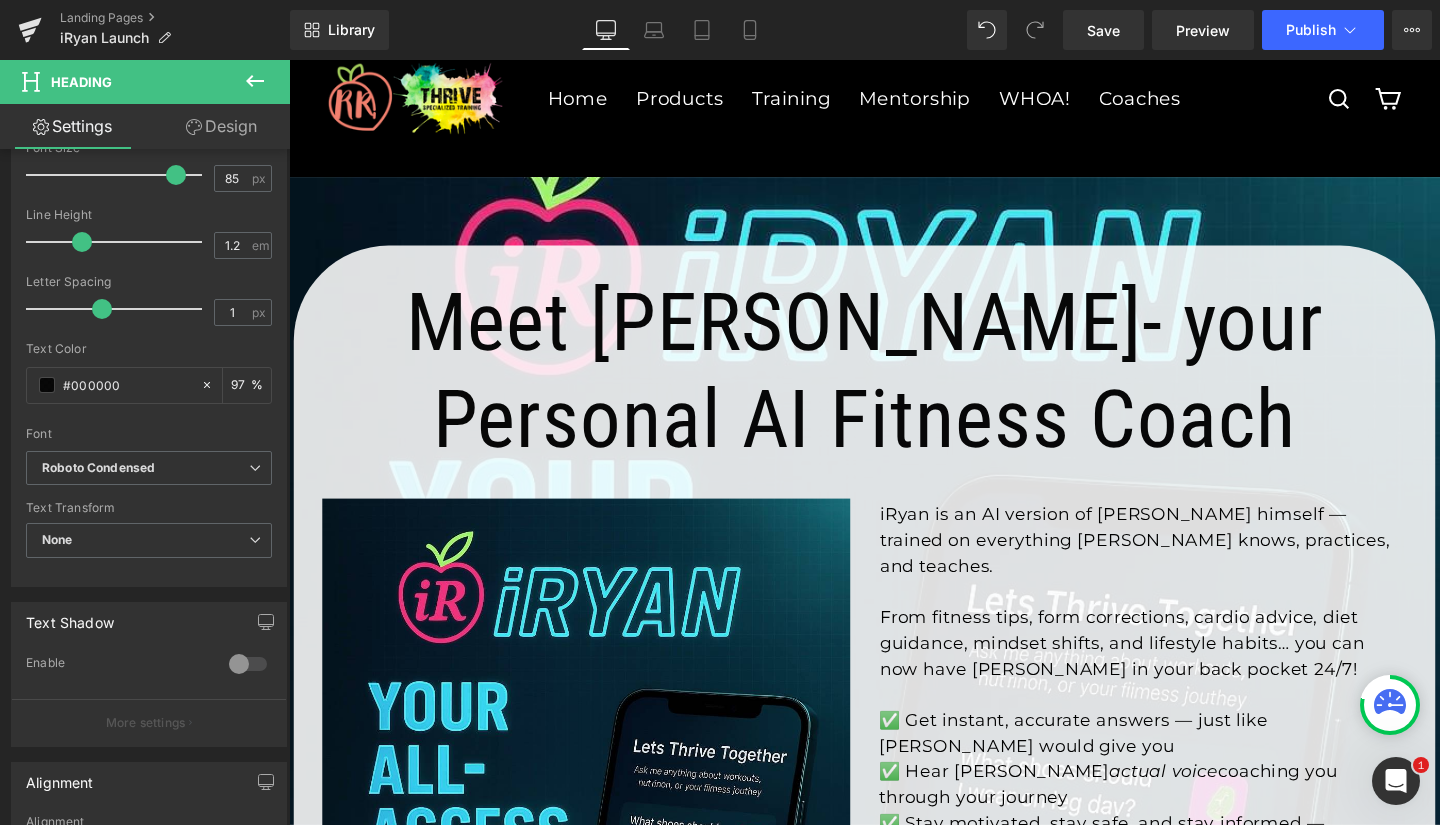click 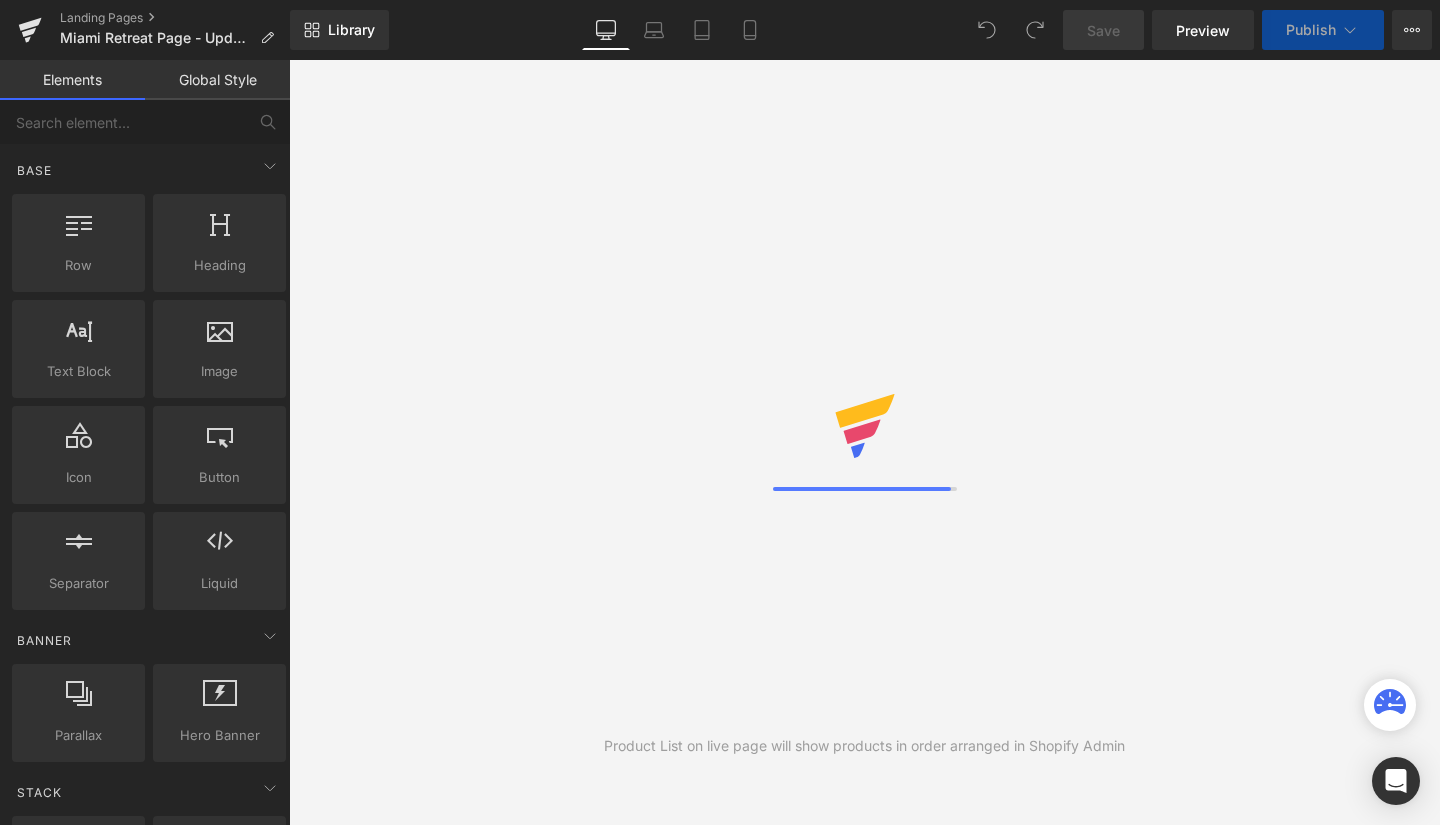 scroll, scrollTop: 0, scrollLeft: 0, axis: both 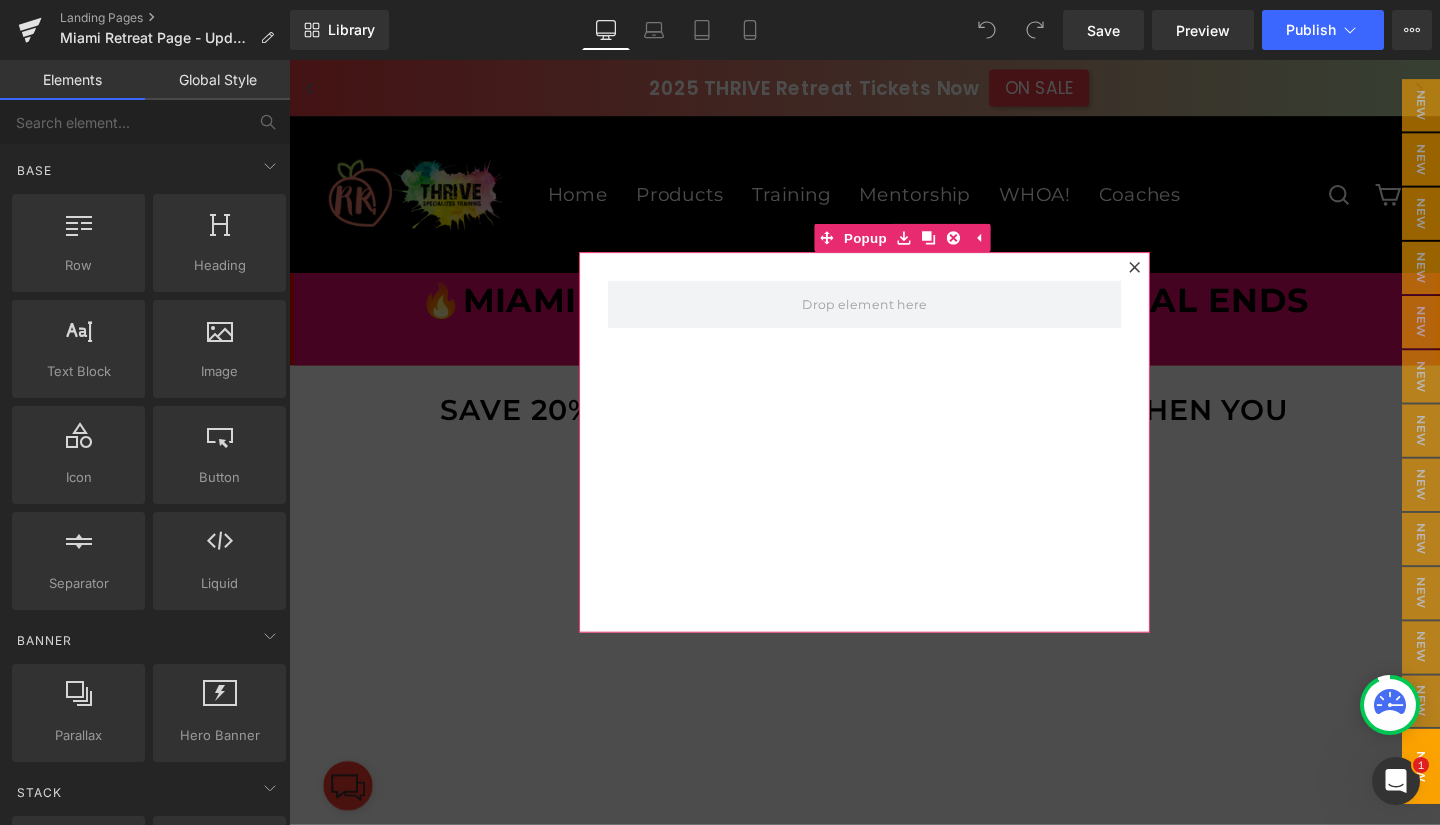 click 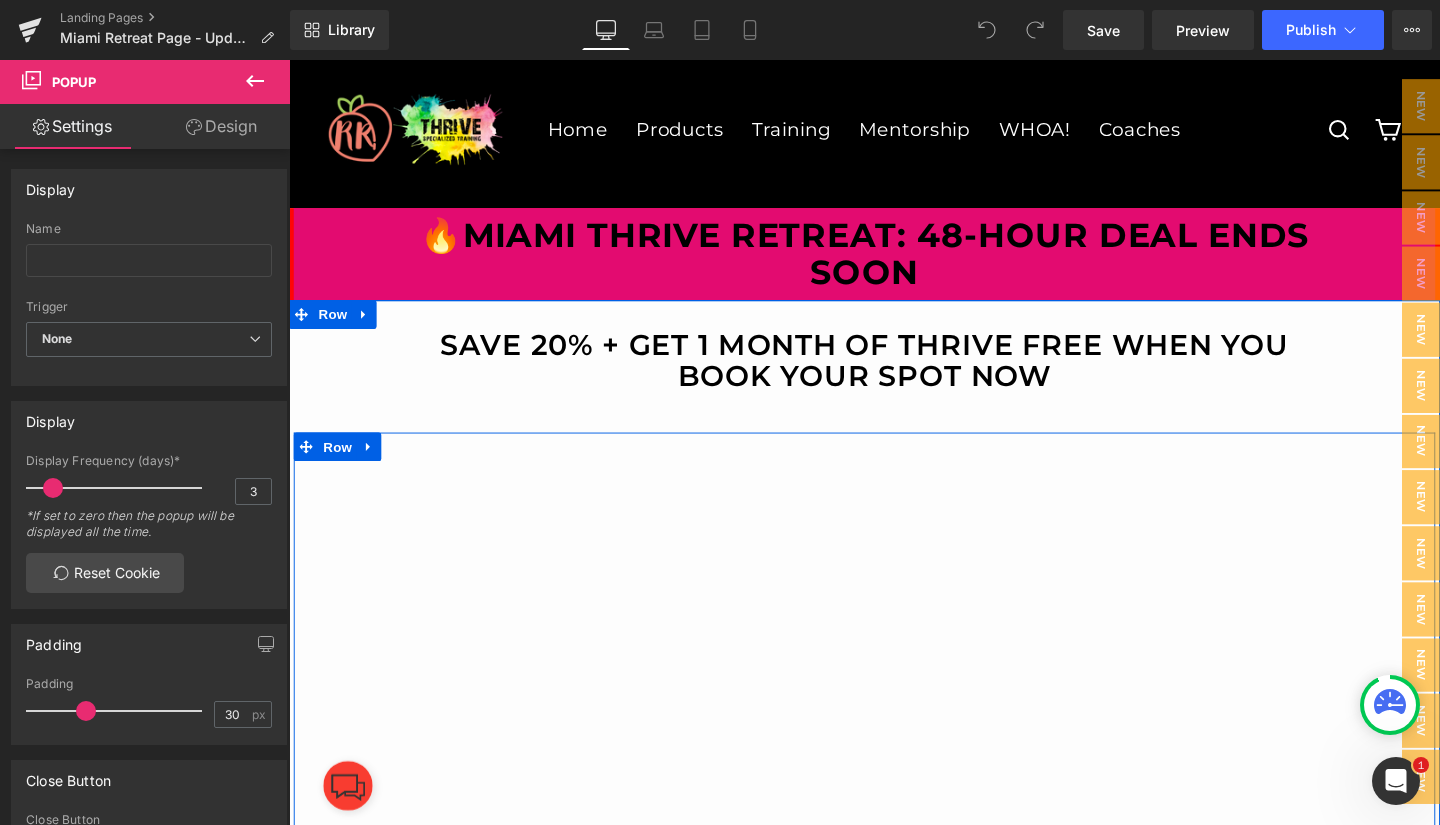 scroll, scrollTop: 0, scrollLeft: 0, axis: both 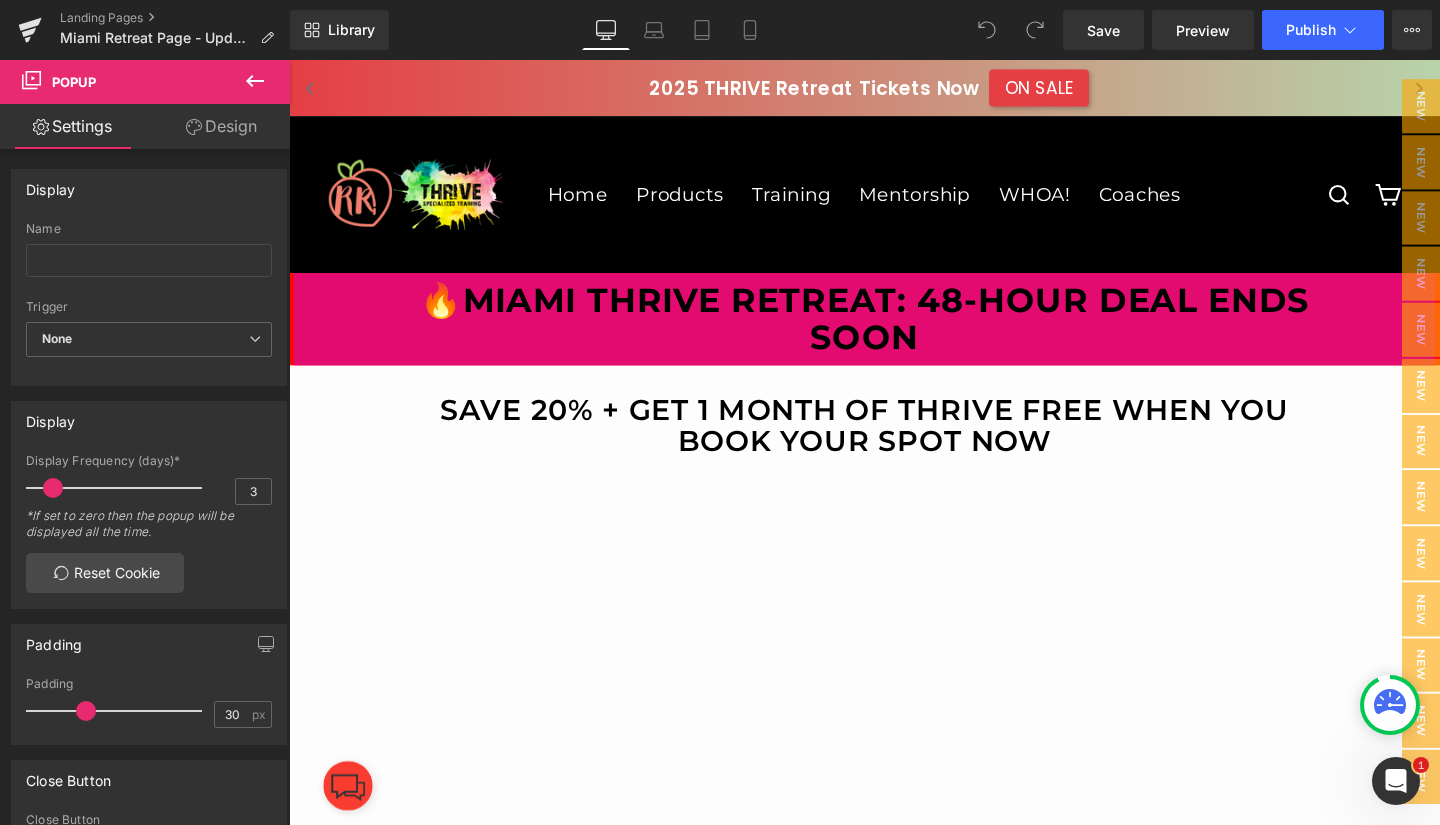 click 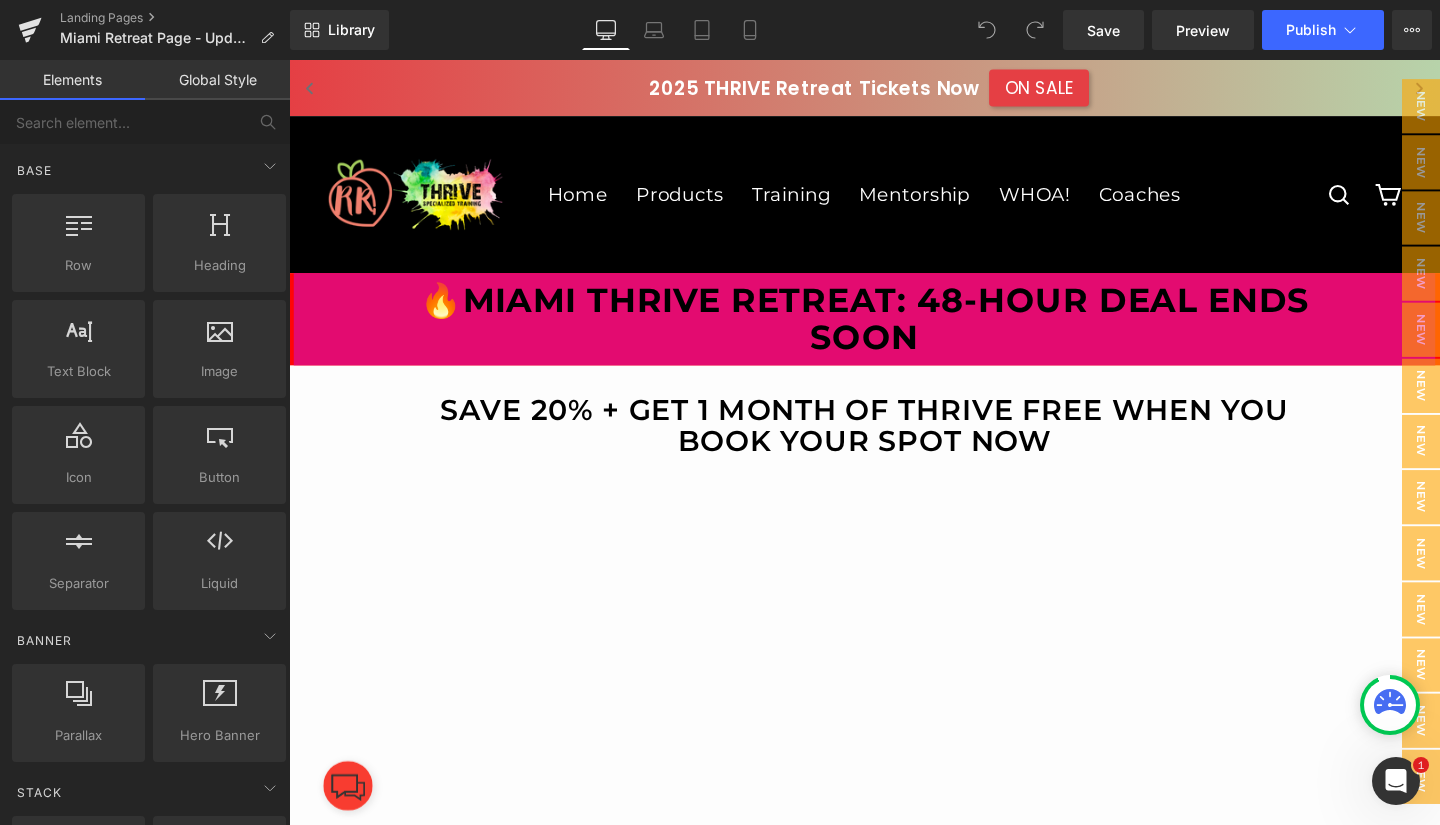 click 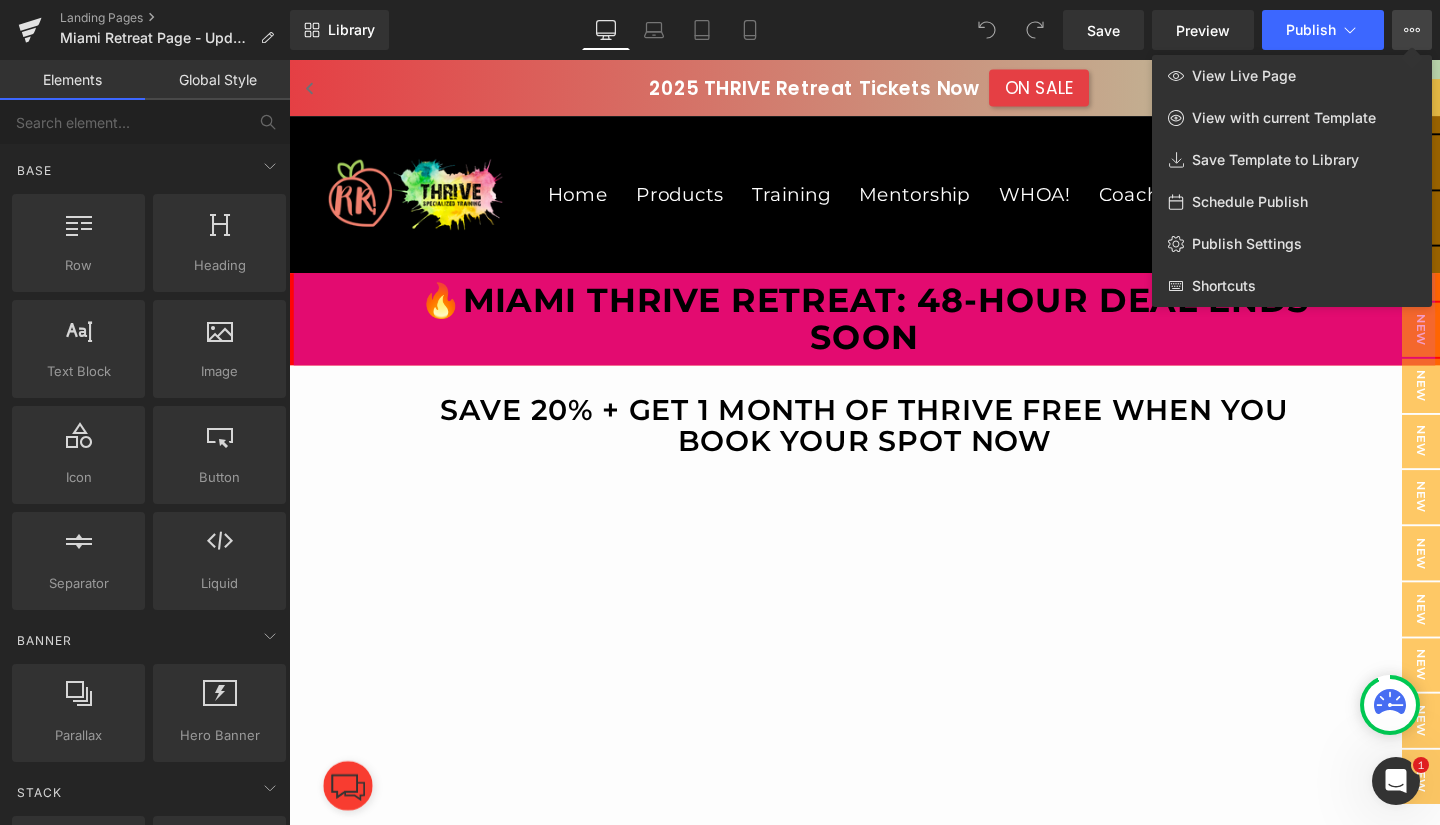 click 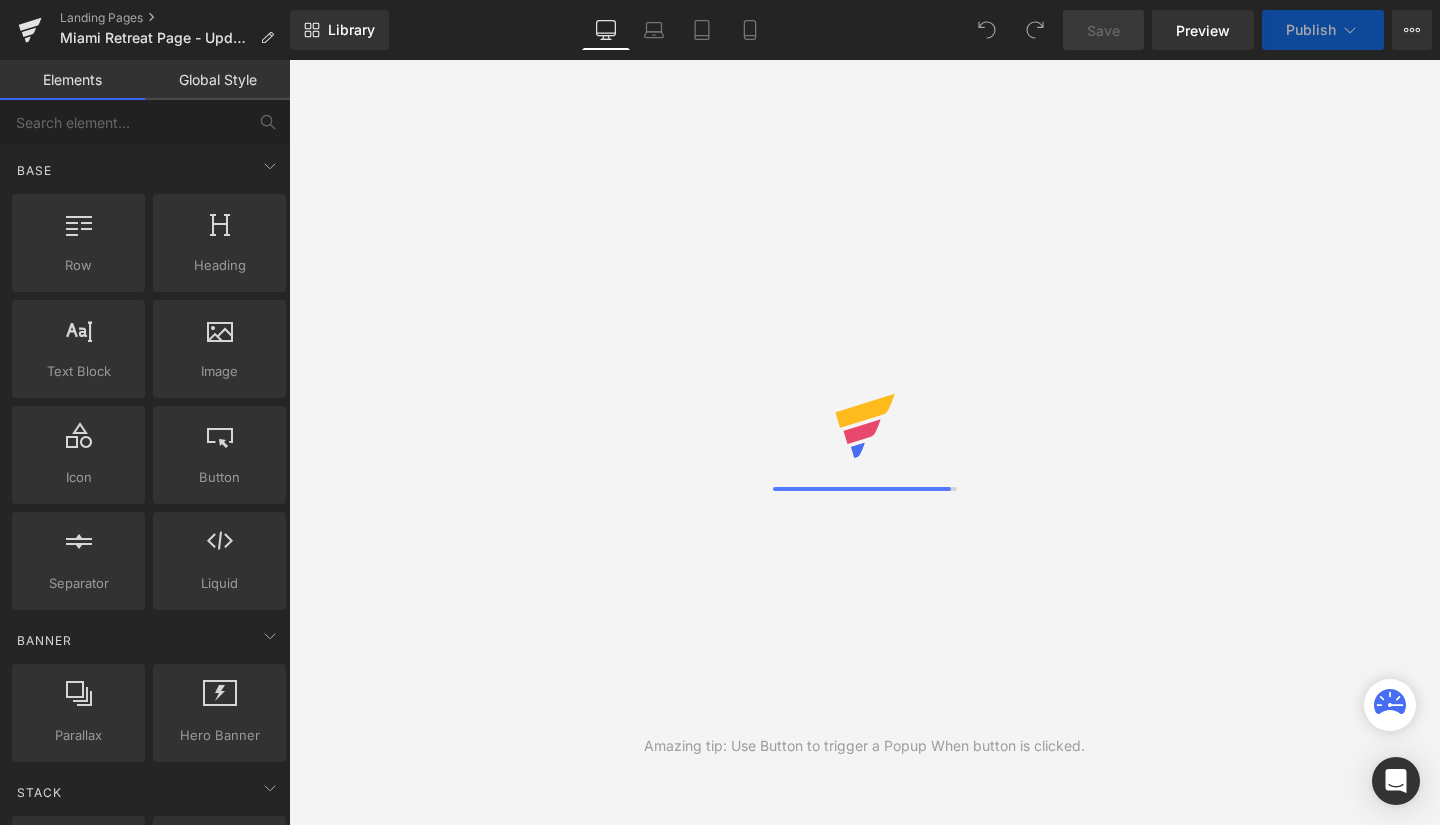 scroll, scrollTop: 0, scrollLeft: 0, axis: both 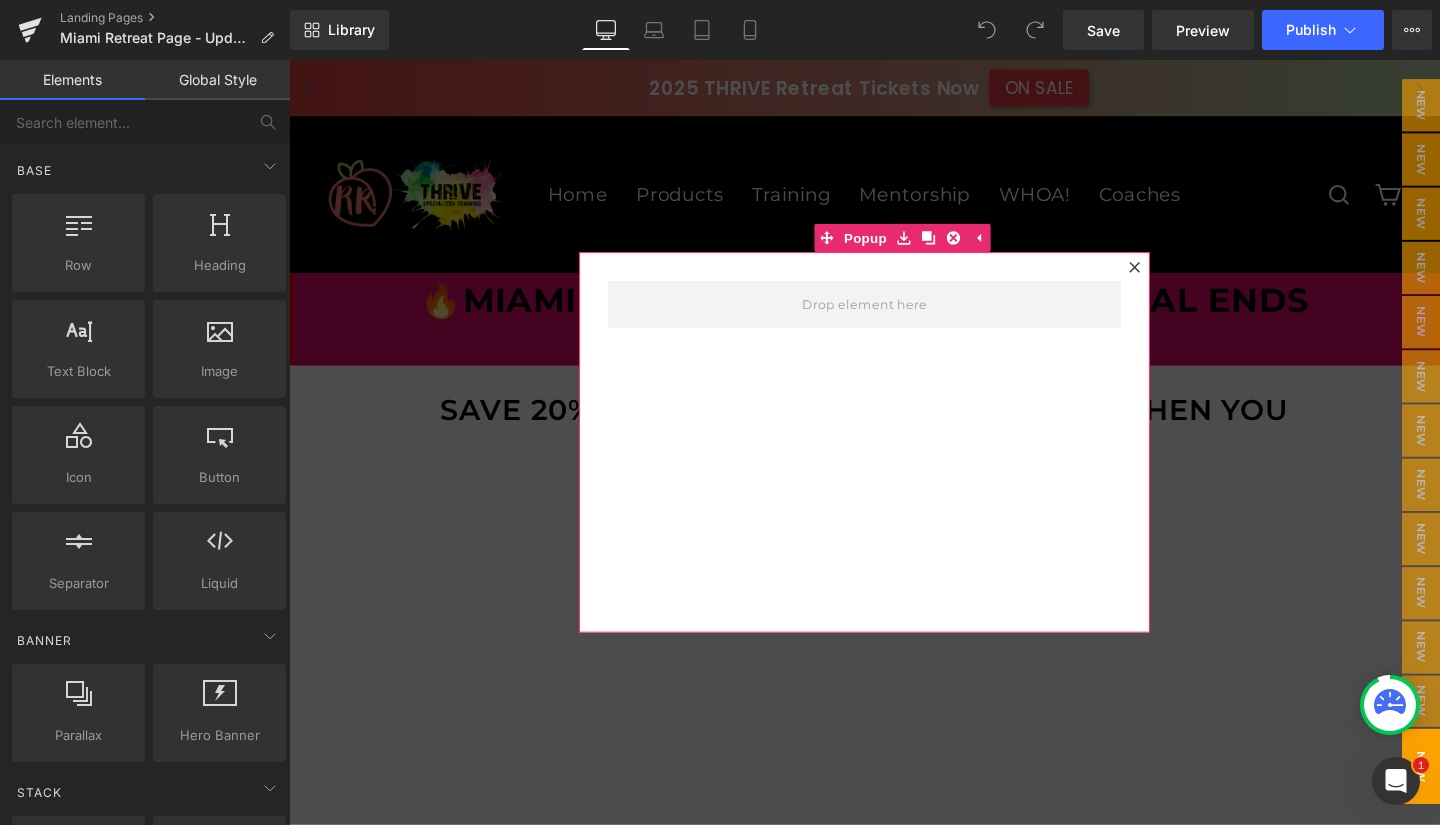 click at bounding box center [894, 462] 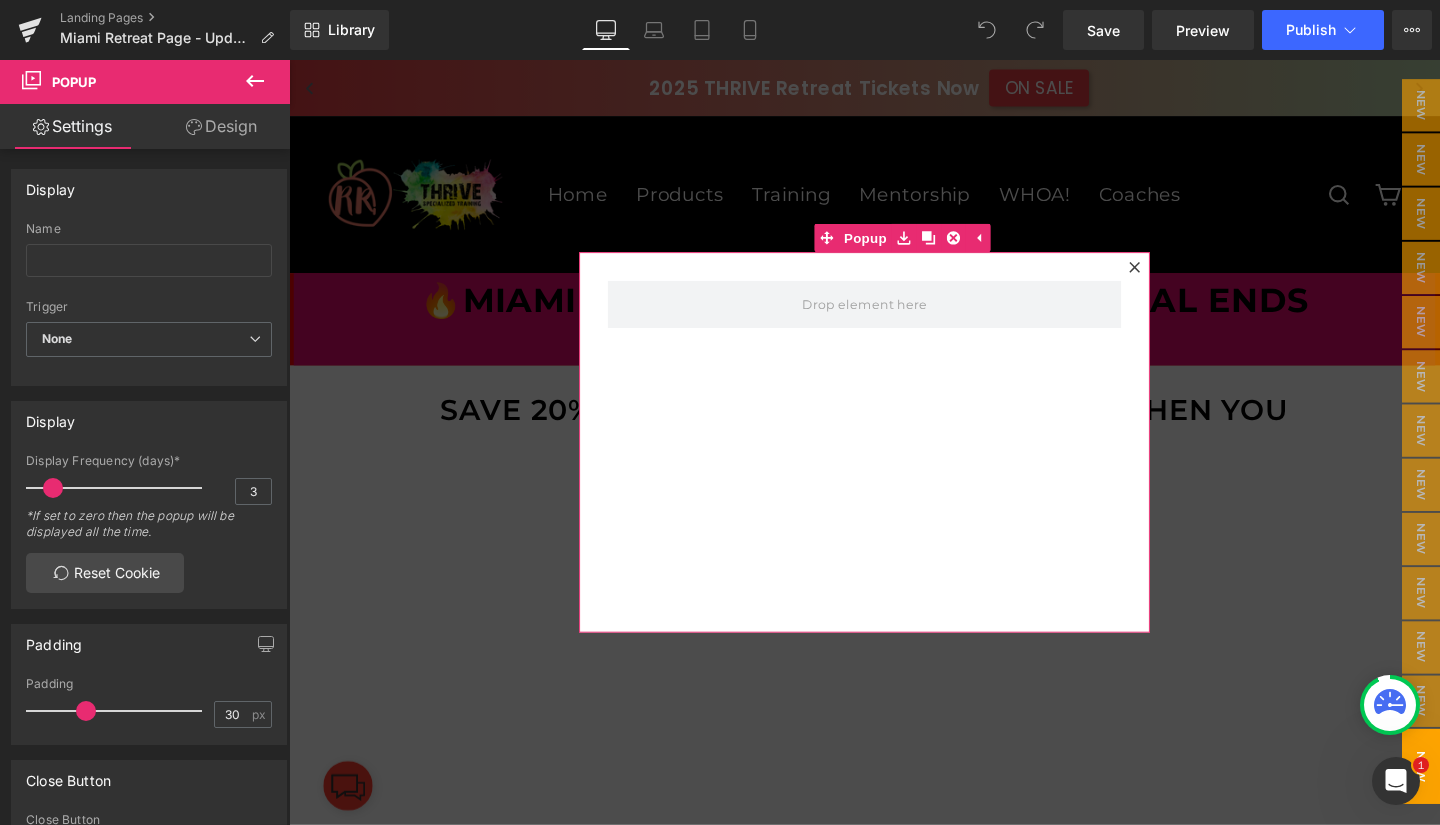 click 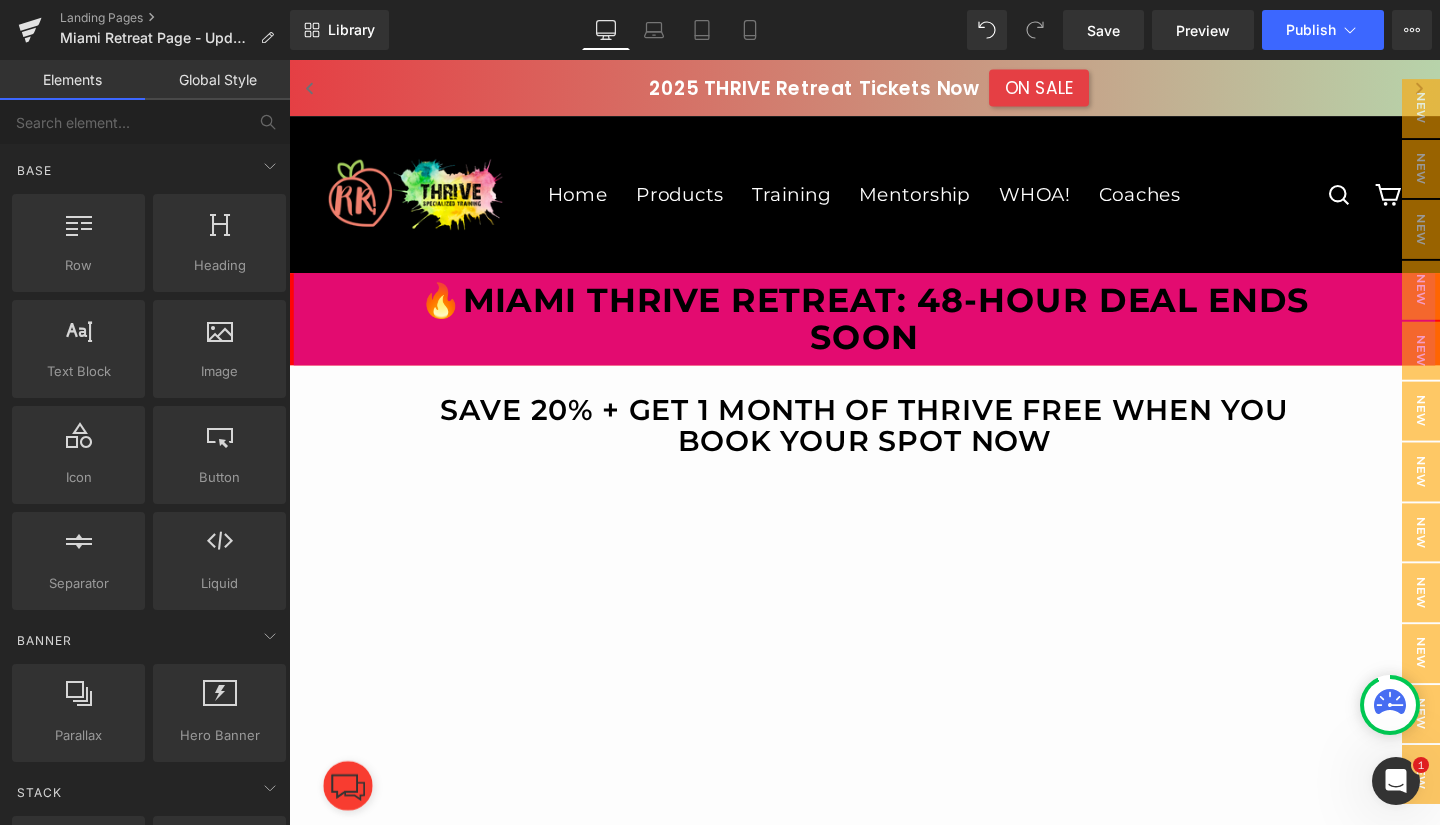 click on "Publish" at bounding box center [1311, 30] 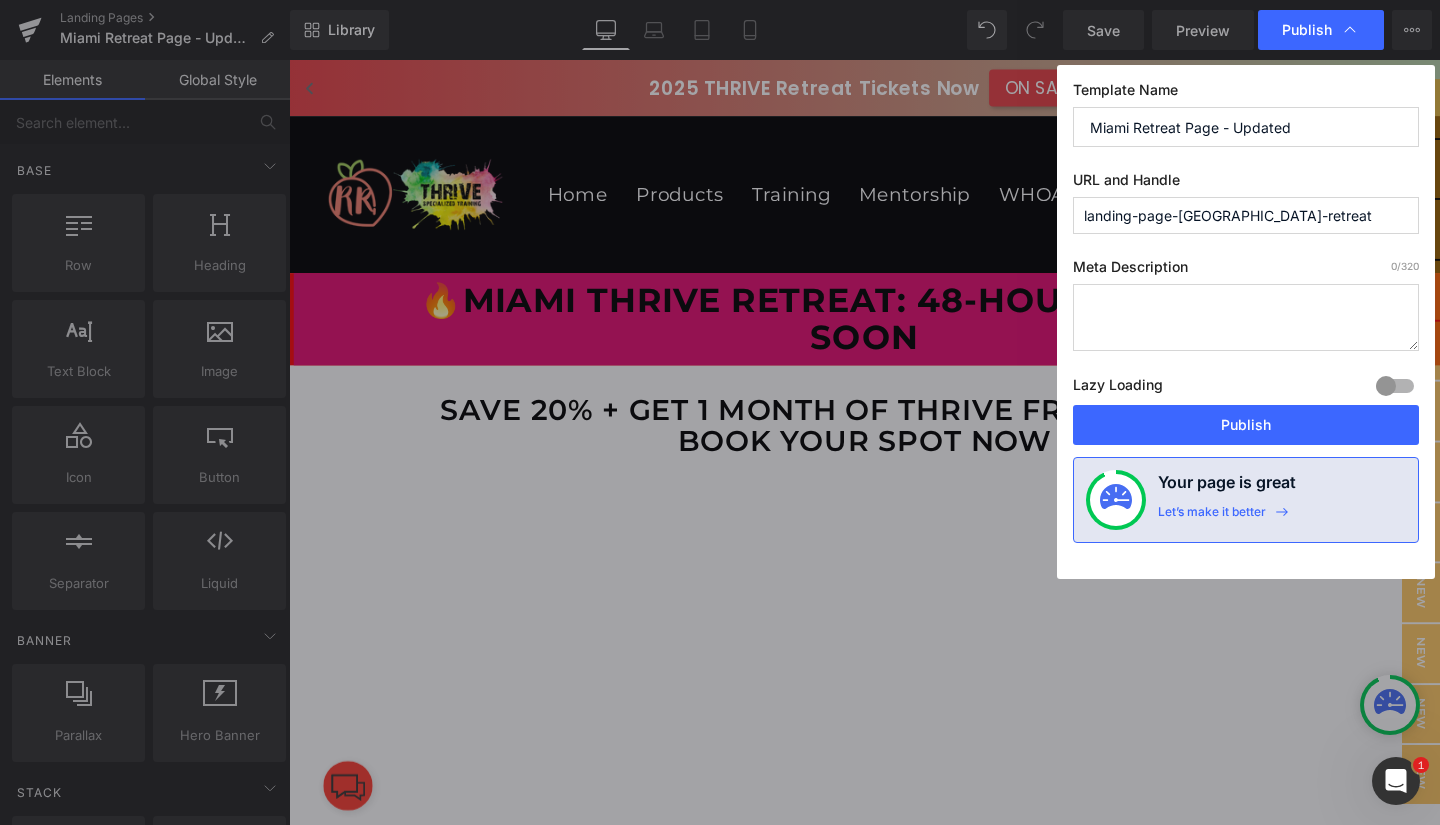 click on "Publish" at bounding box center [1246, 425] 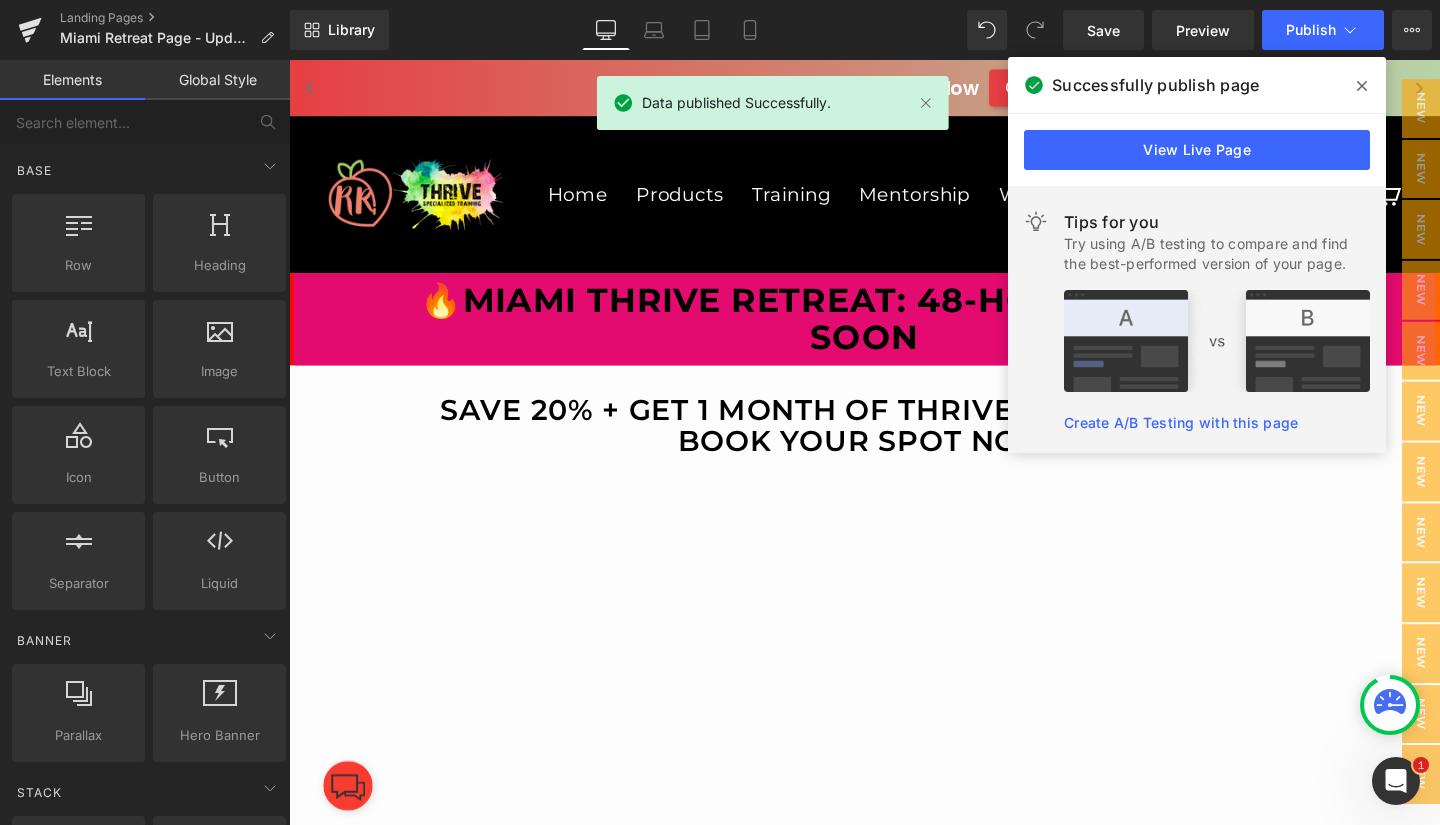 click at bounding box center [1362, 86] 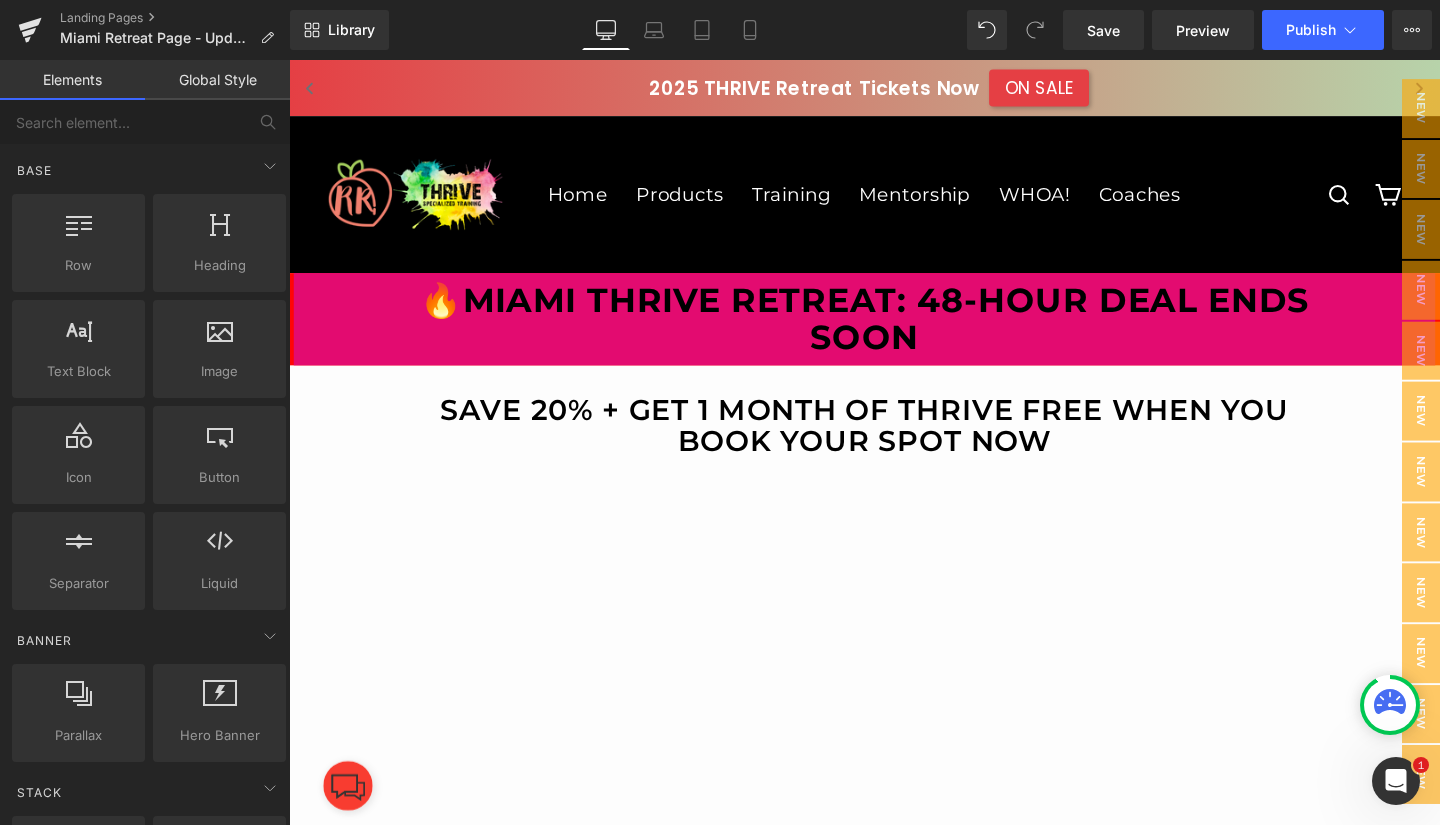 click 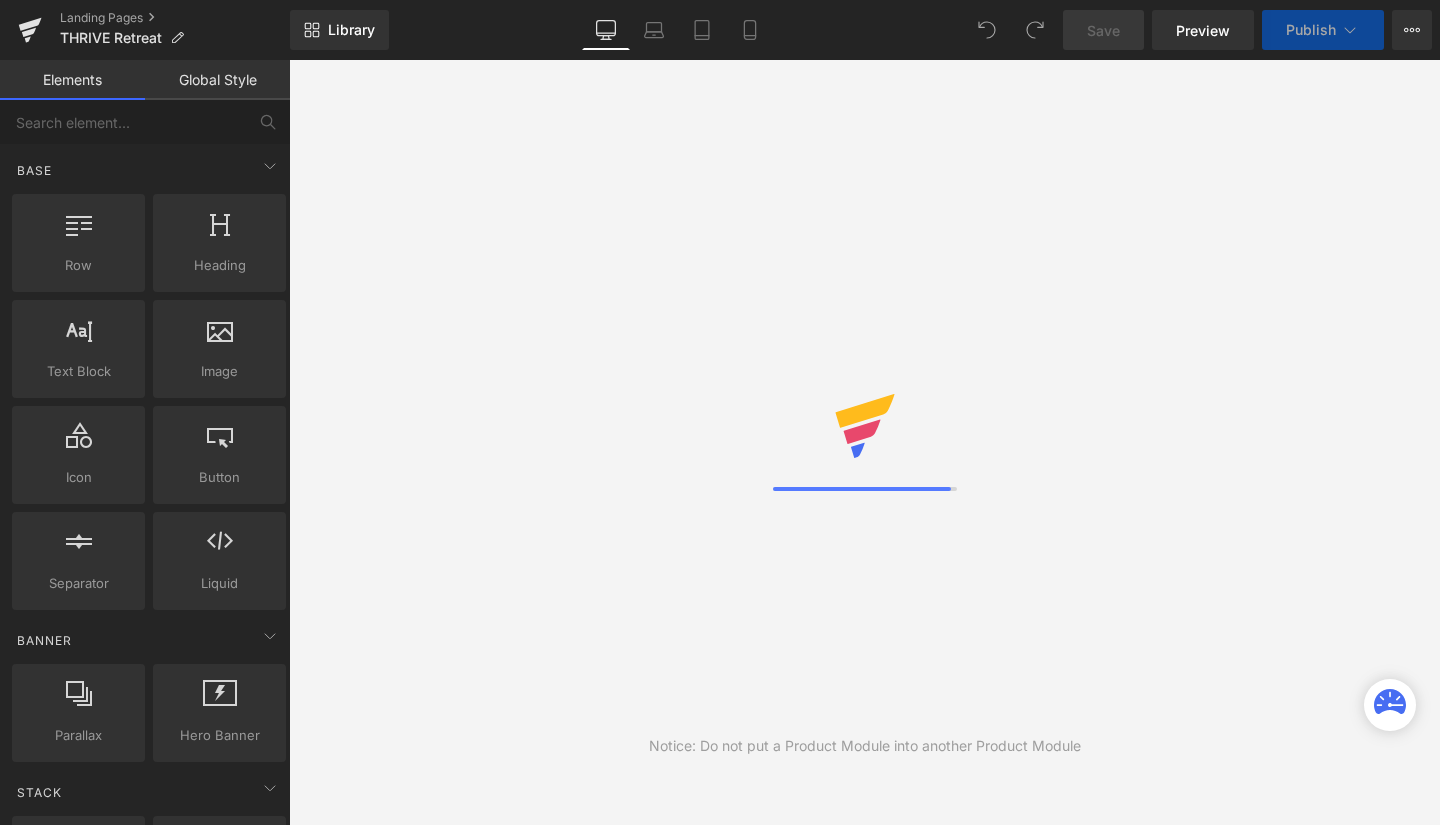 scroll, scrollTop: 0, scrollLeft: 0, axis: both 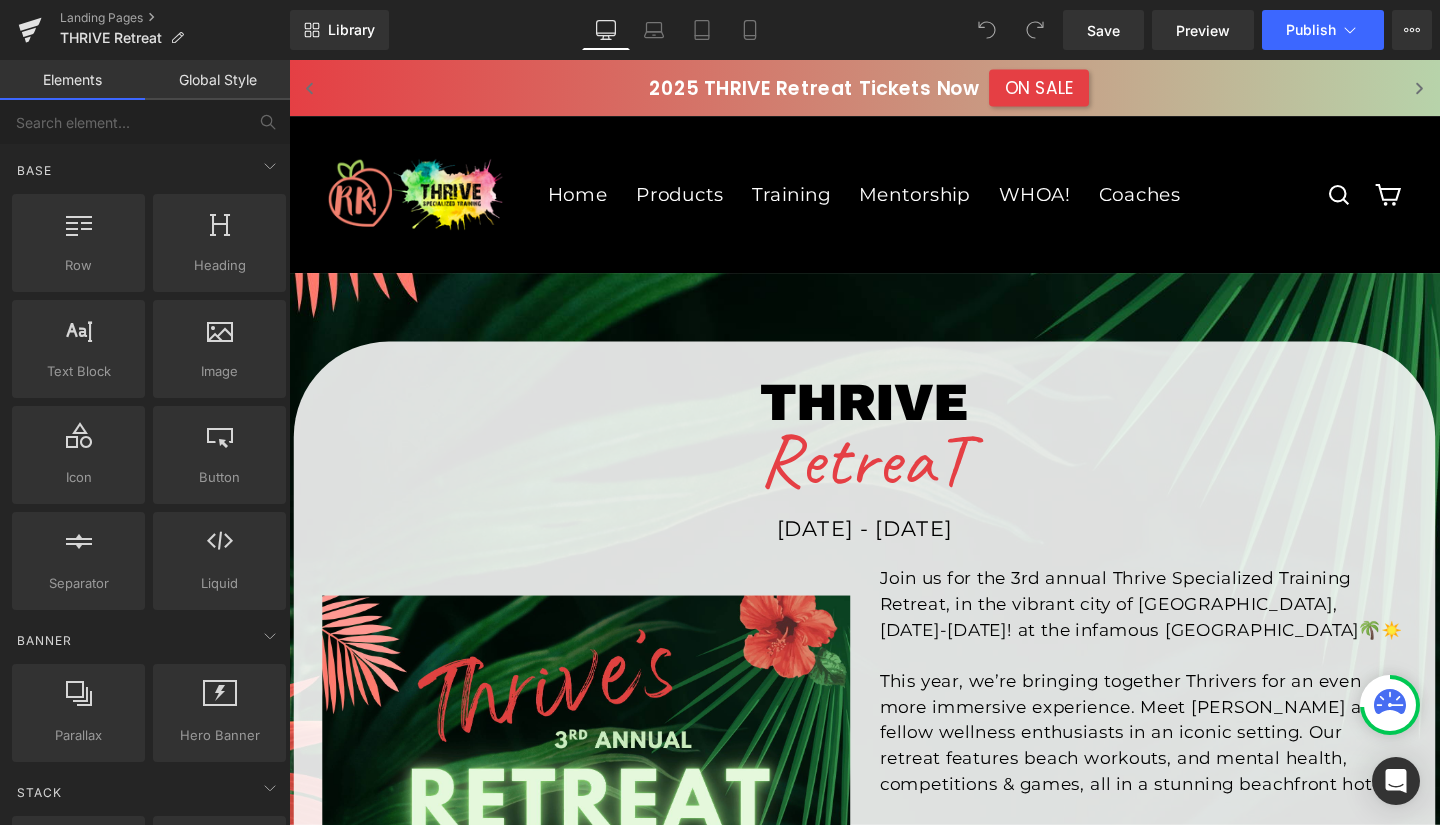 click on "Publish" at bounding box center [1311, 30] 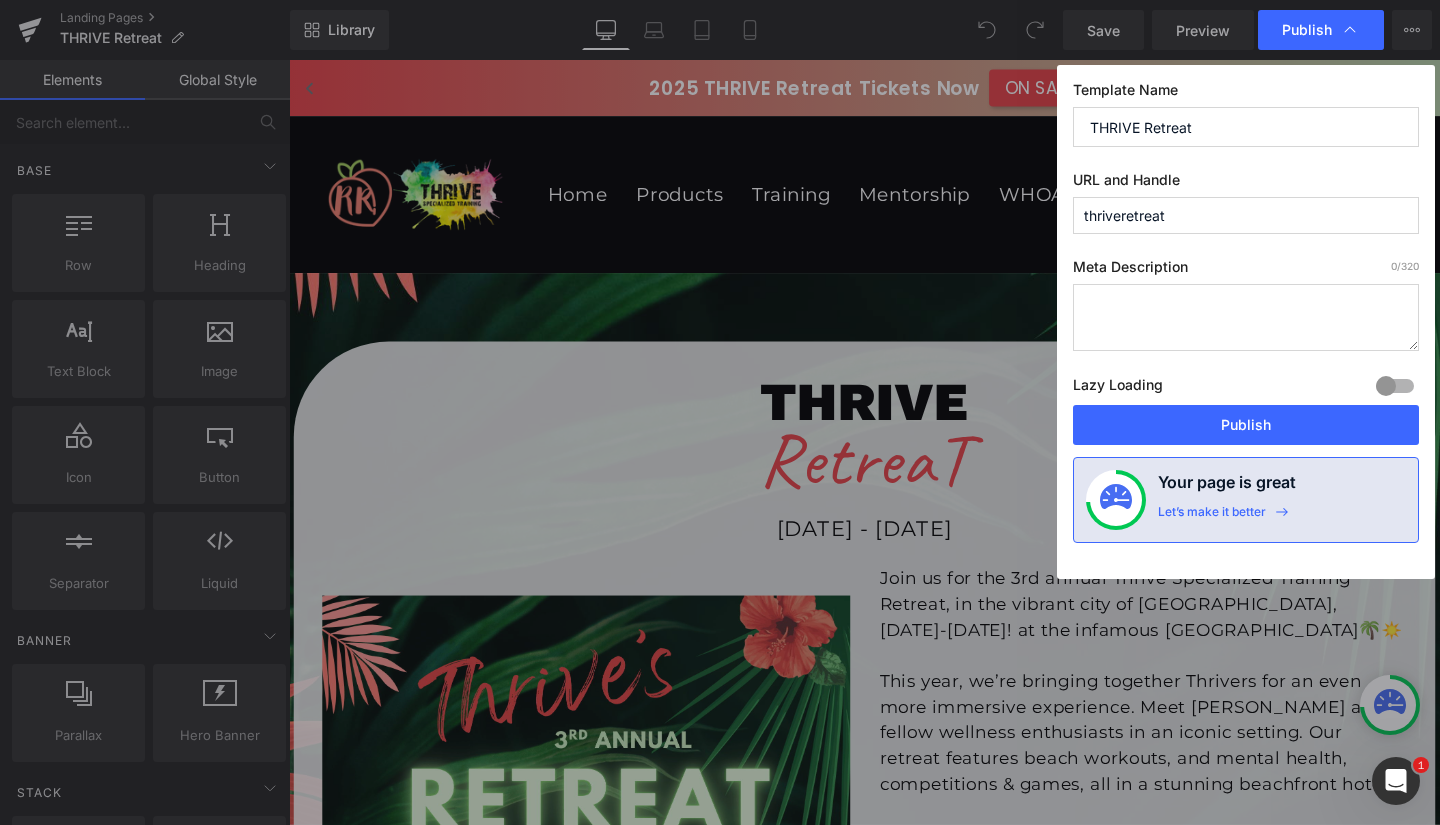 scroll, scrollTop: 0, scrollLeft: 0, axis: both 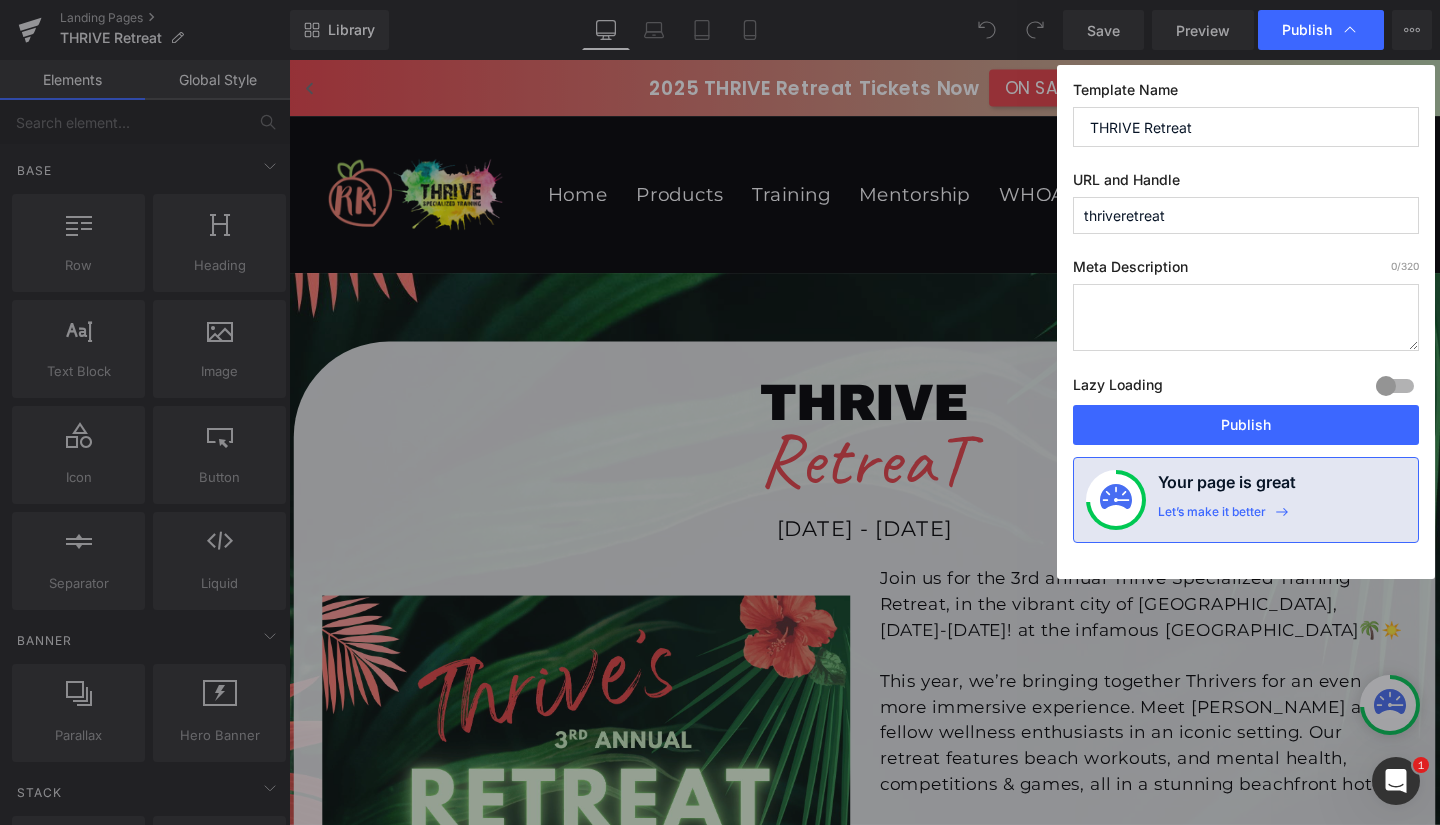 click on "Publish" at bounding box center (1246, 425) 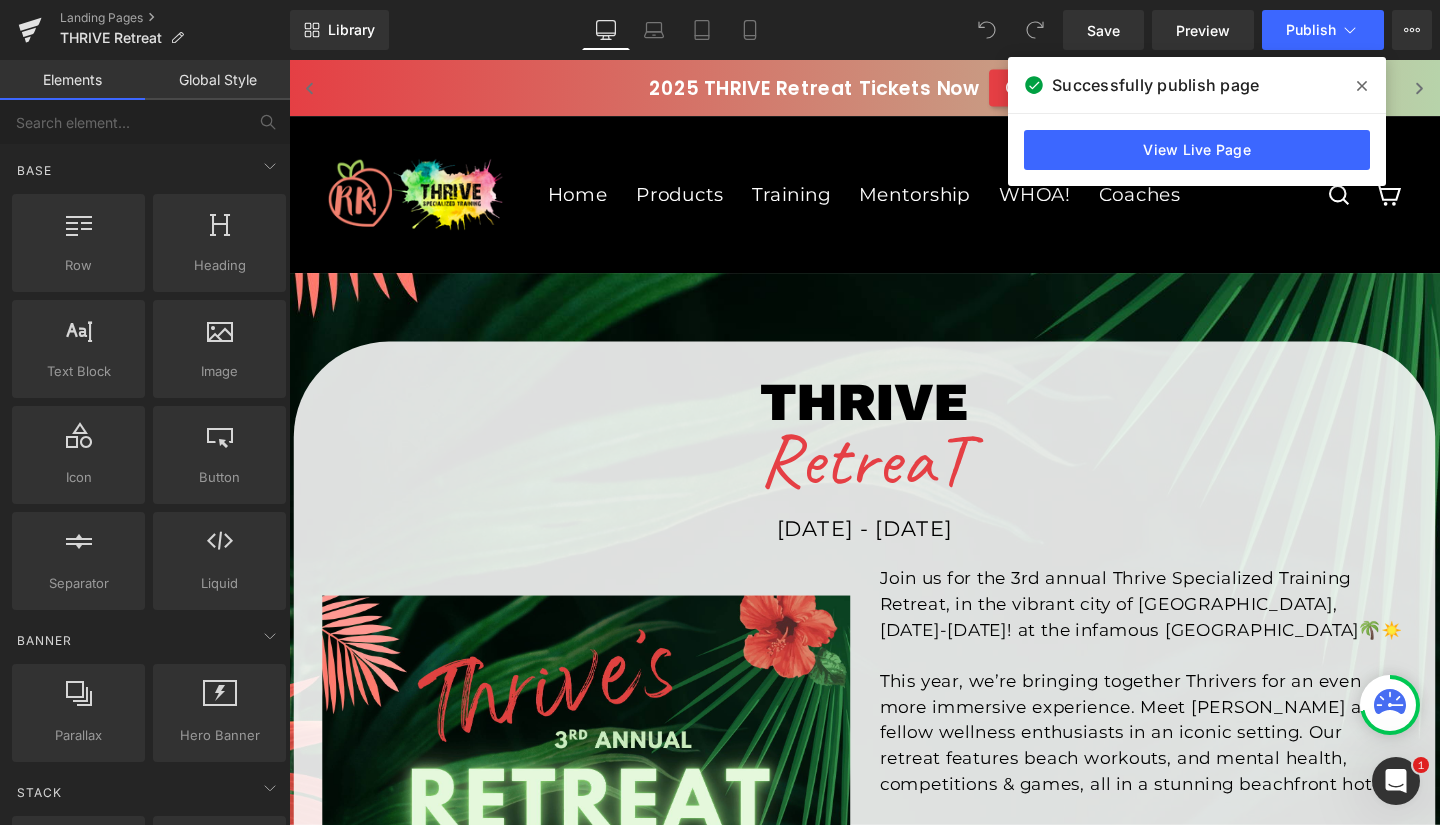 click 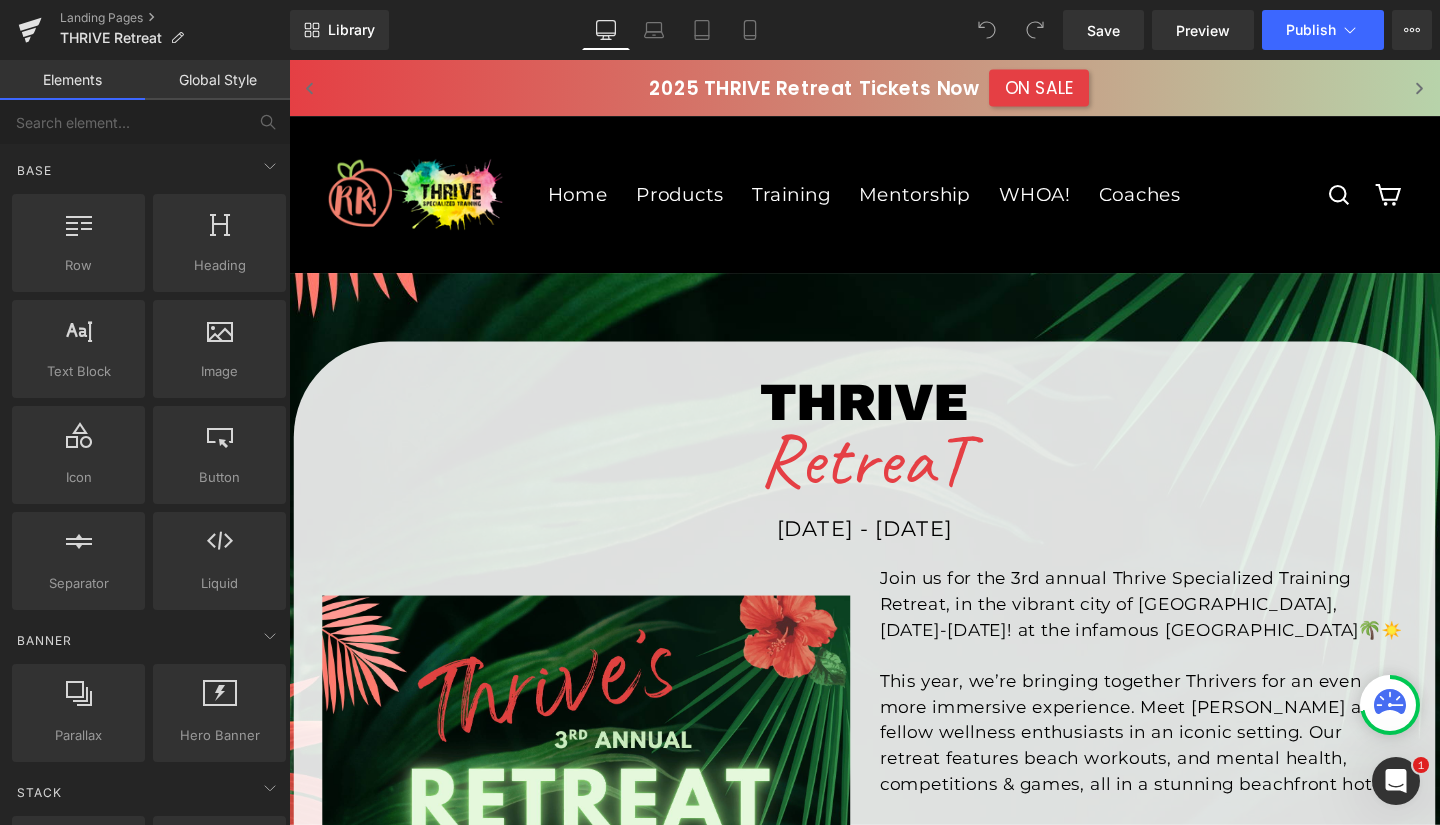 click 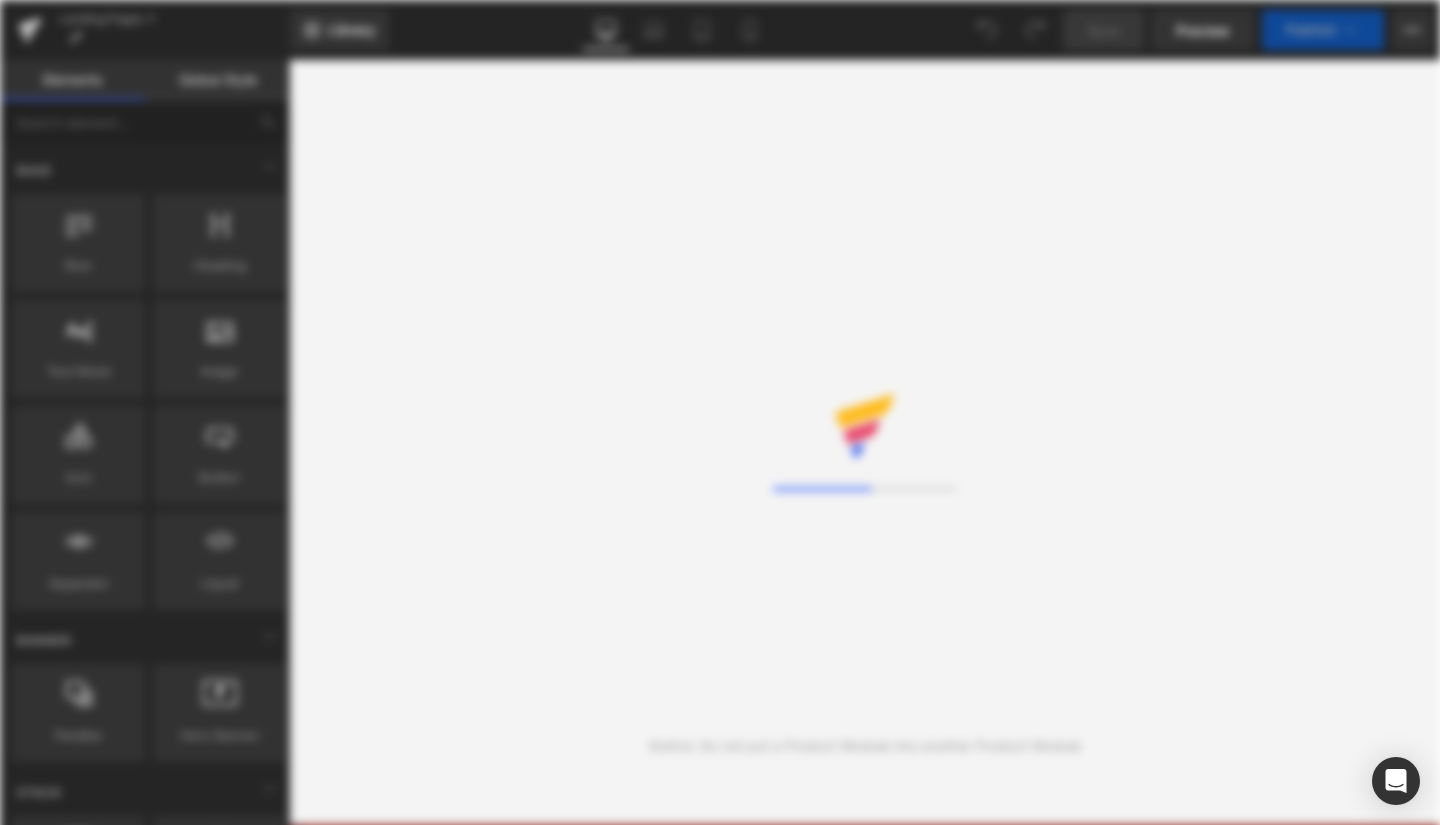 scroll, scrollTop: 0, scrollLeft: 0, axis: both 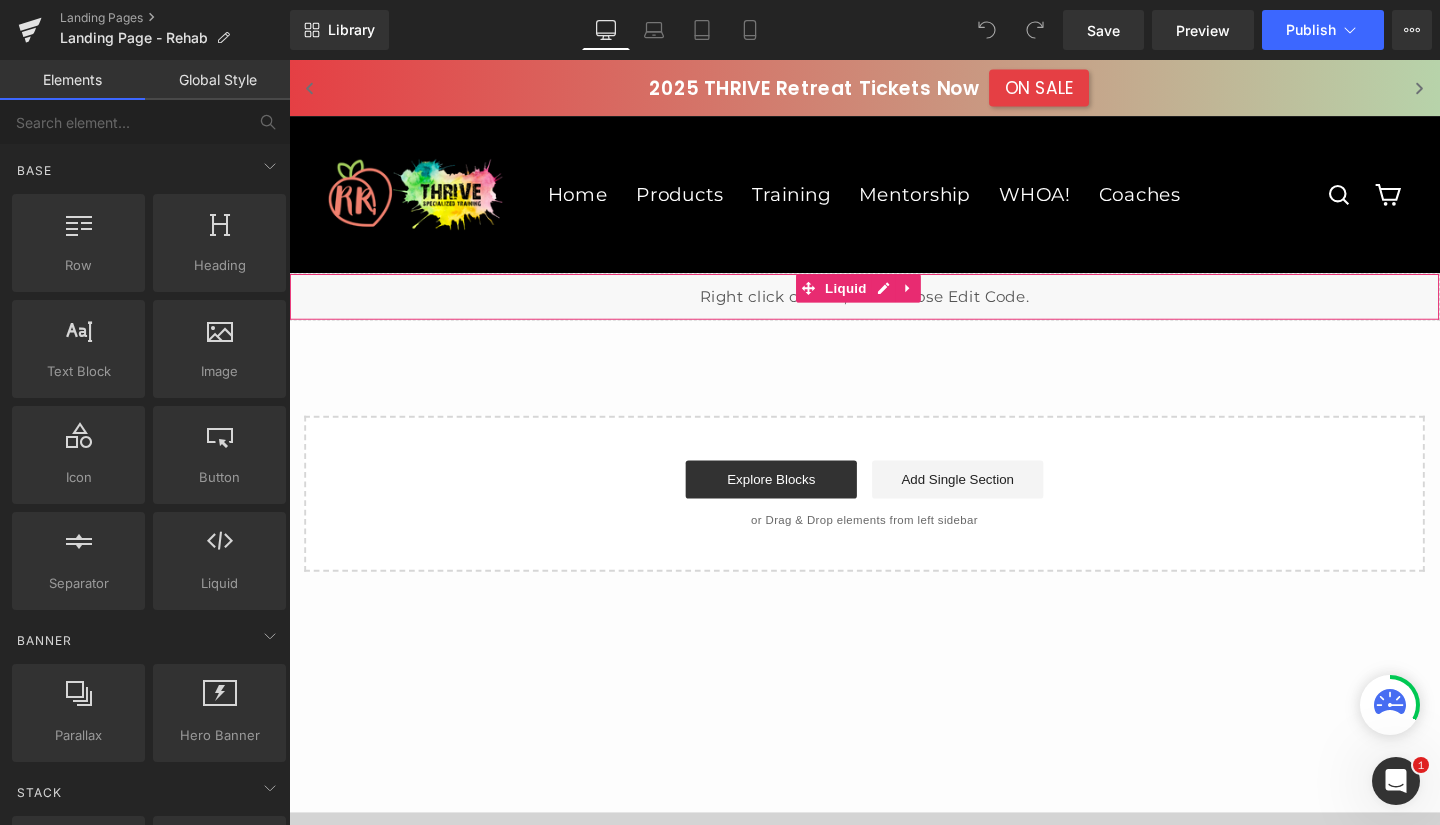 click 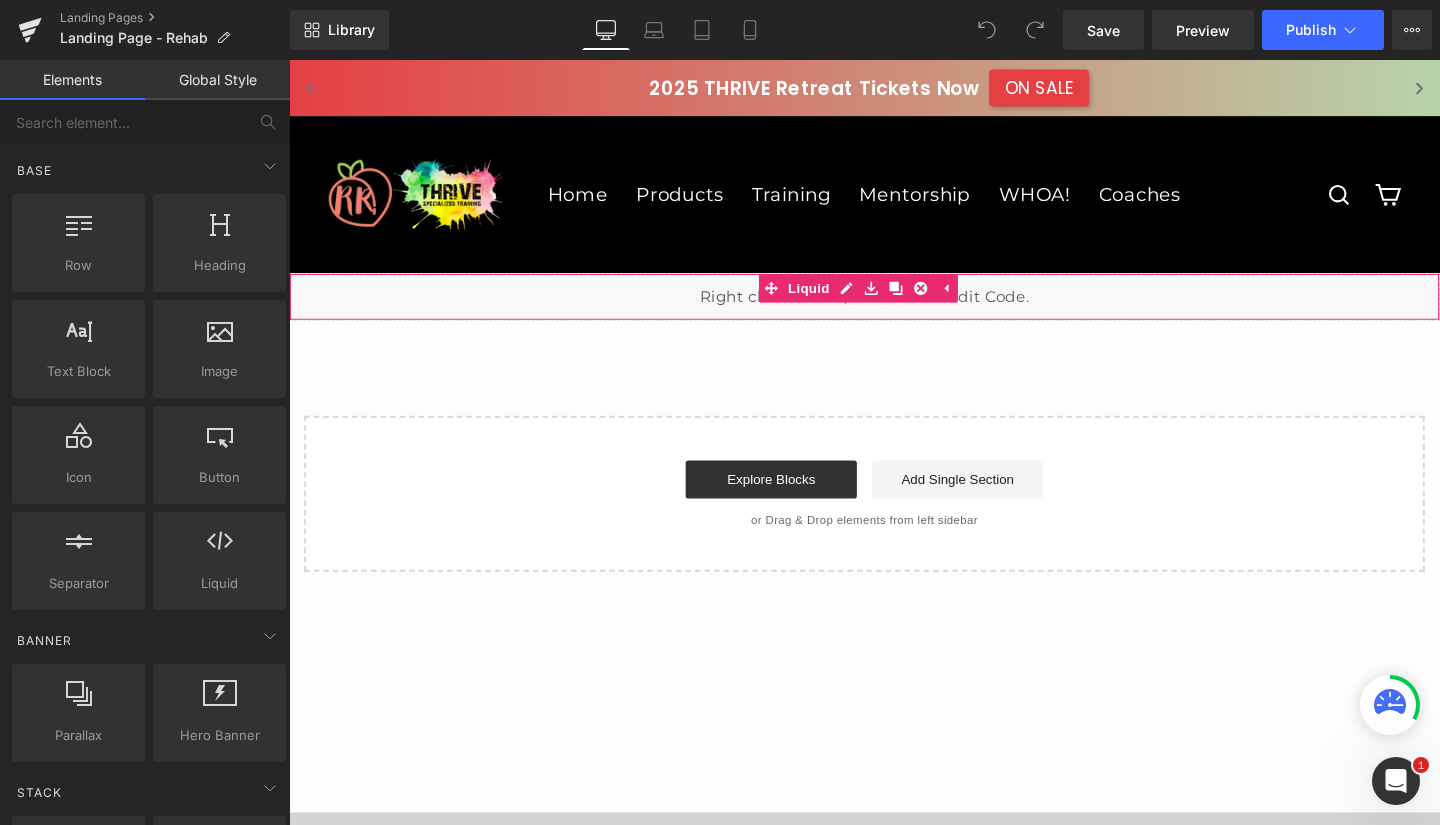 click 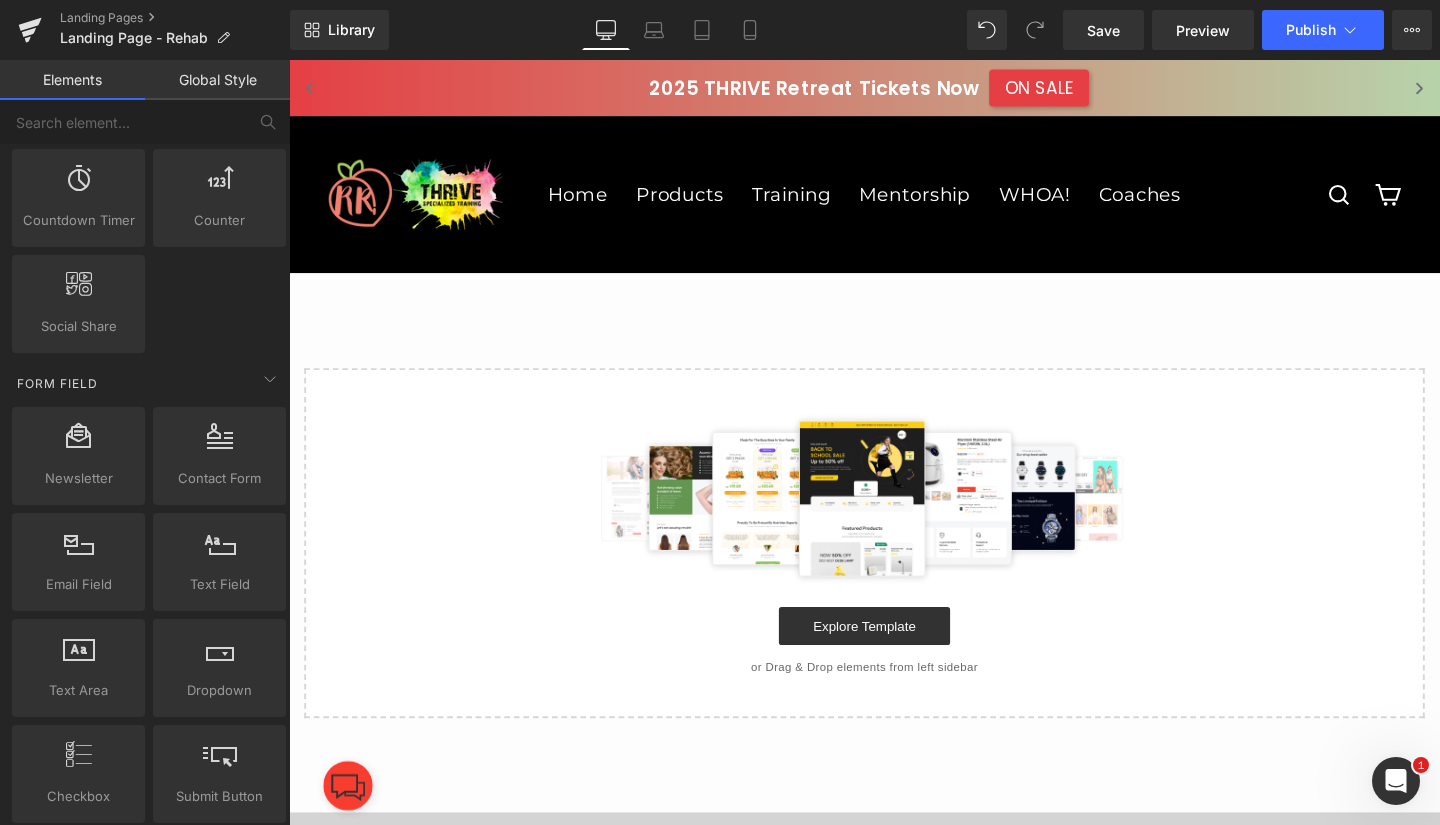 scroll, scrollTop: 2746, scrollLeft: 0, axis: vertical 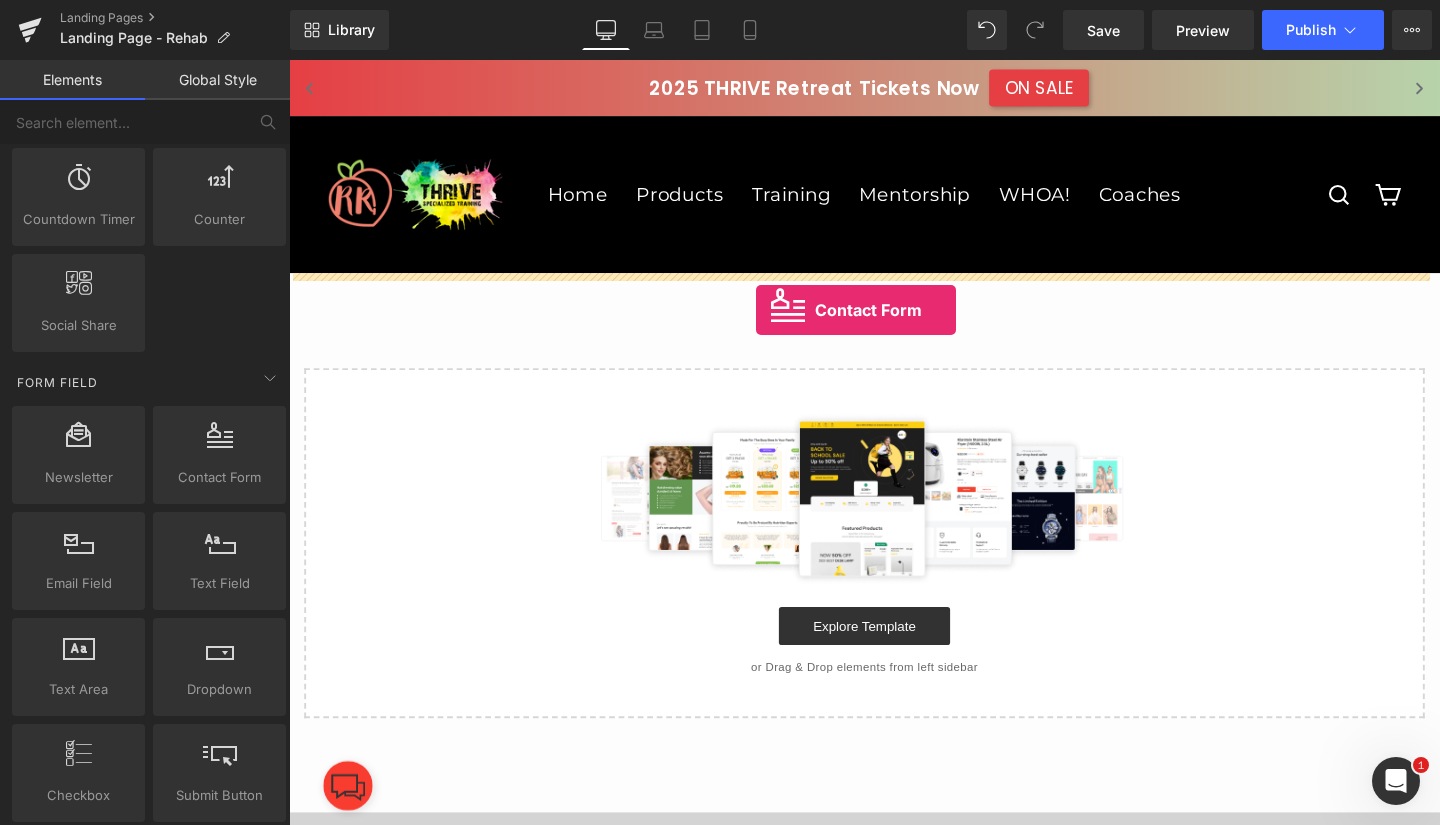 drag, startPoint x: 493, startPoint y: 527, endPoint x: 780, endPoint y: 323, distance: 352.11505 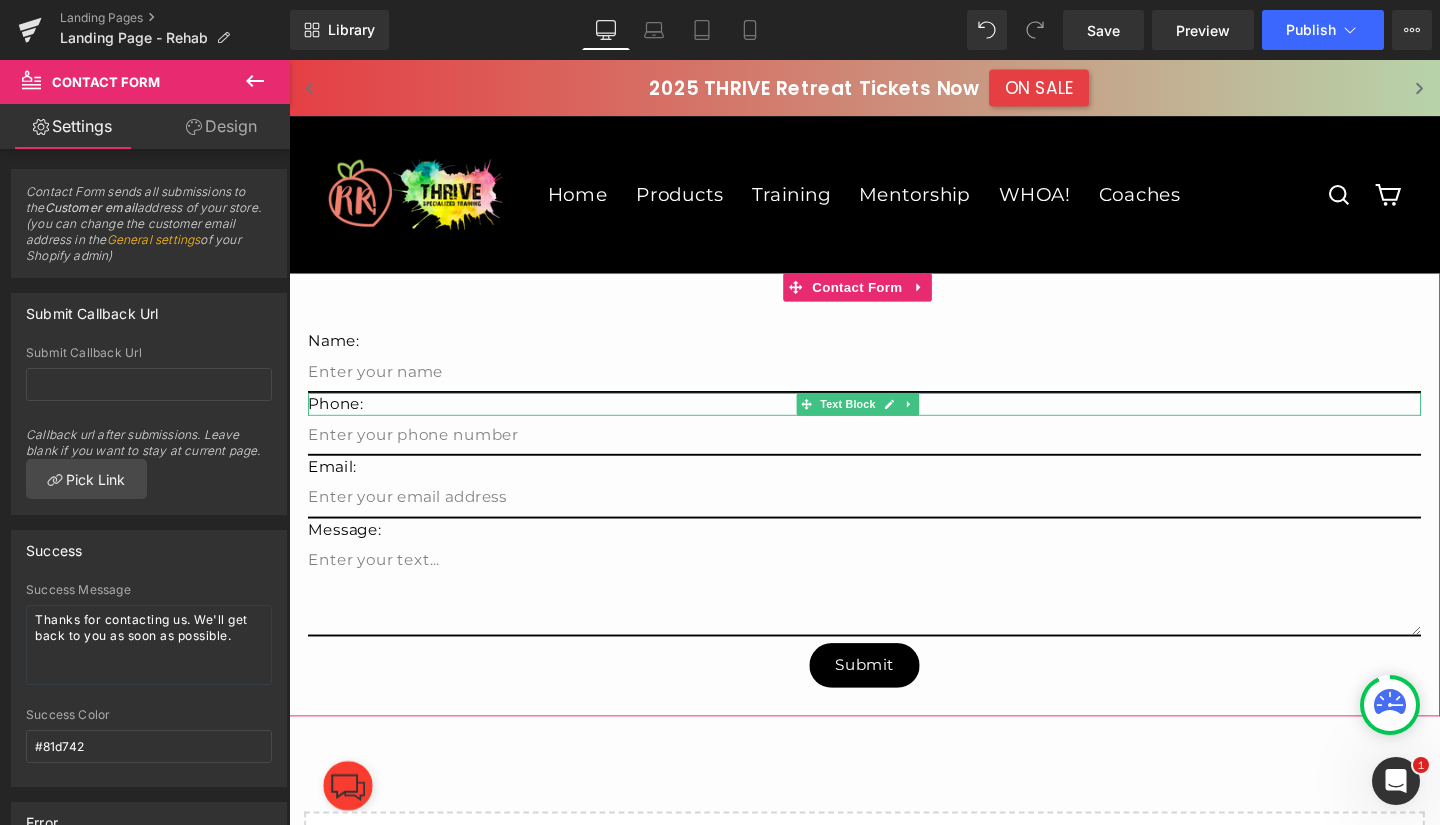 click 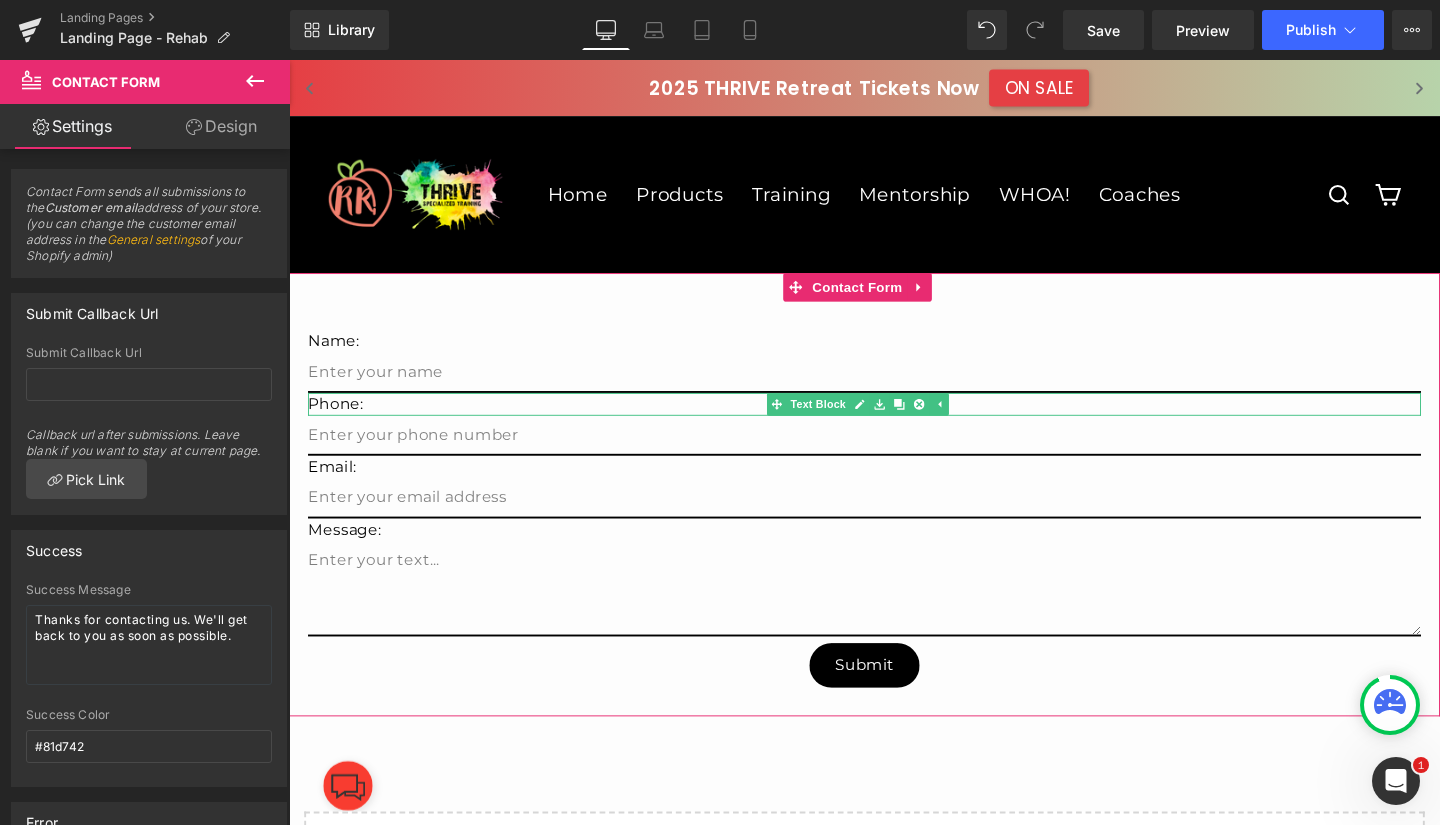 click 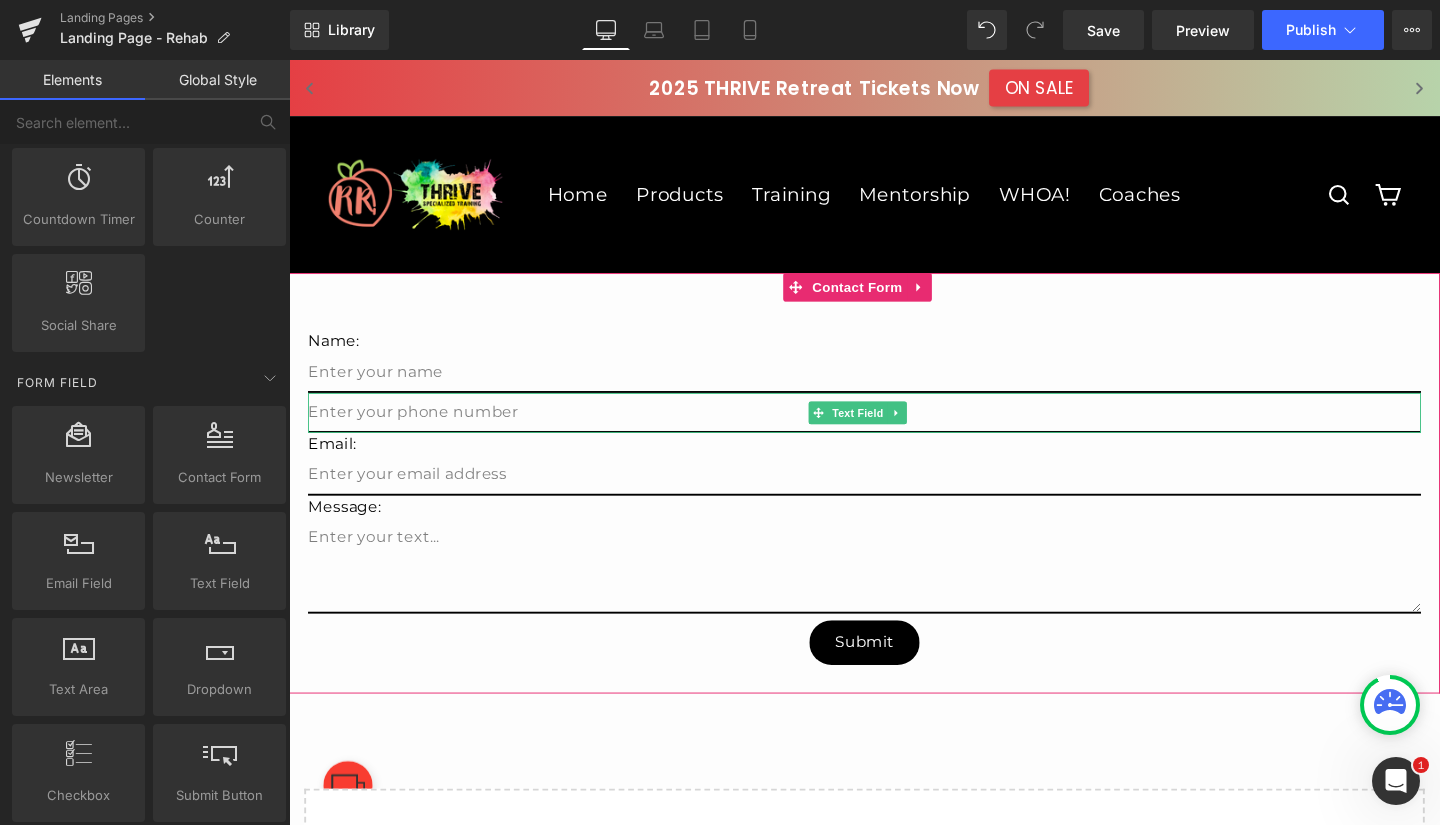 click 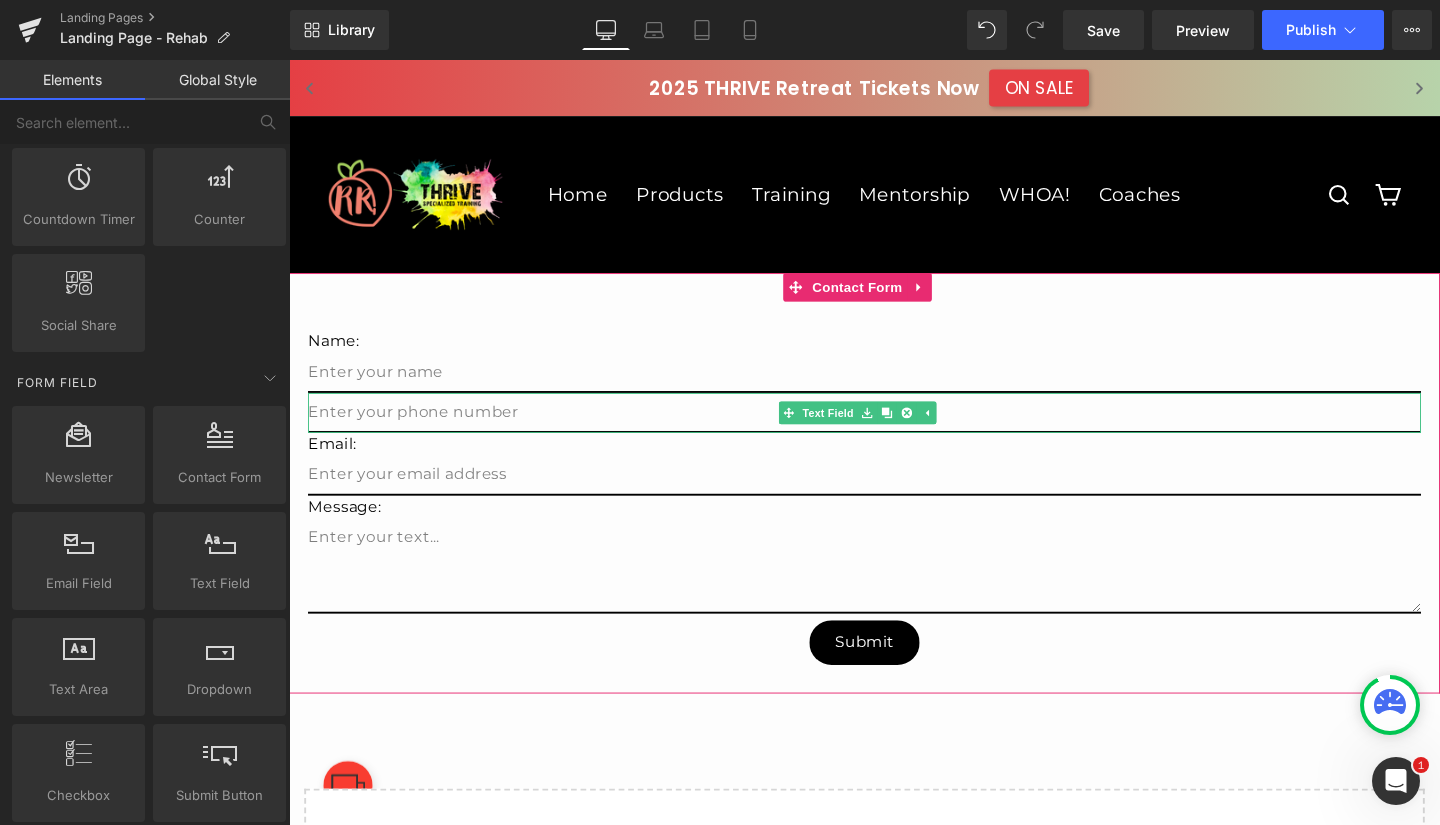 click 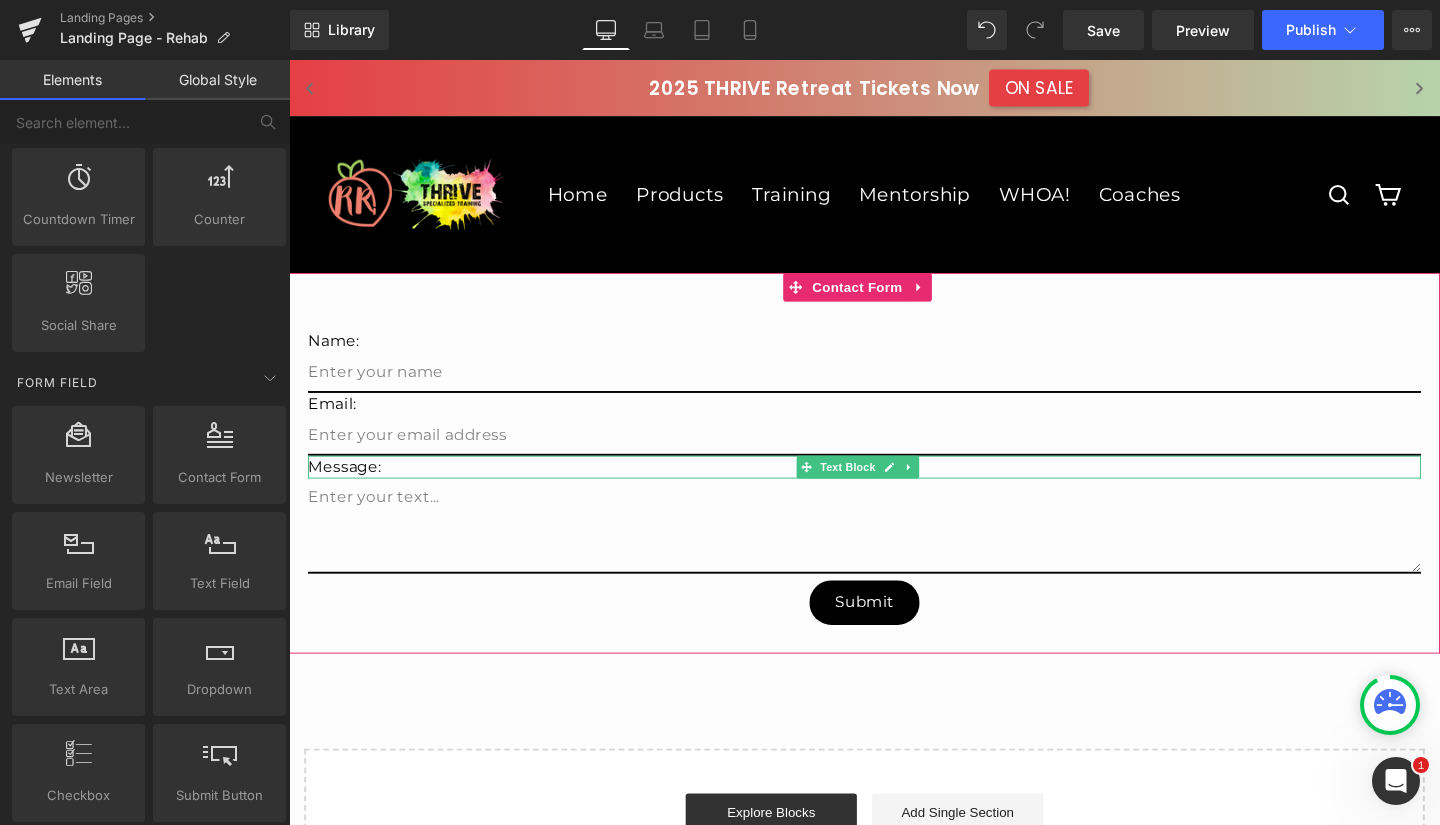 click 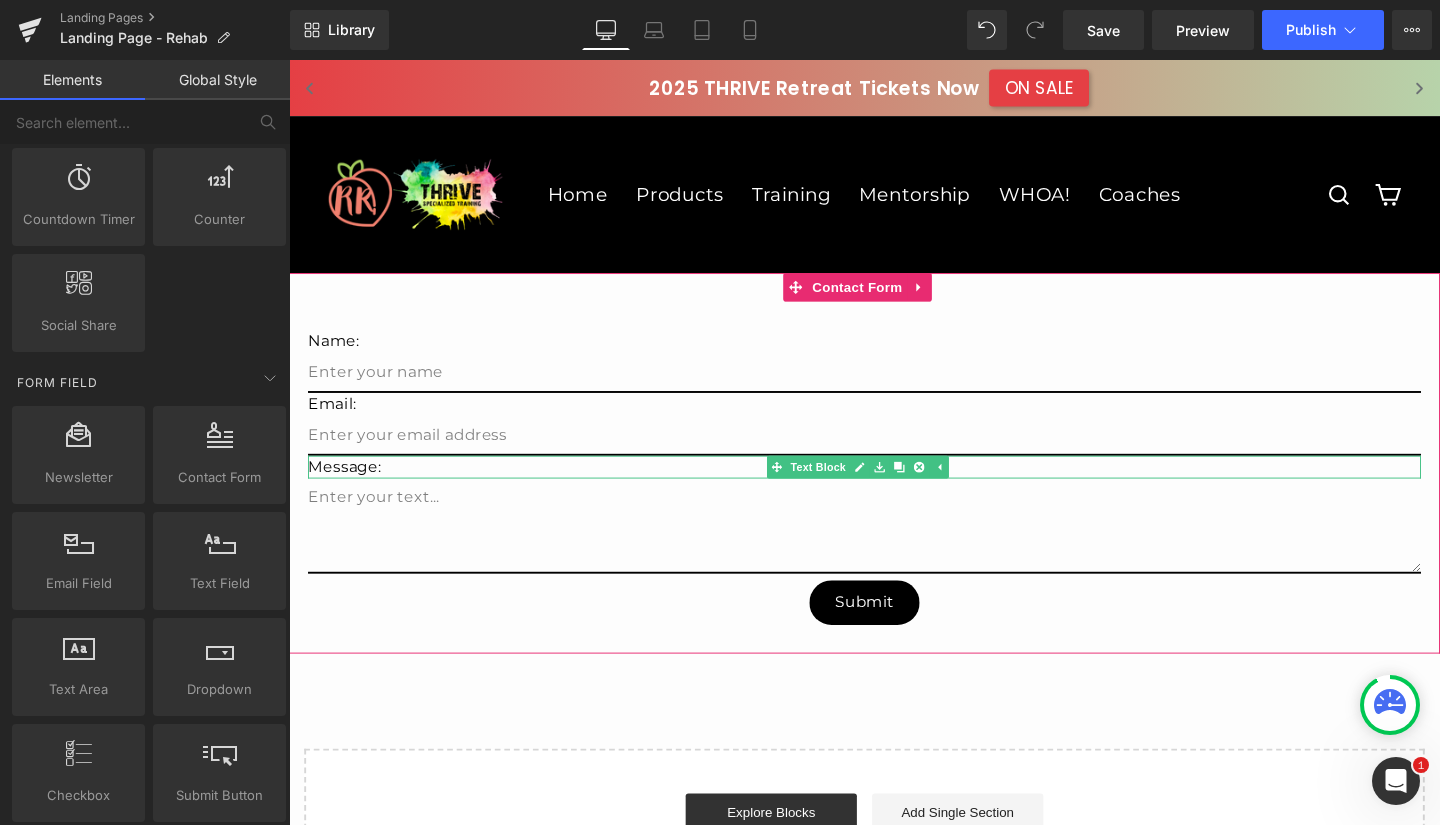 click 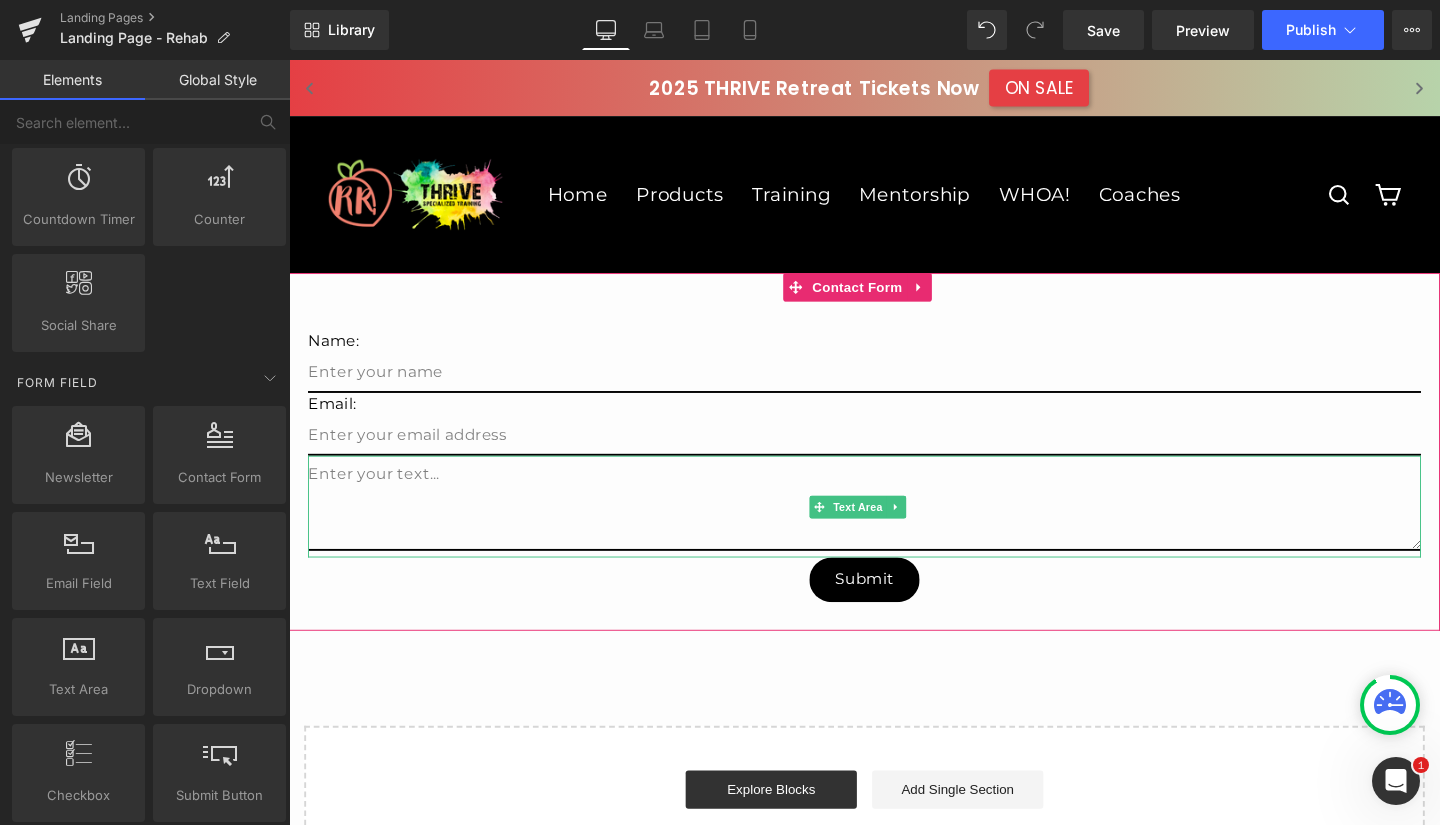 click 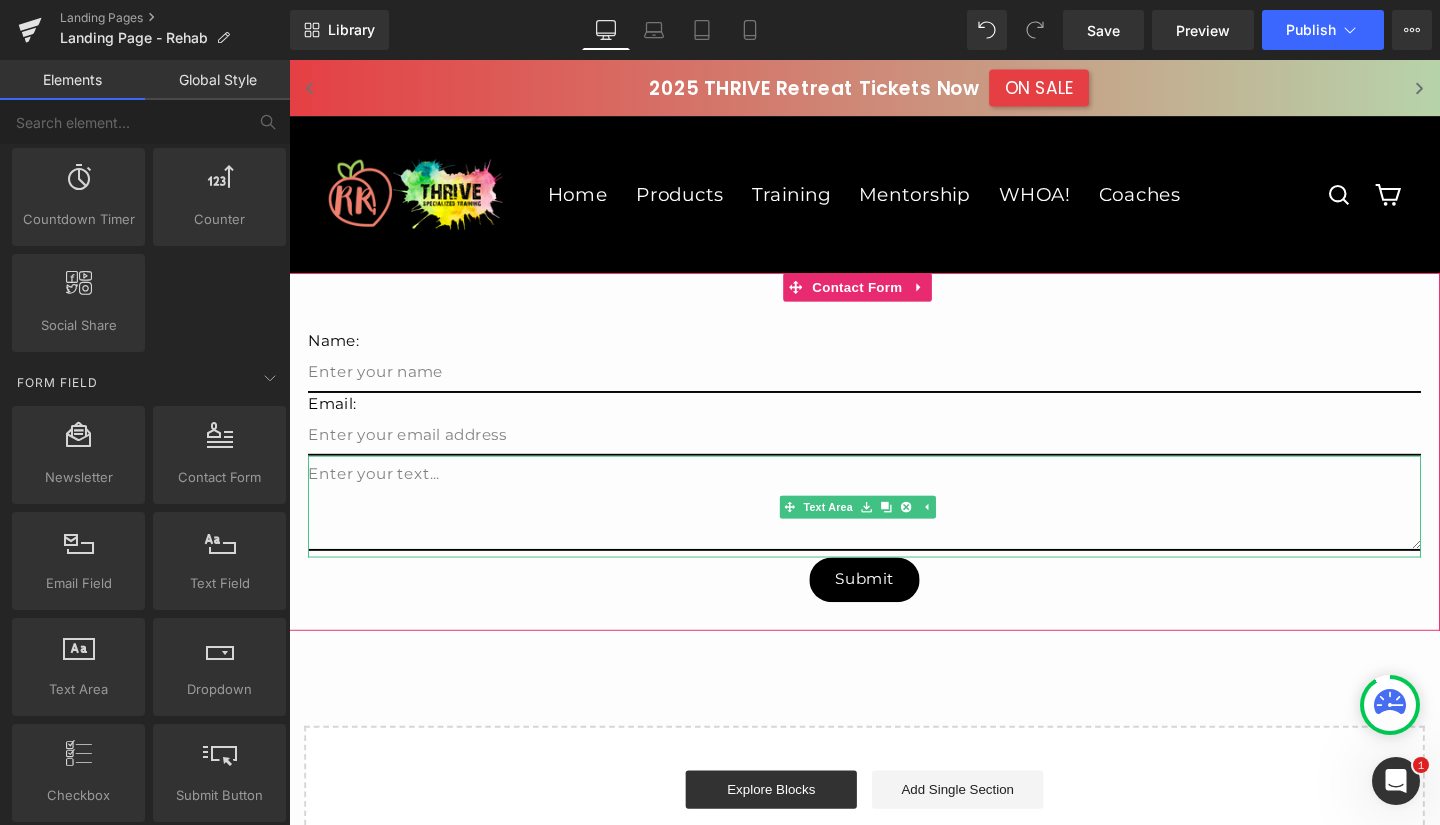click 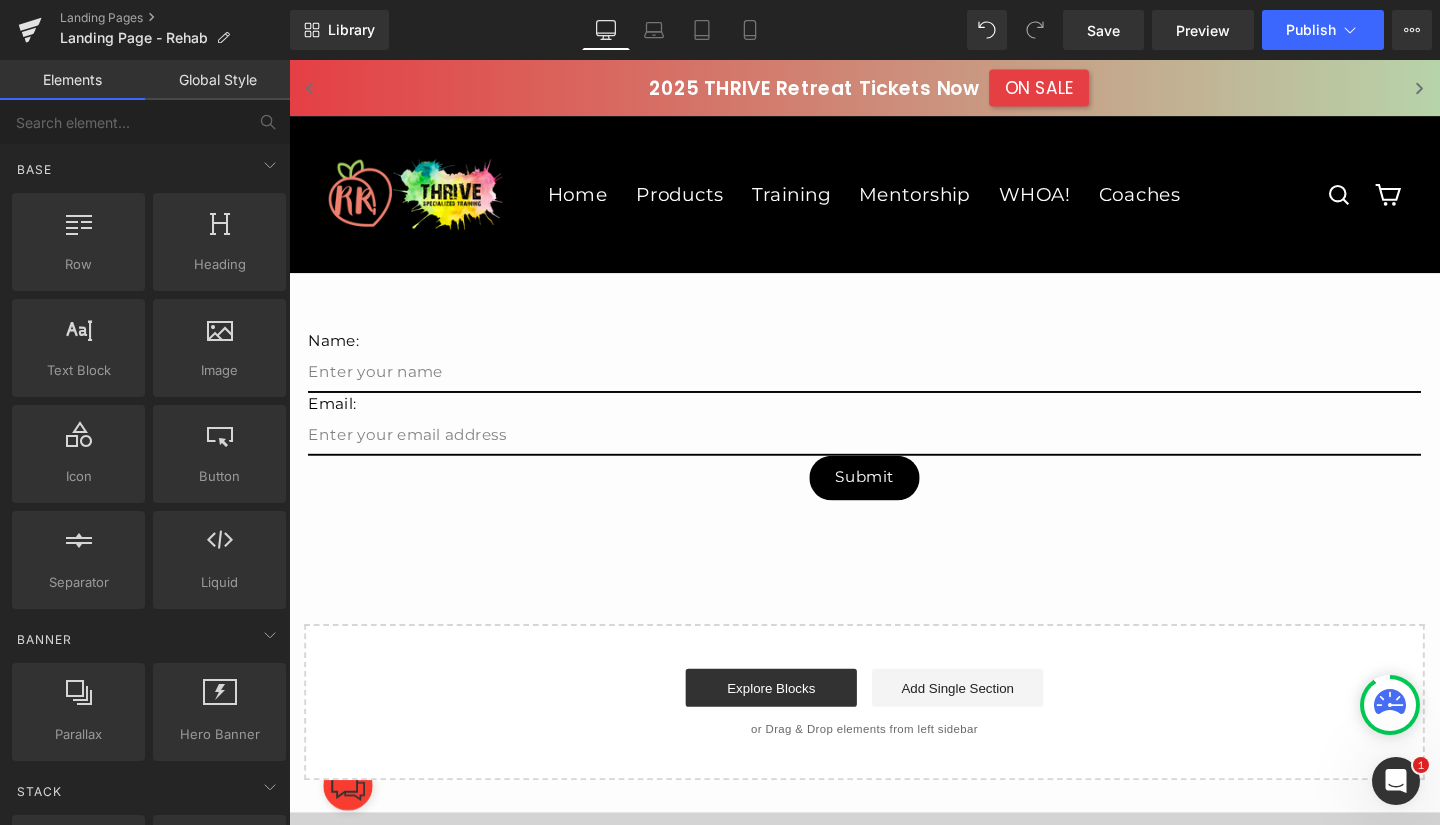scroll, scrollTop: 0, scrollLeft: 0, axis: both 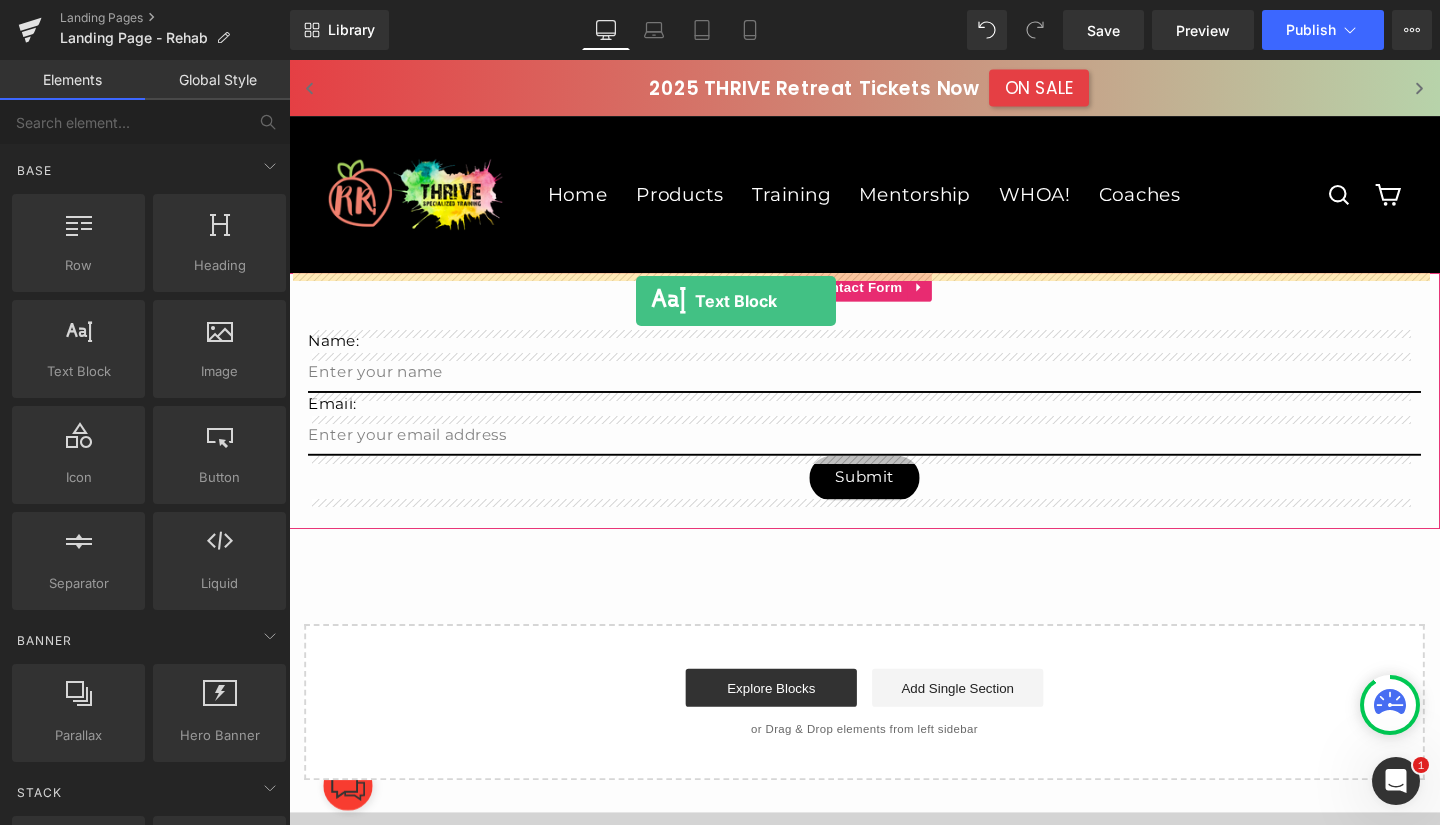 drag, startPoint x: 383, startPoint y: 418, endPoint x: 654, endPoint y: 313, distance: 290.63034 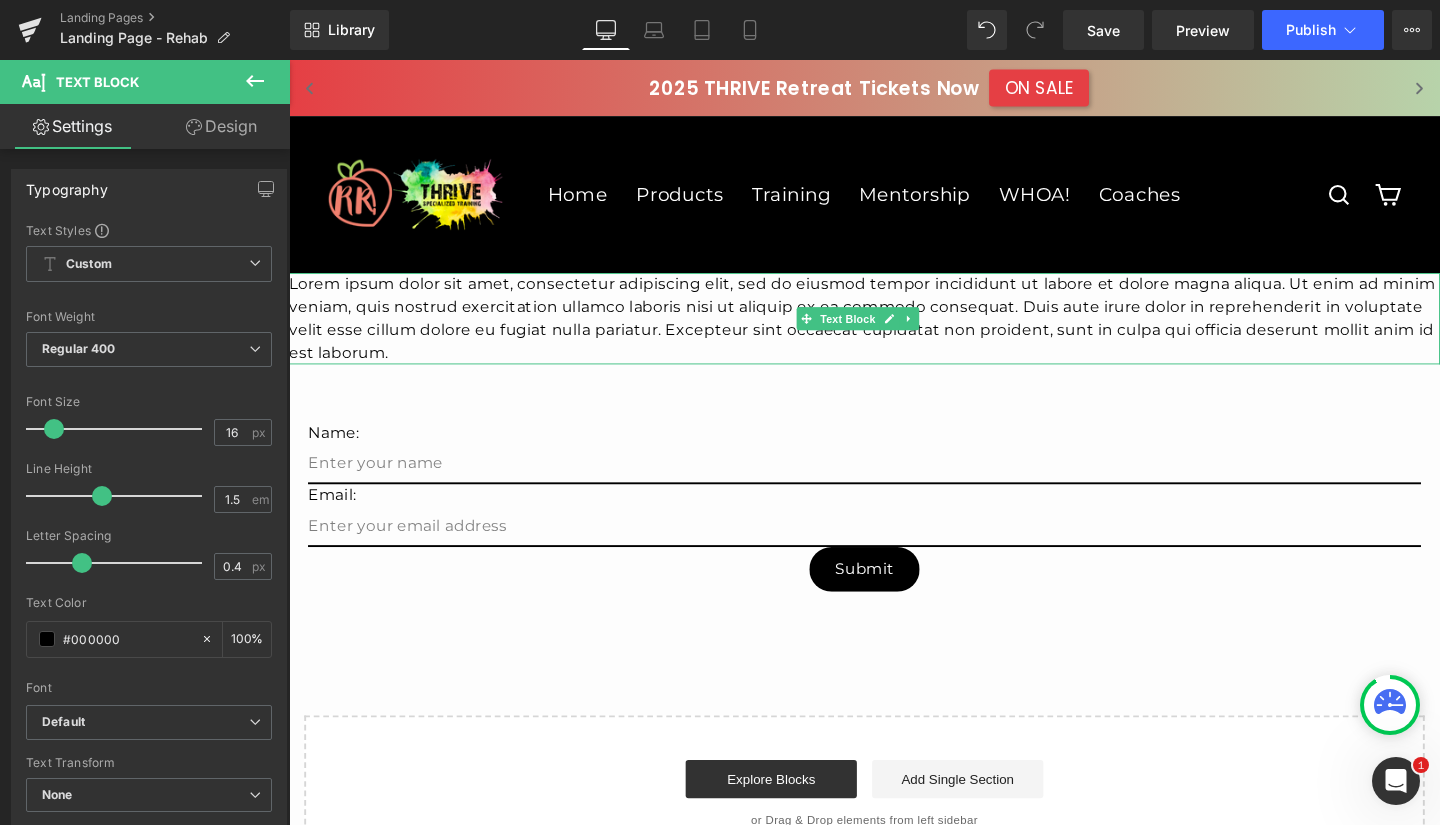 click at bounding box center (940, 332) 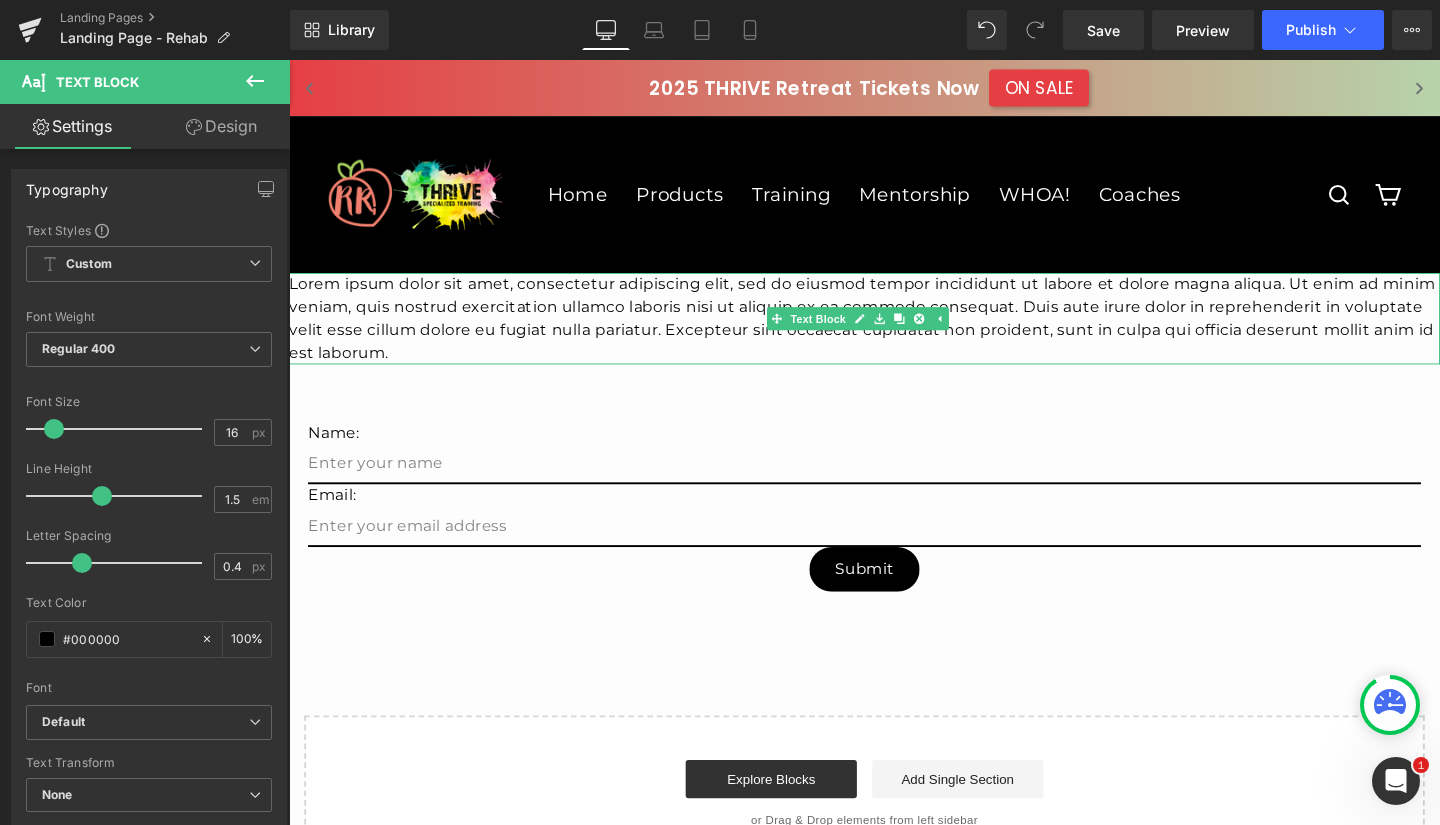 click 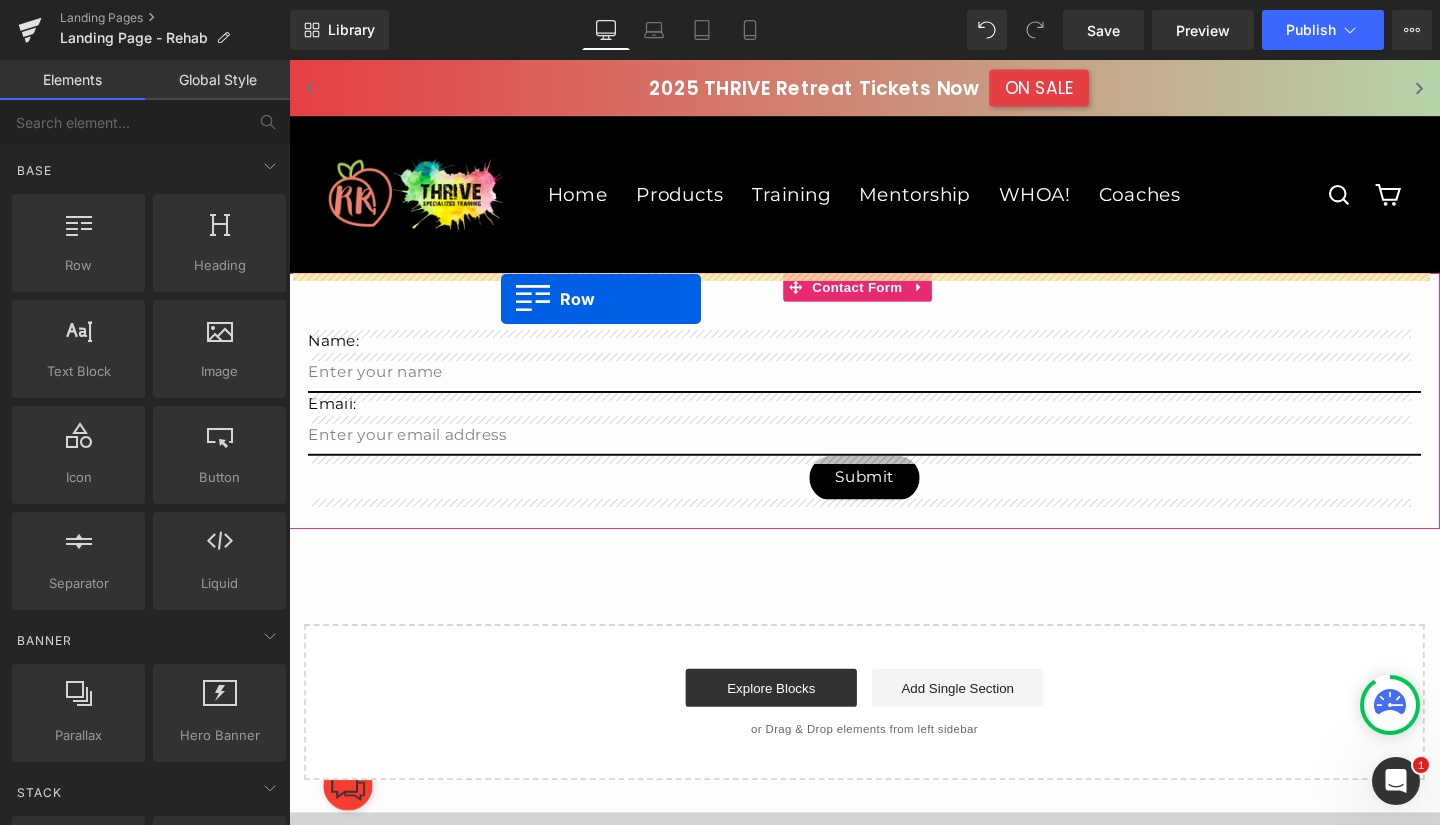 drag, startPoint x: 398, startPoint y: 293, endPoint x: 512, endPoint y: 311, distance: 115.41231 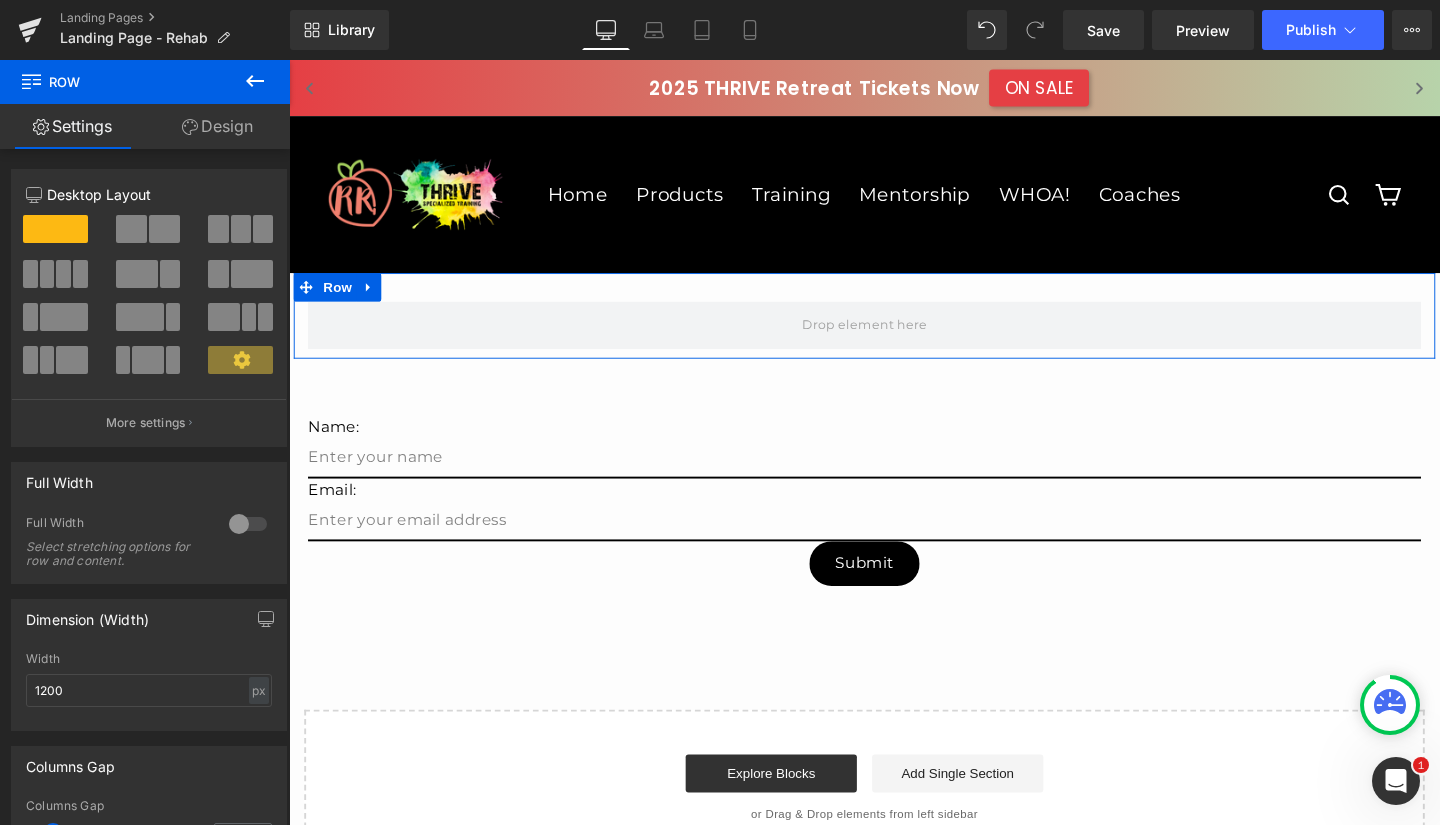 click 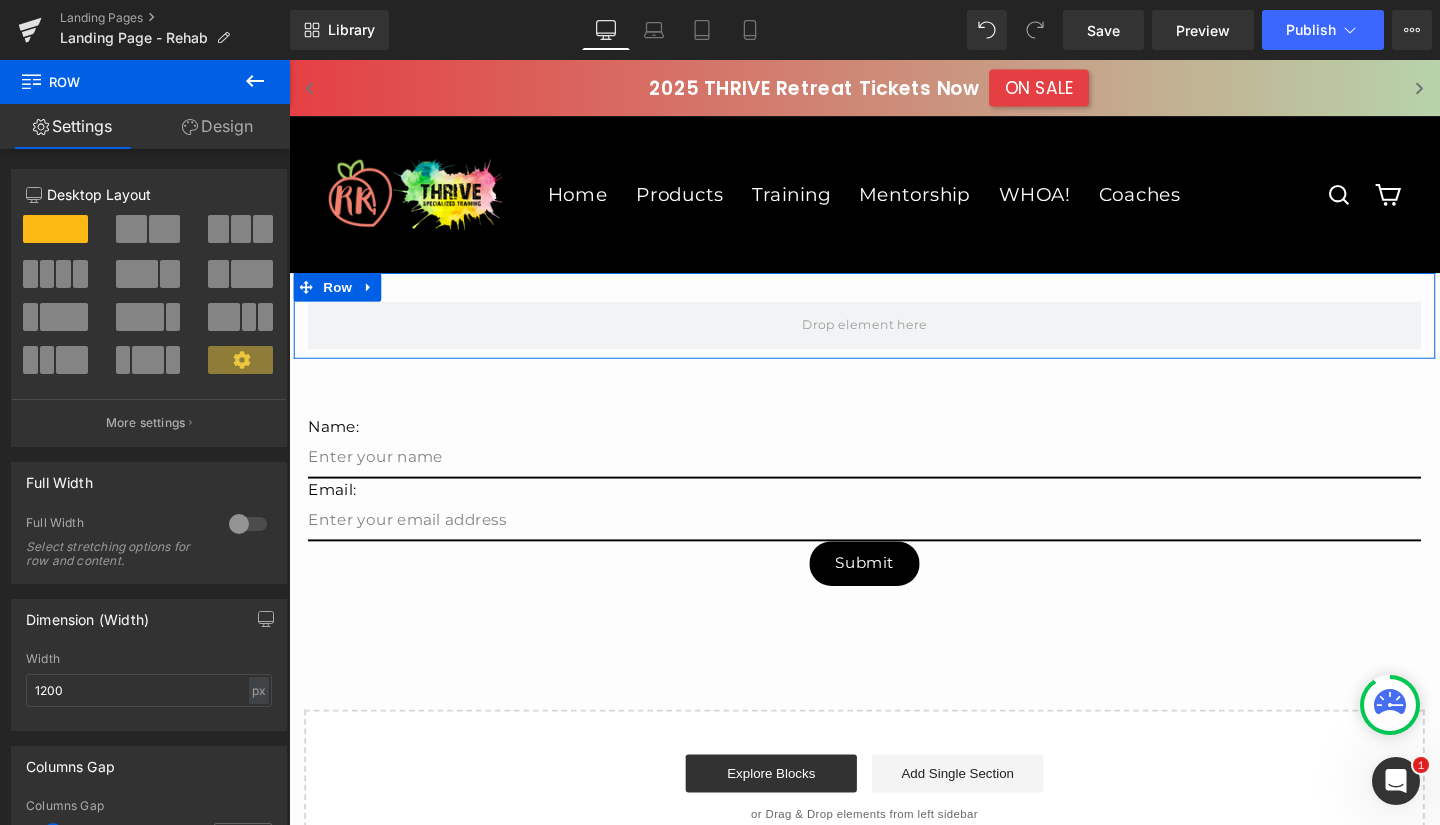 click at bounding box center (894, 339) 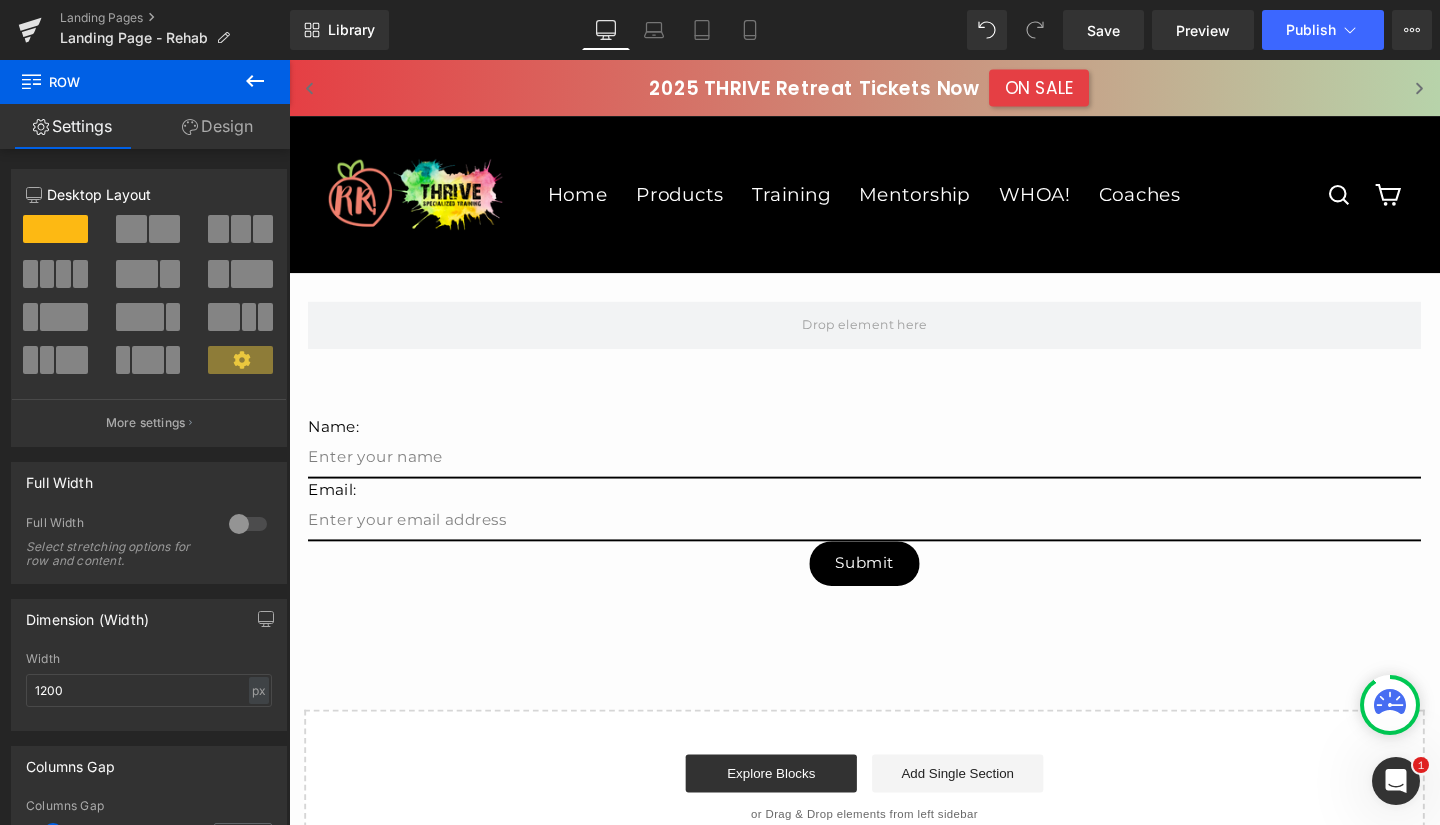 click 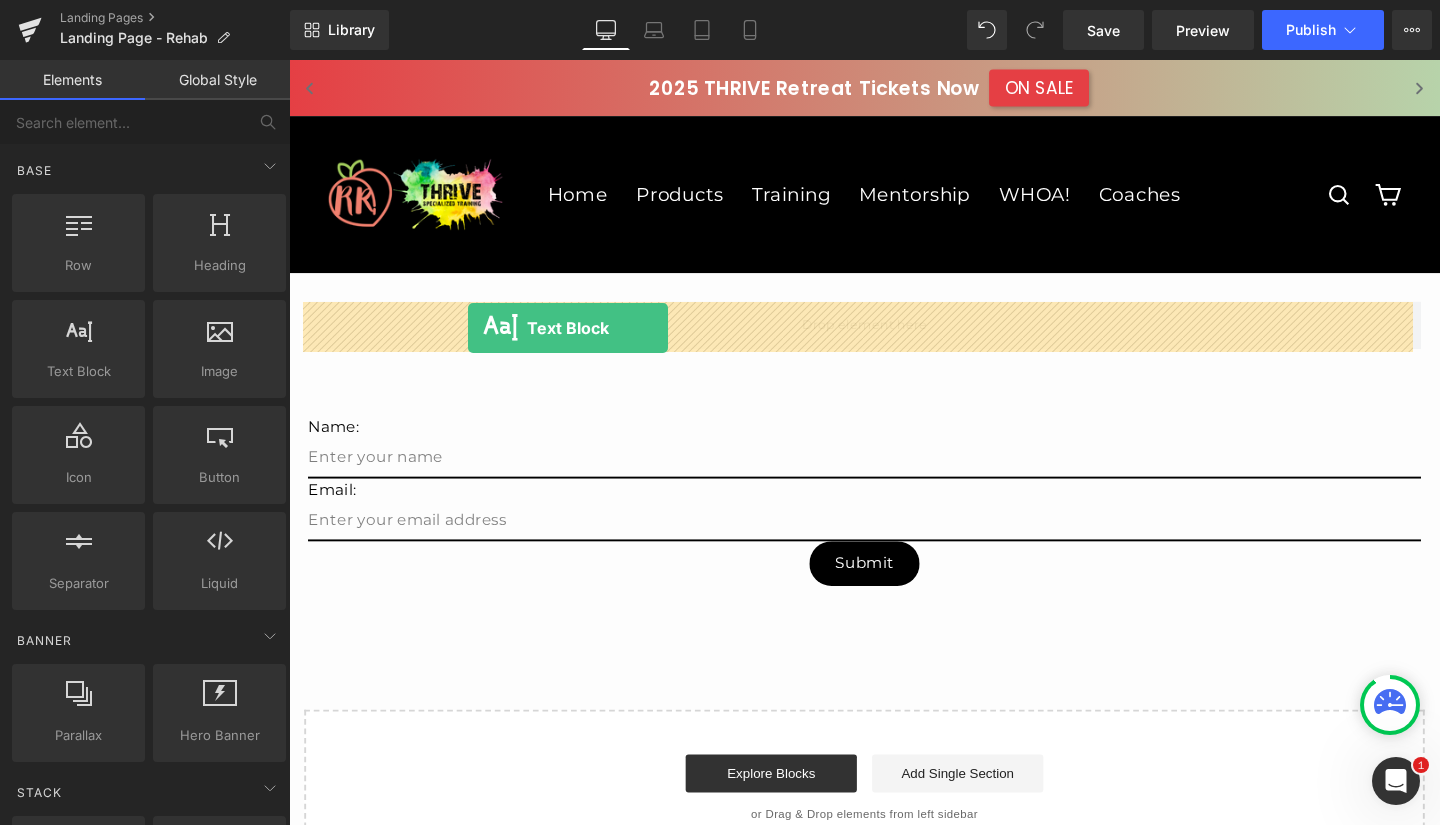 drag, startPoint x: 374, startPoint y: 416, endPoint x: 477, endPoint y: 342, distance: 126.82665 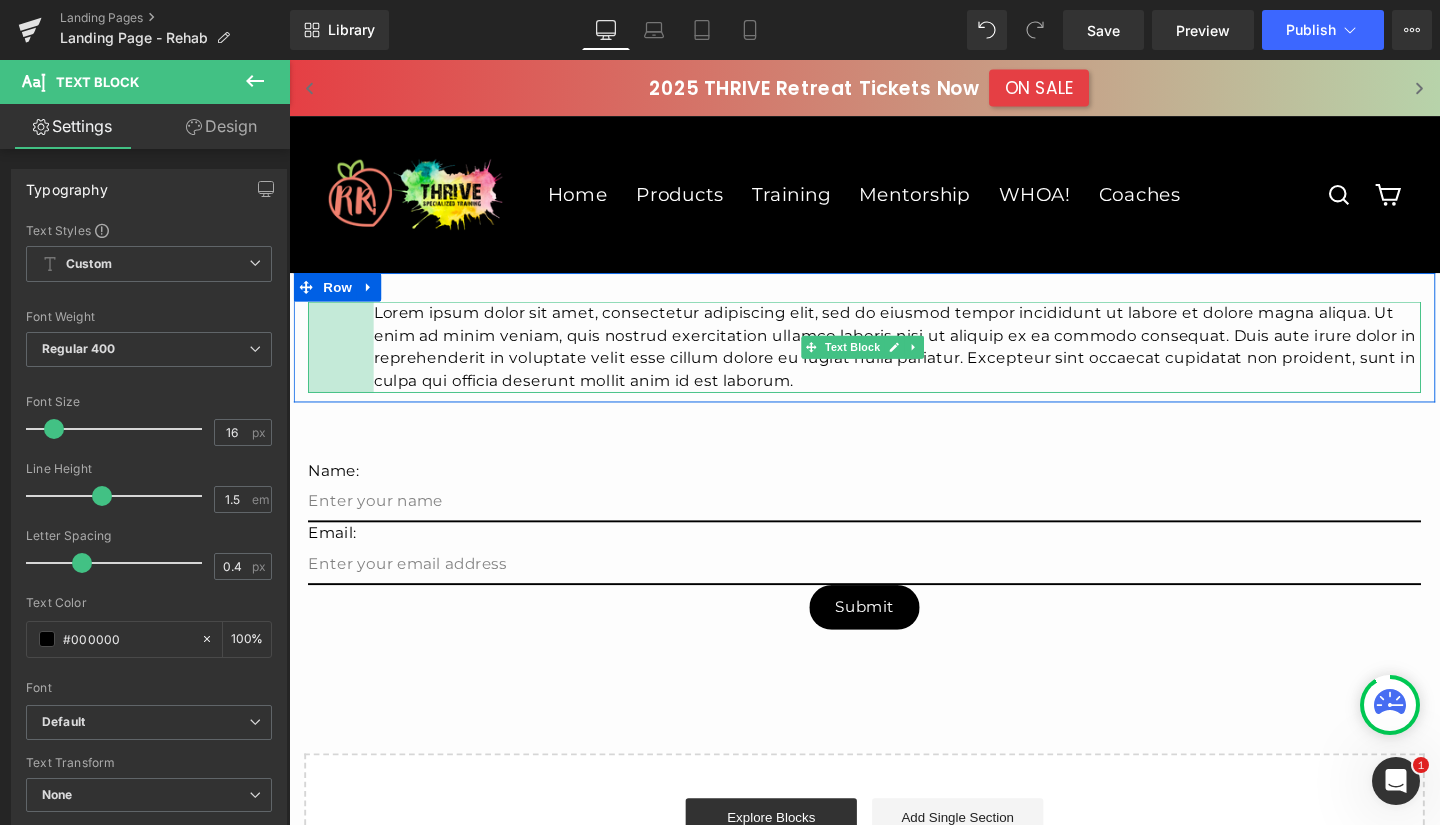 drag, startPoint x: 307, startPoint y: 352, endPoint x: 377, endPoint y: 362, distance: 70.71068 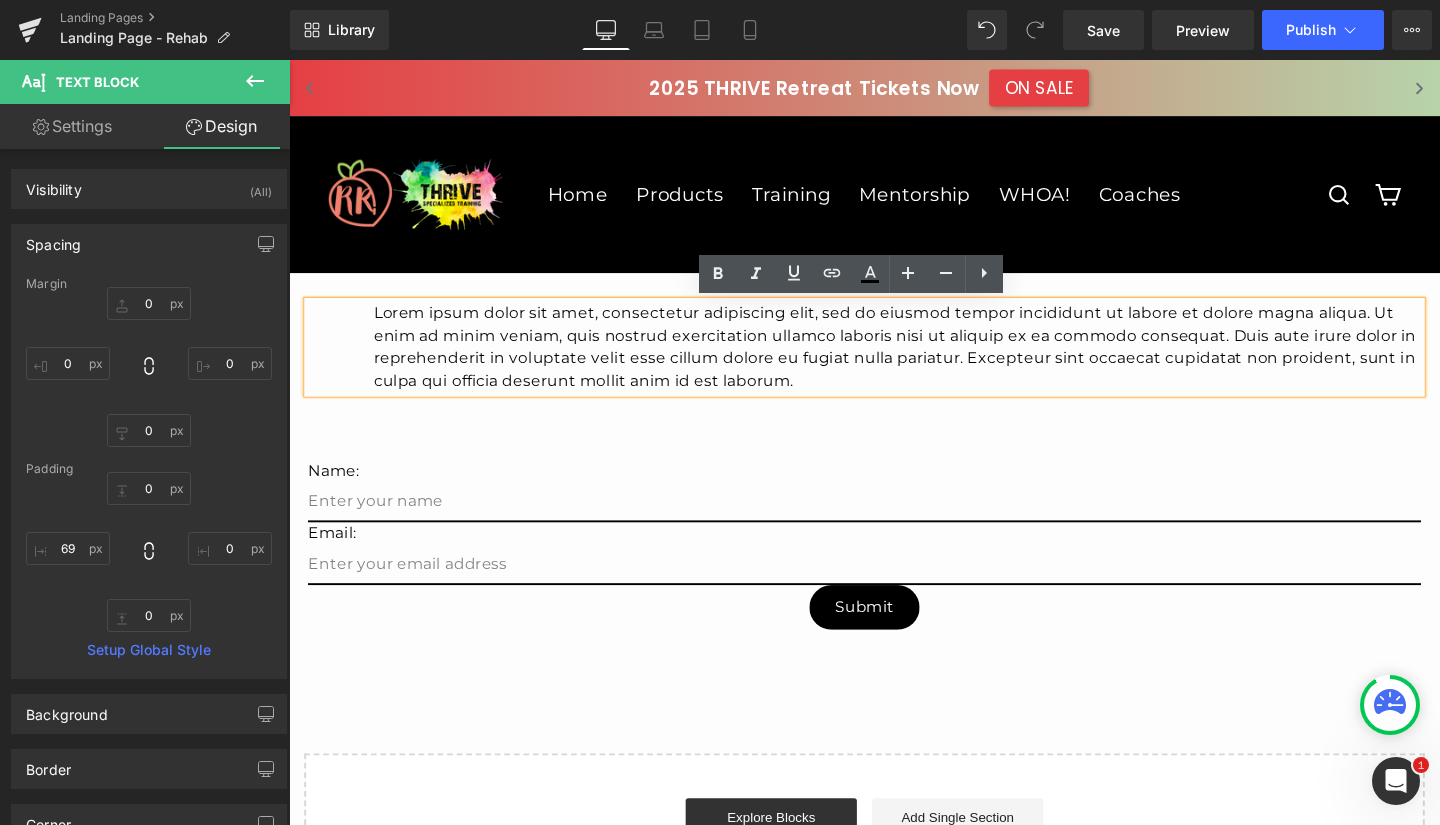click on "Lorem ipsum dolor sit amet, consectetur adipiscing elit, sed do eiusmod tempor incididunt ut labore et dolore magna aliqua. Ut enim ad minim veniam, quis nostrud exercitation ullamco laboris nisi ut aliquip ex ea commodo consequat. Duis aute irure dolor in reprehenderit in voluptate velit esse cillum dolore eu fugiat nulla pariatur. Excepteur sint occaecat cupidatat non proident, sunt in culpa qui officia deserunt mollit anim id est laborum.
Text Block       69px" at bounding box center [894, 362] 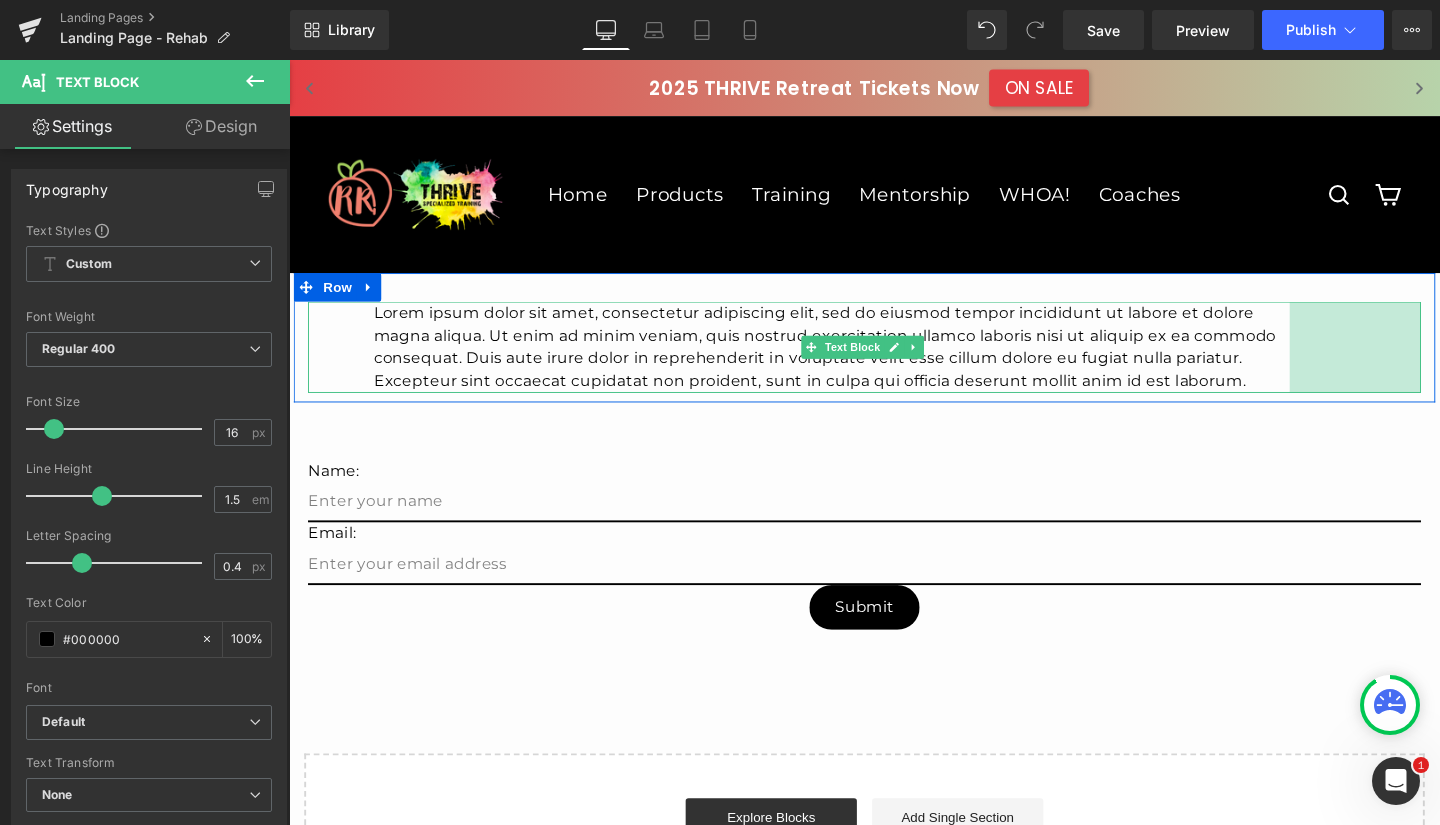 drag, startPoint x: 1466, startPoint y: 356, endPoint x: 1328, endPoint y: 362, distance: 138.13037 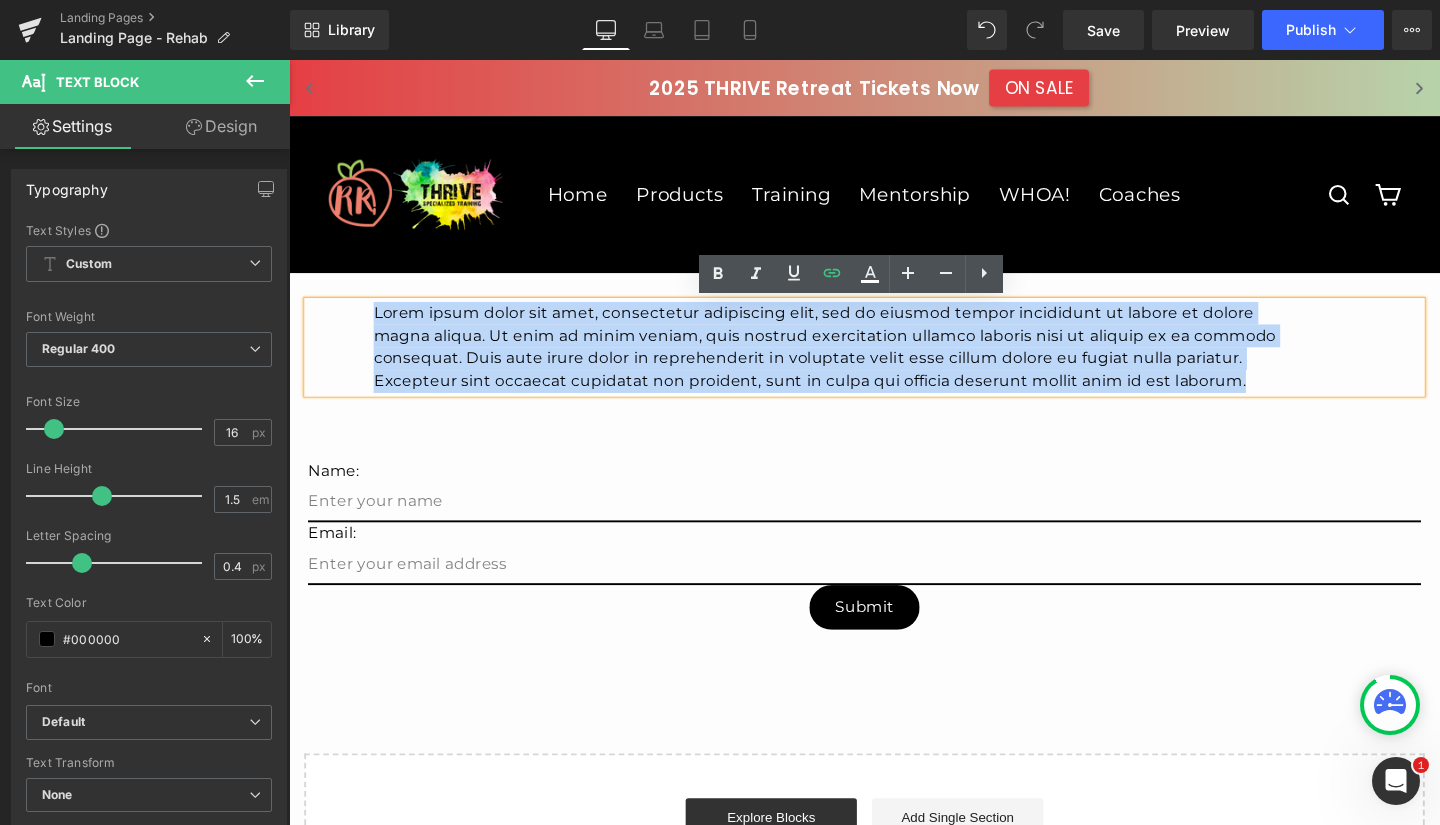 drag, startPoint x: 1294, startPoint y: 391, endPoint x: 369, endPoint y: 333, distance: 926.8166 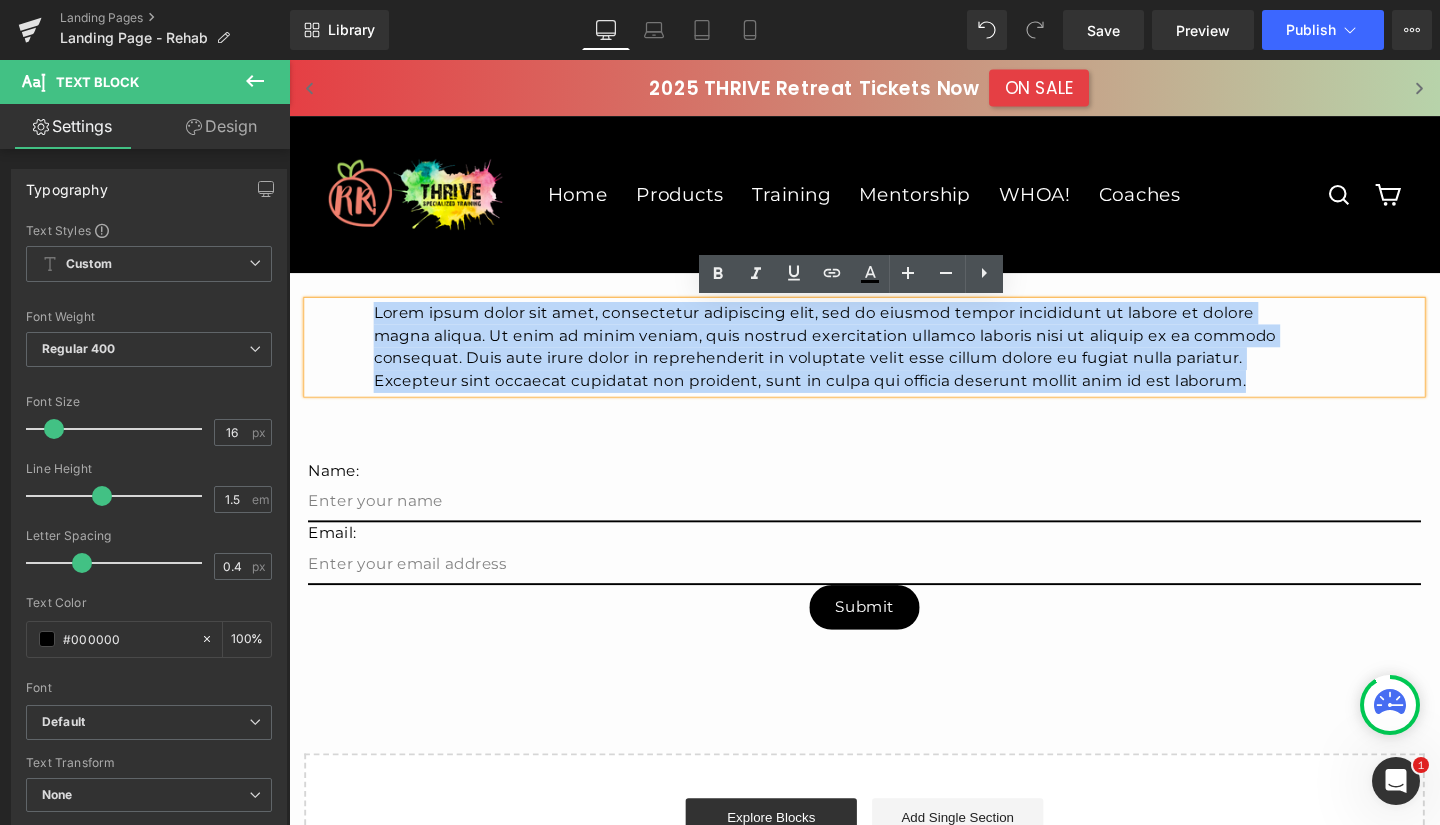 type 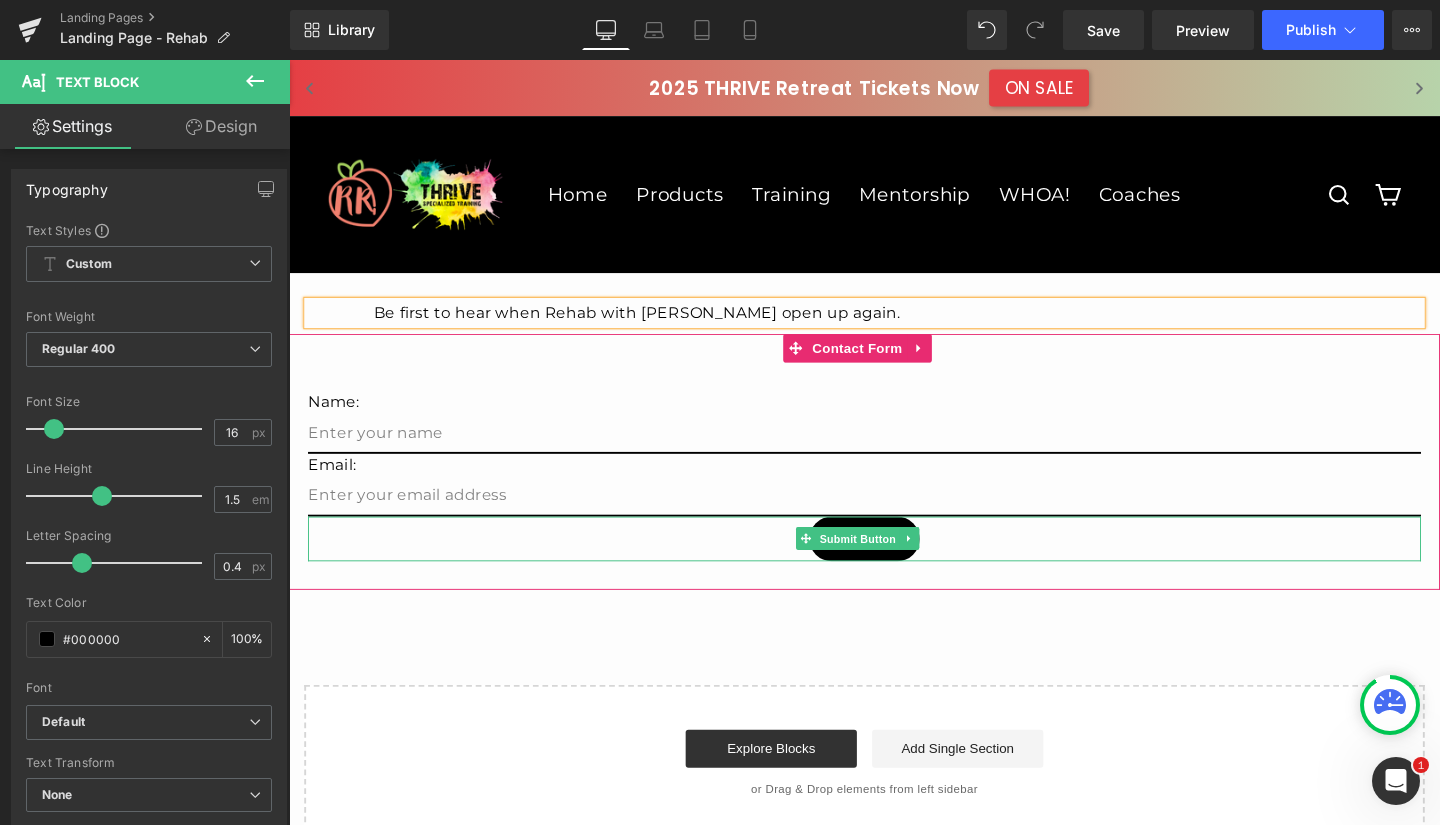 click on "Submit Button" at bounding box center (886, 564) 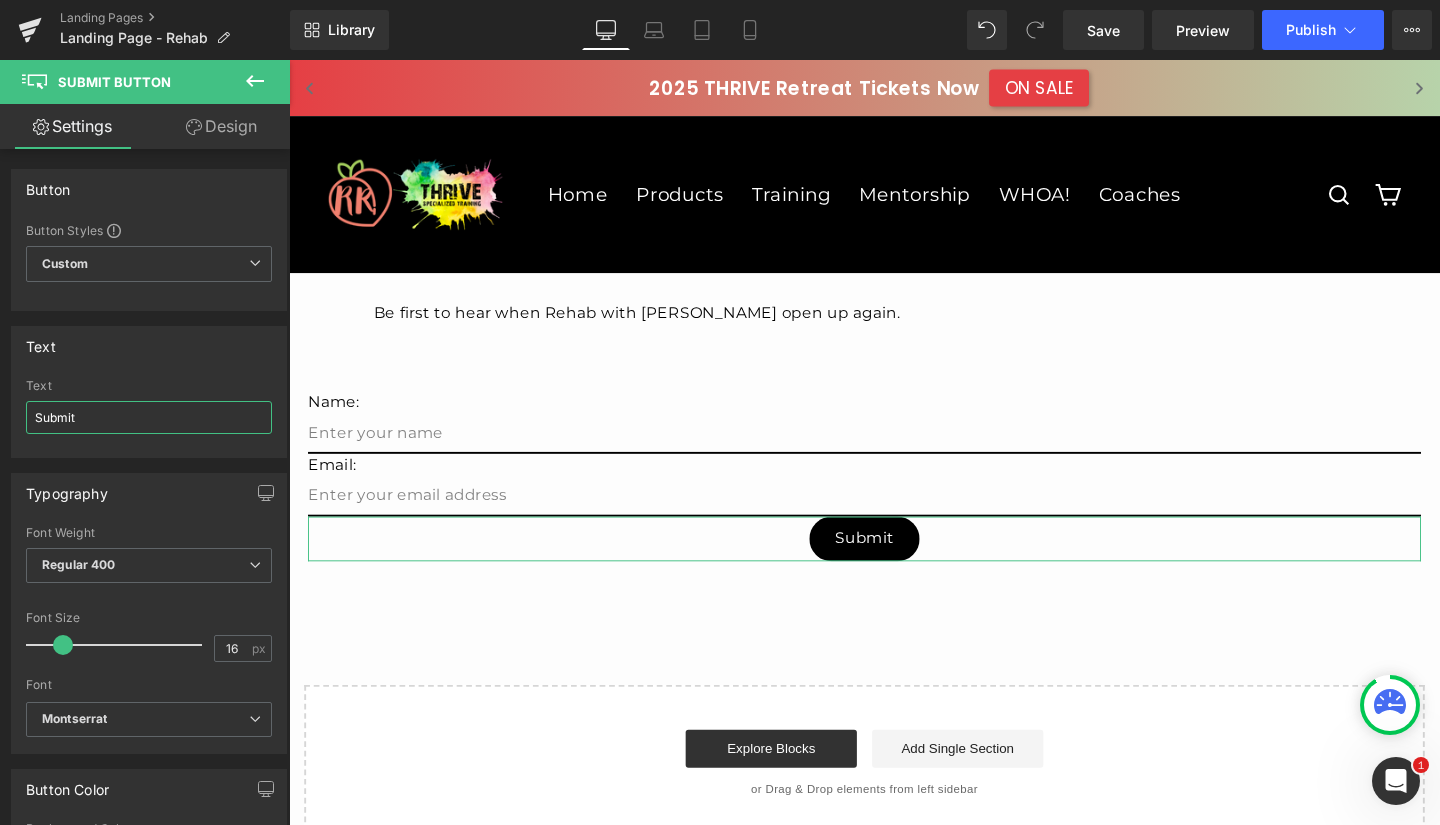 drag, startPoint x: 113, startPoint y: 420, endPoint x: 0, endPoint y: 413, distance: 113.216606 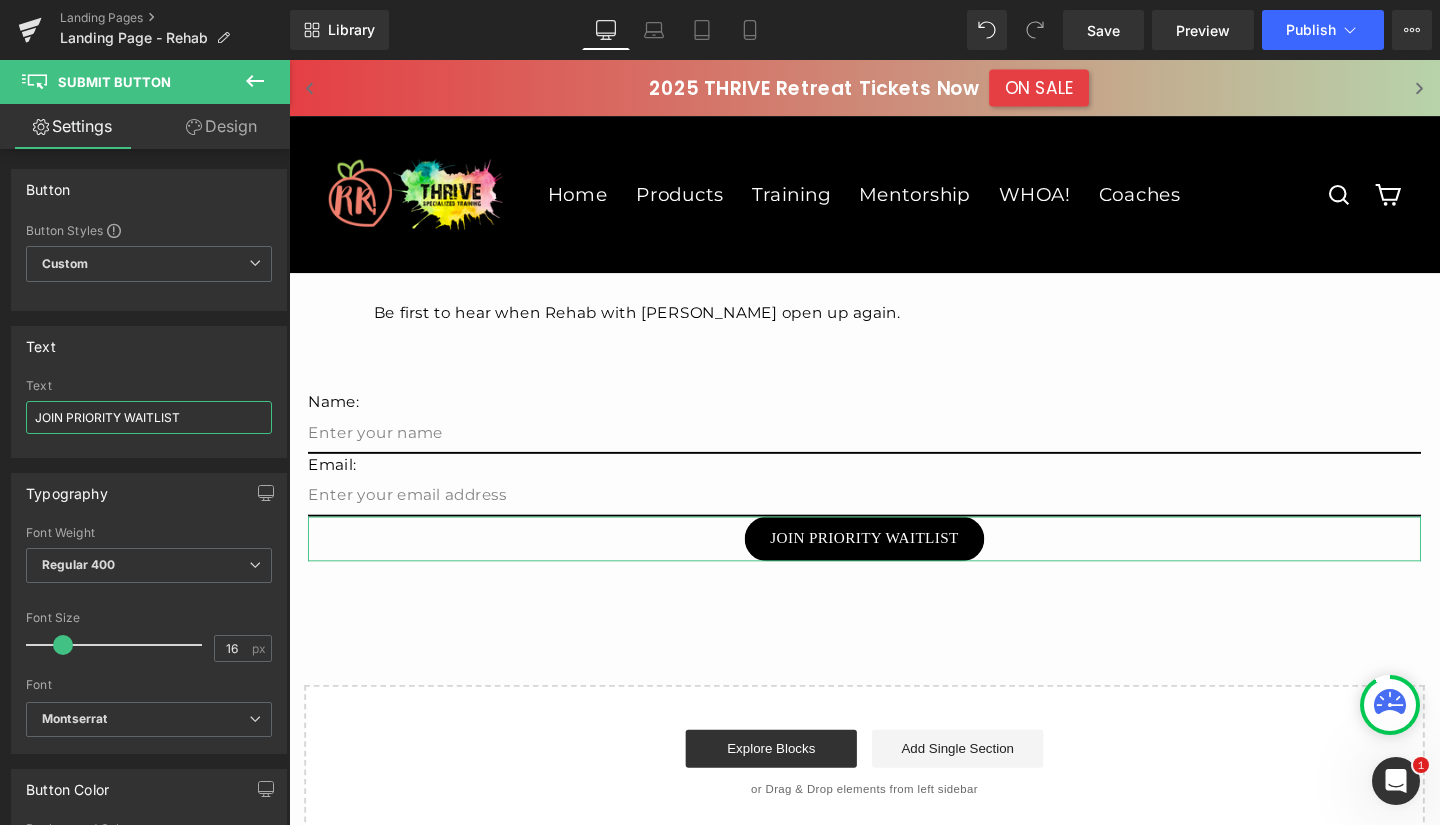 type on "JOIN PRIORITY WAITLIST" 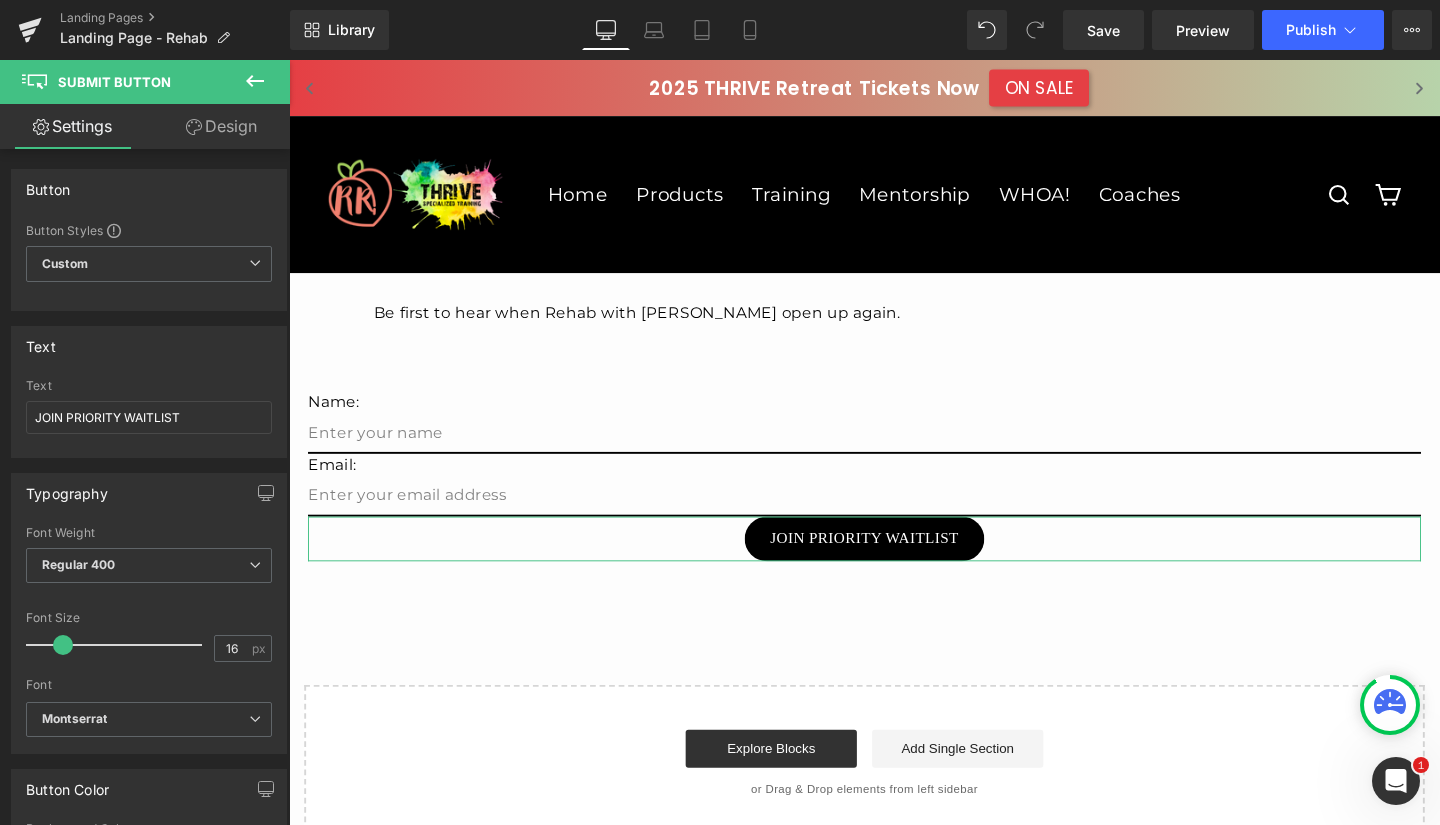 click on "Montserrat" at bounding box center (145, 719) 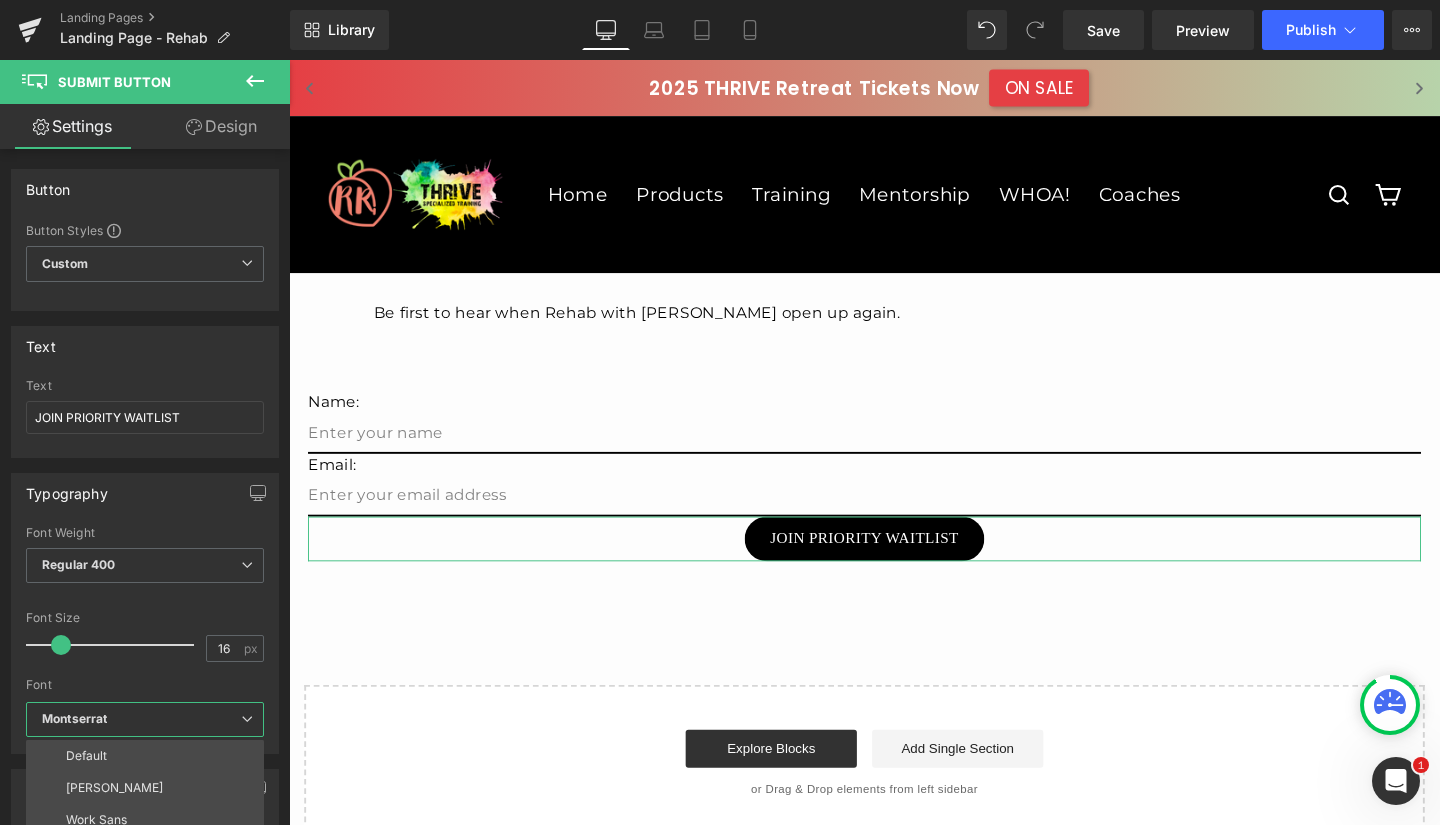 click on "[PERSON_NAME]" at bounding box center [149, 788] 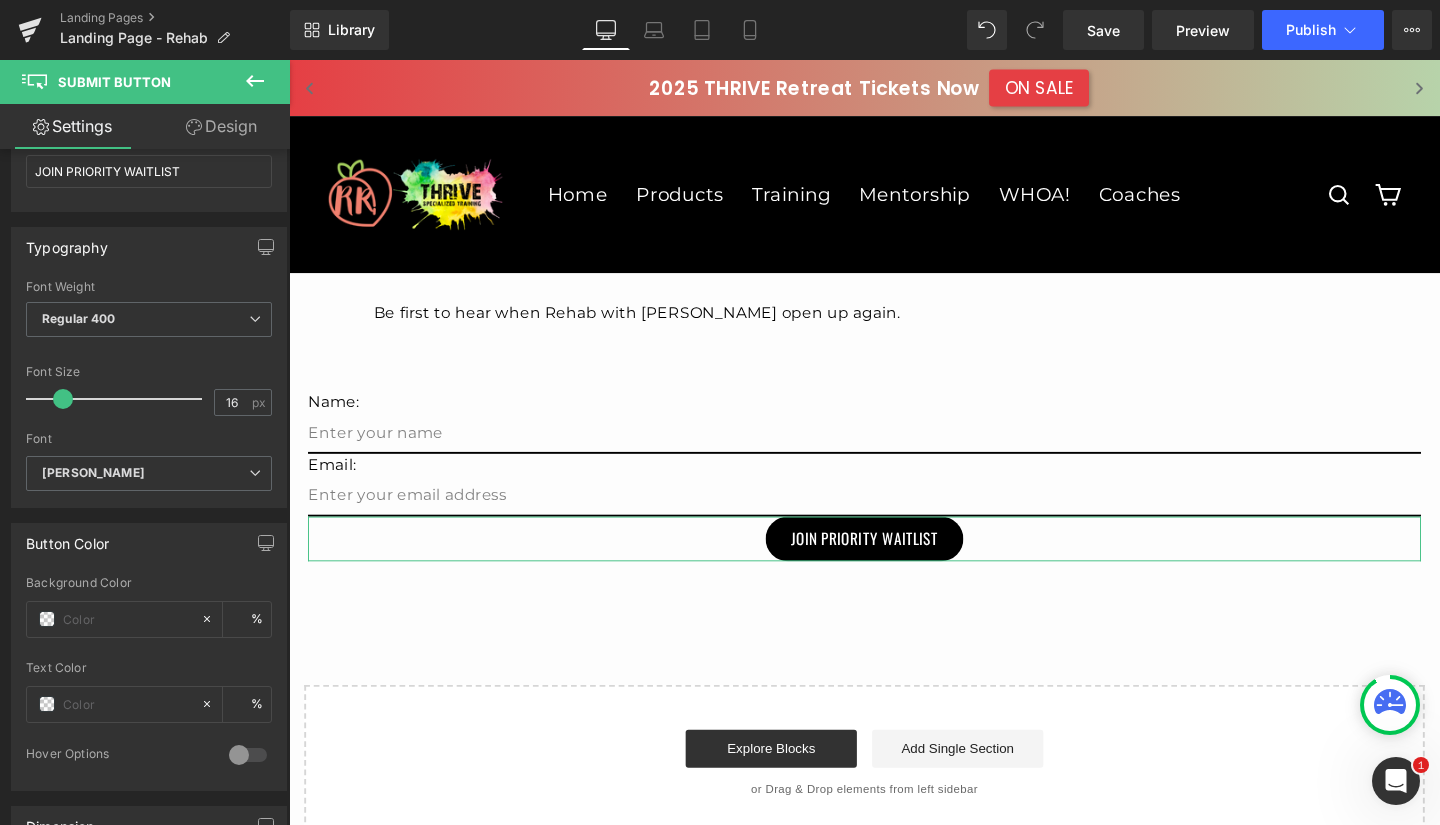 scroll, scrollTop: 248, scrollLeft: 0, axis: vertical 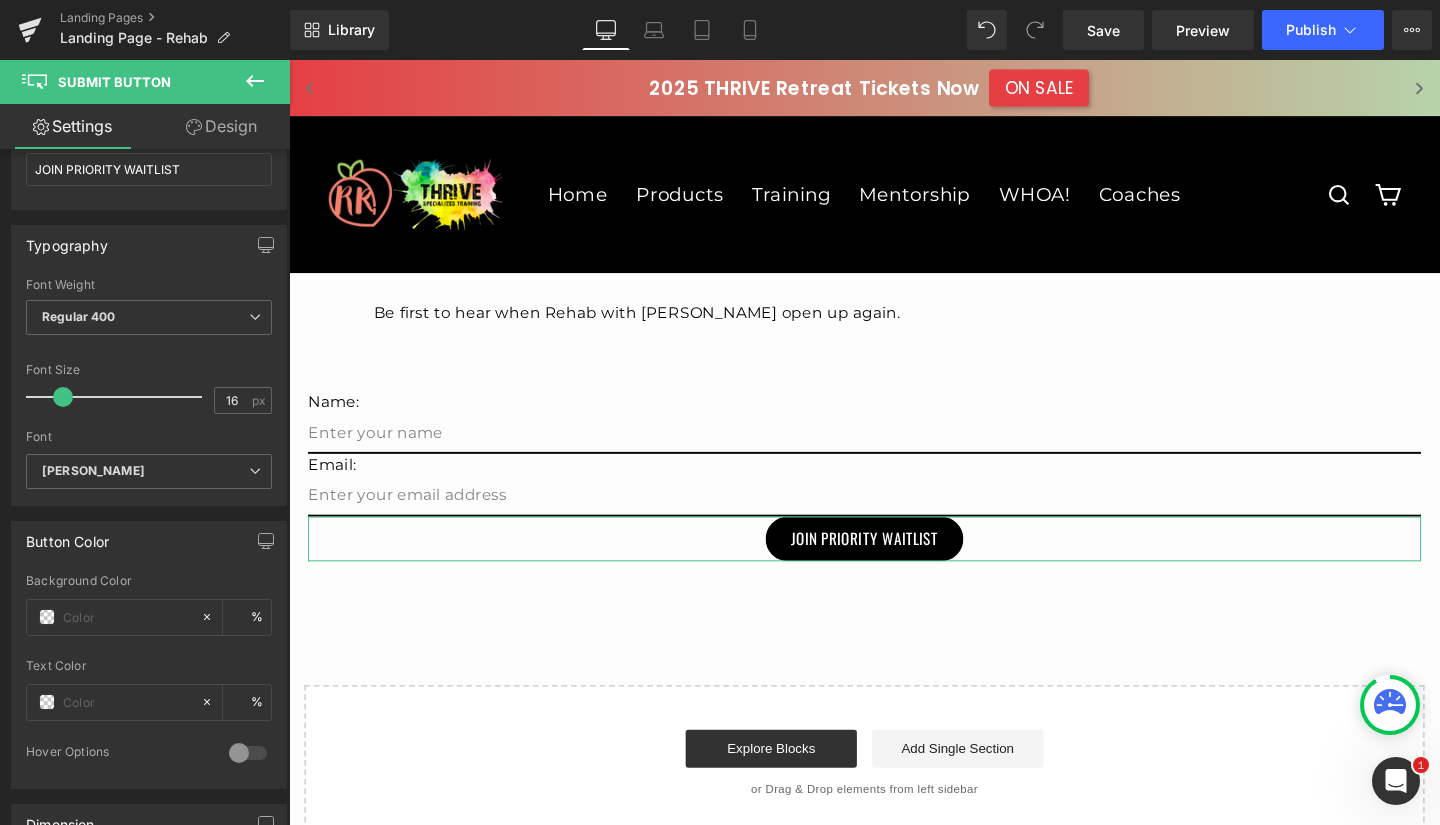 click at bounding box center (255, 471) 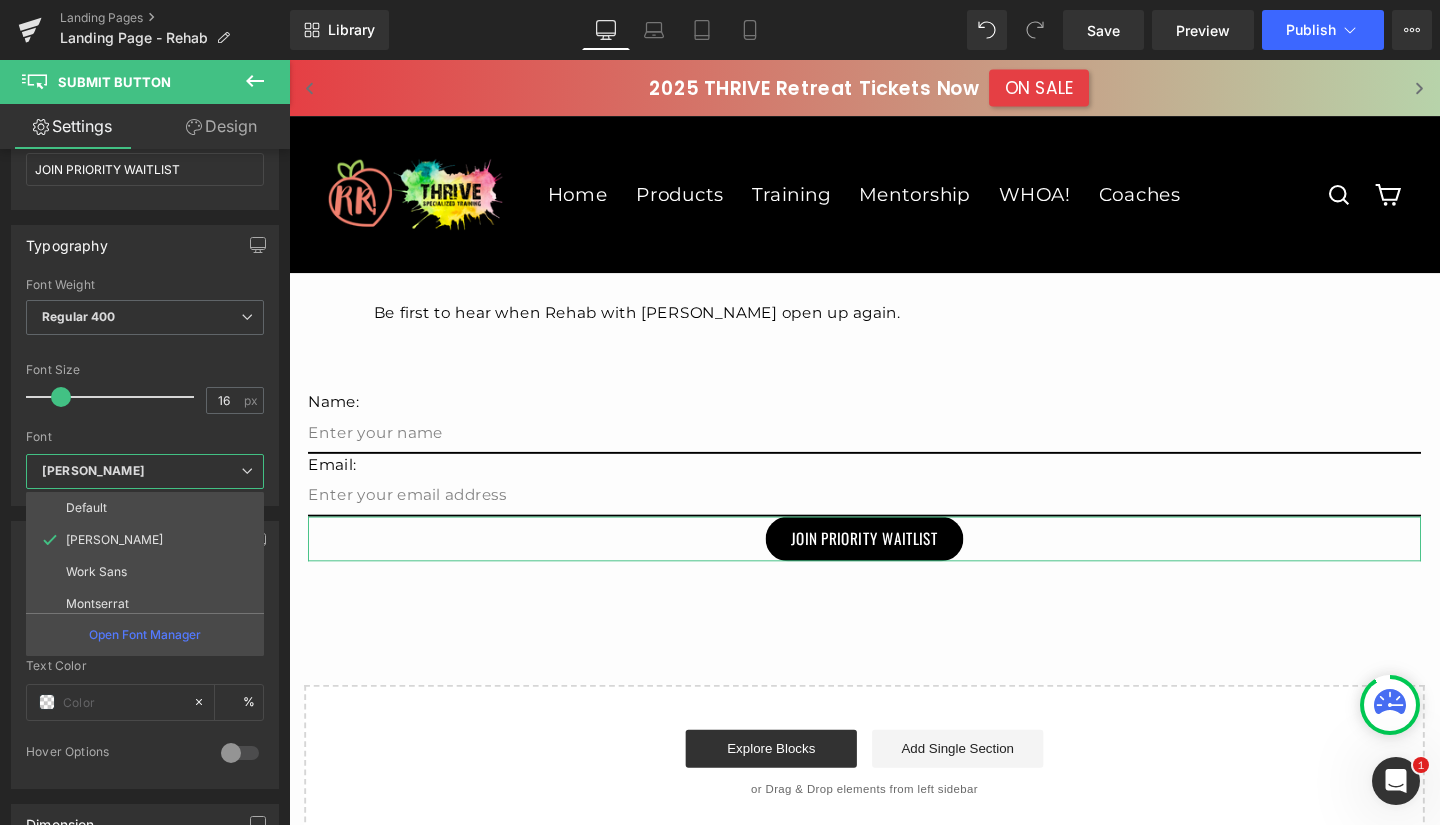 click on "Work Sans" at bounding box center (149, 572) 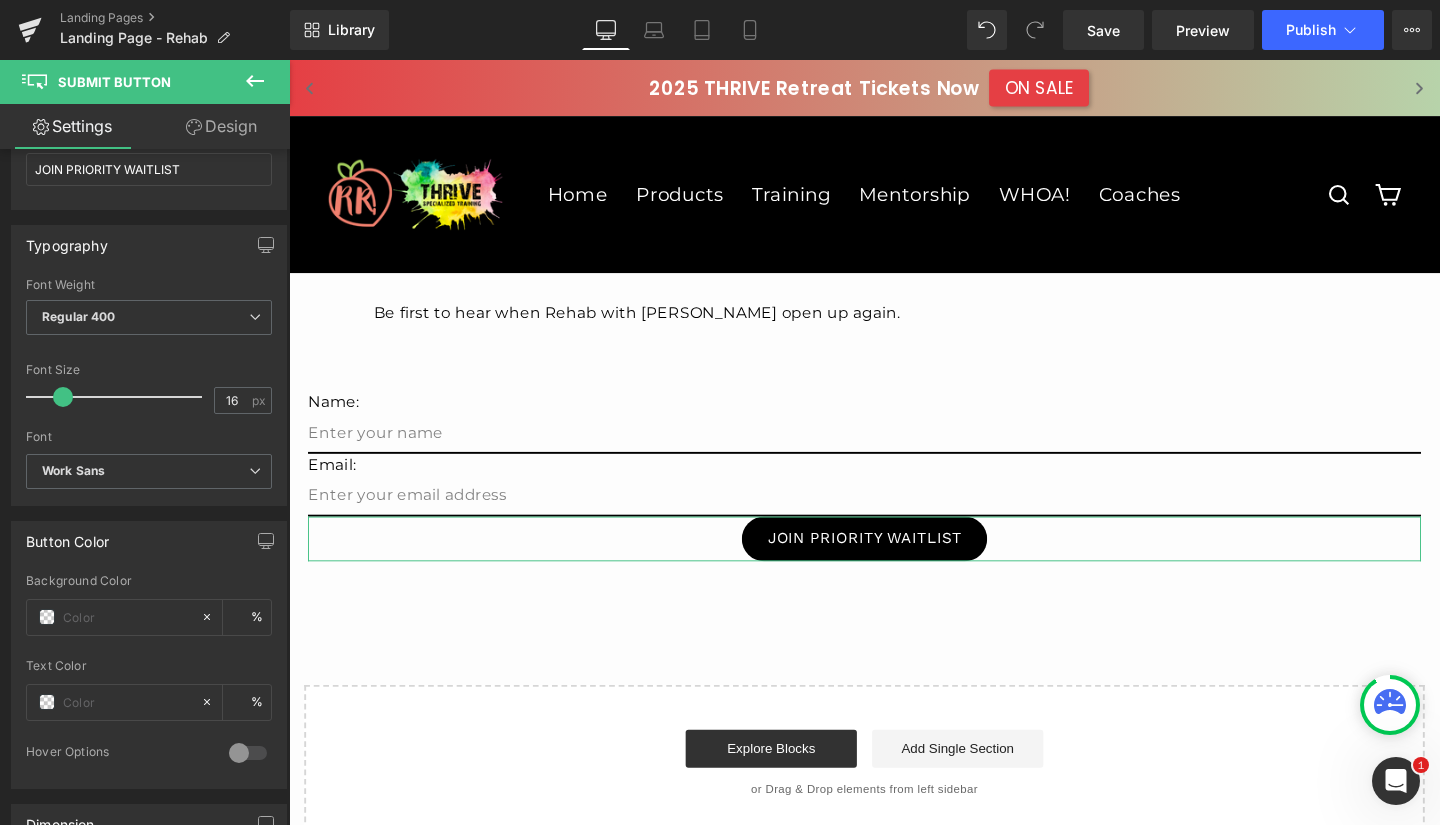 click on "Work Sans" at bounding box center [145, 471] 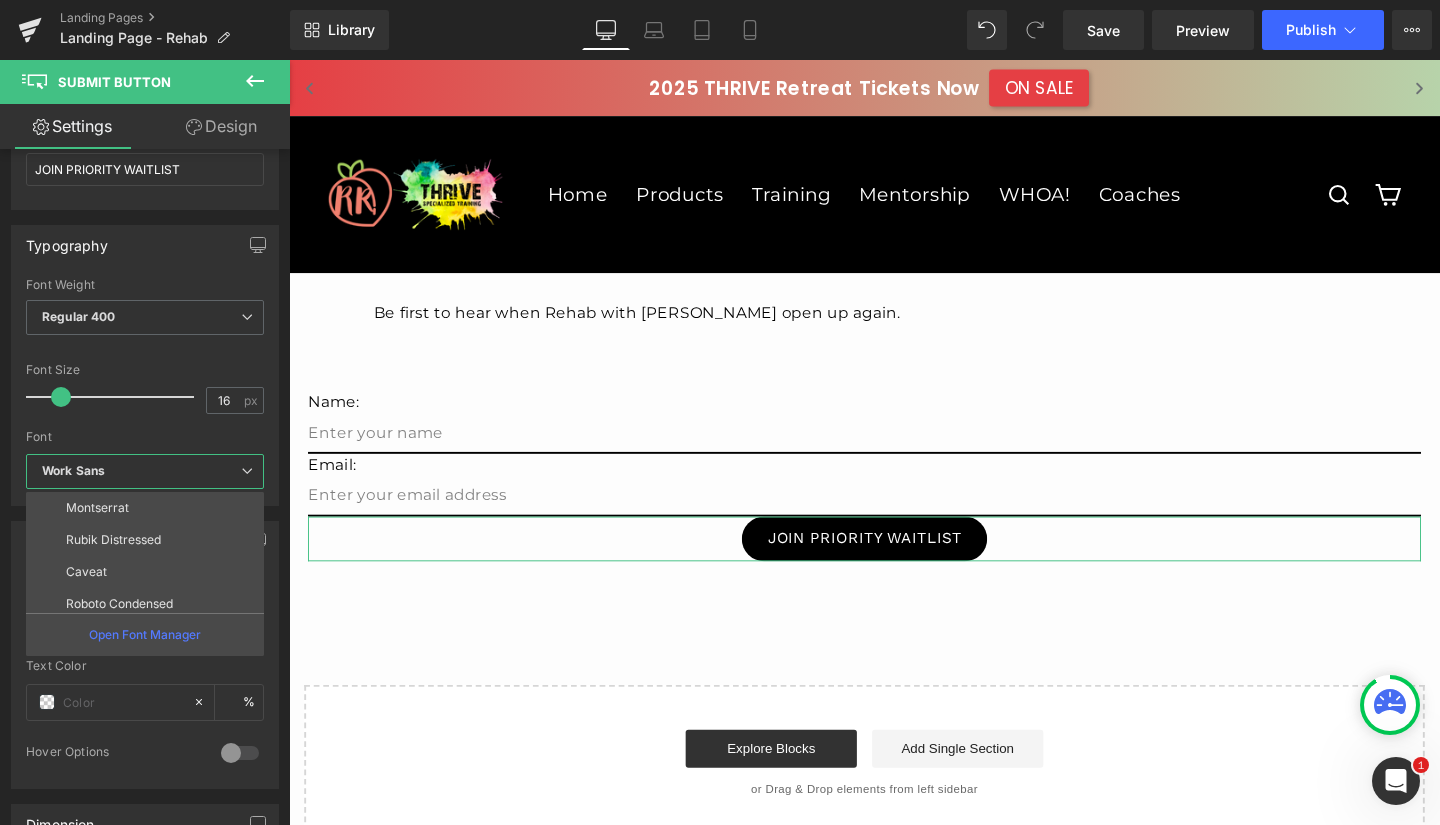 scroll, scrollTop: 103, scrollLeft: 0, axis: vertical 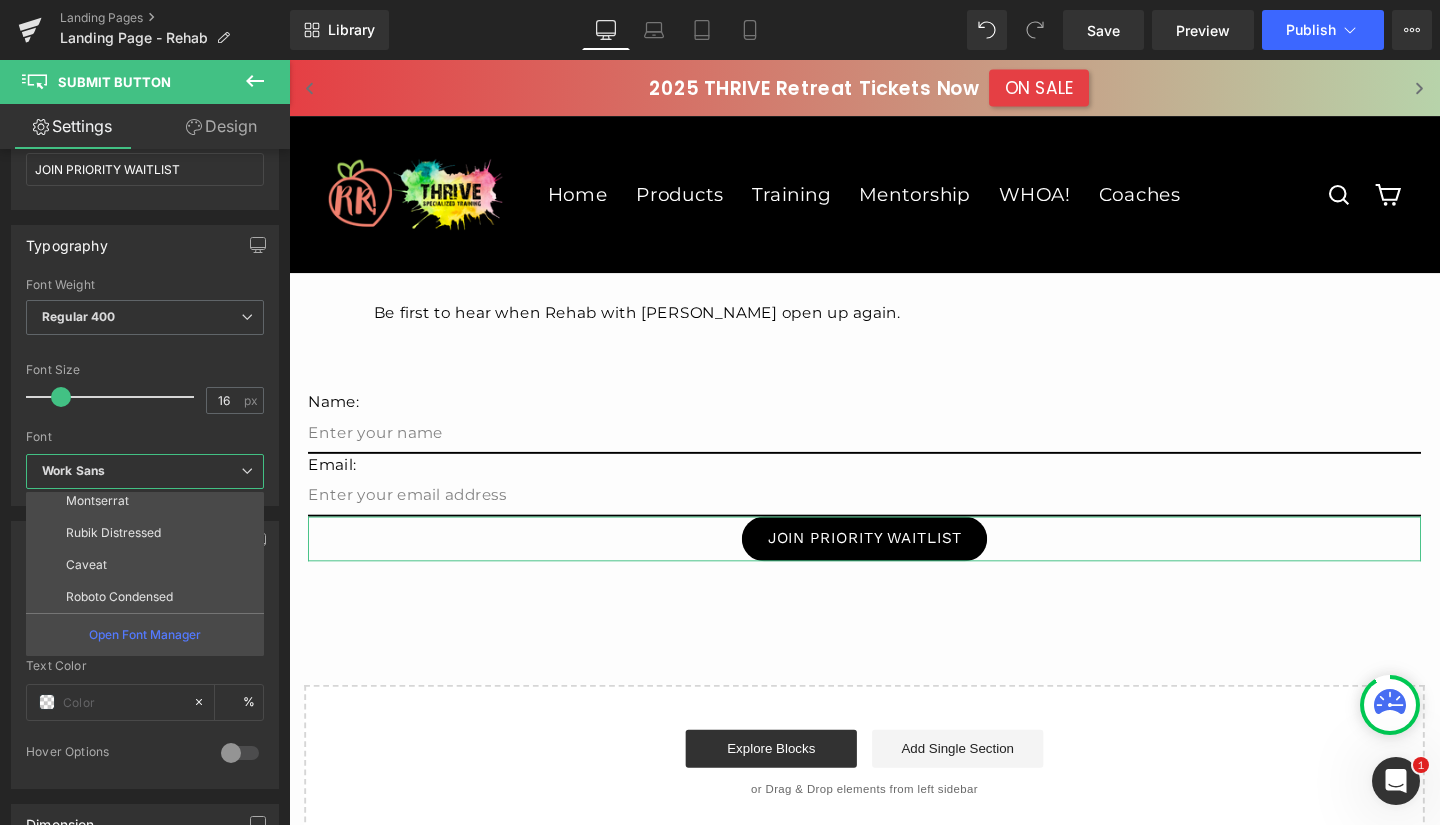 click on "Rubik Distressed" at bounding box center [113, 533] 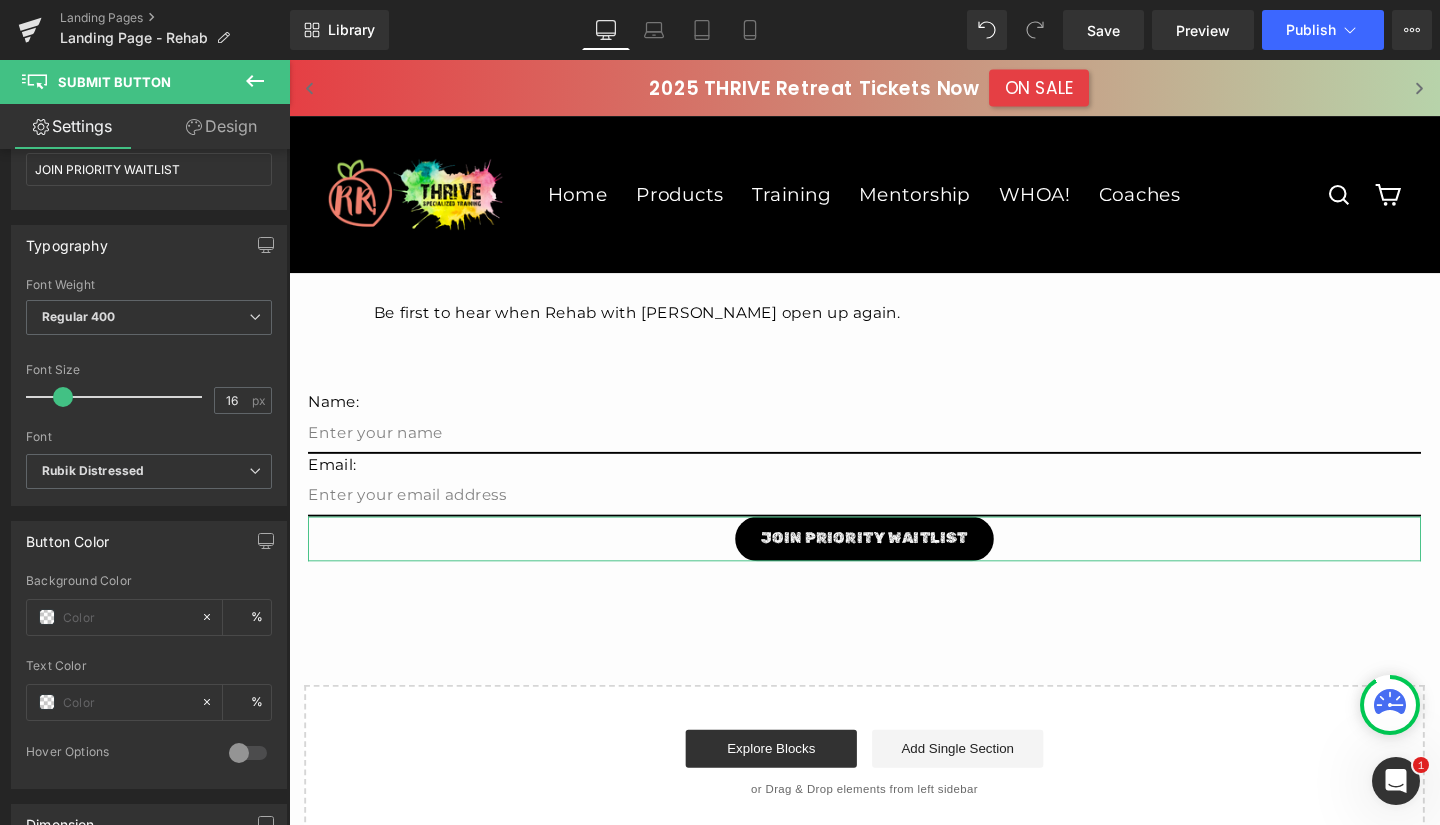 click at bounding box center [255, 471] 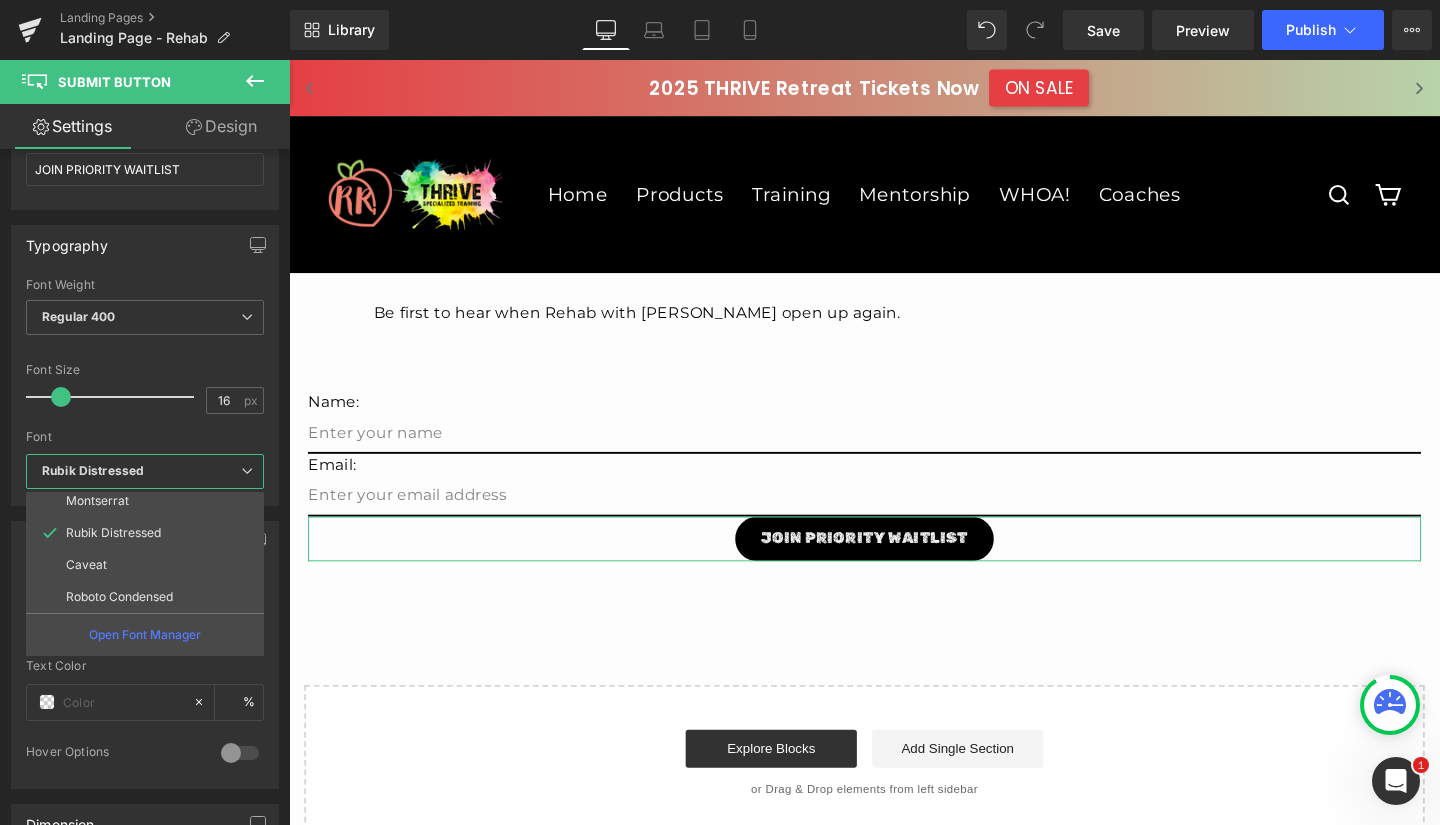 scroll, scrollTop: 136, scrollLeft: 0, axis: vertical 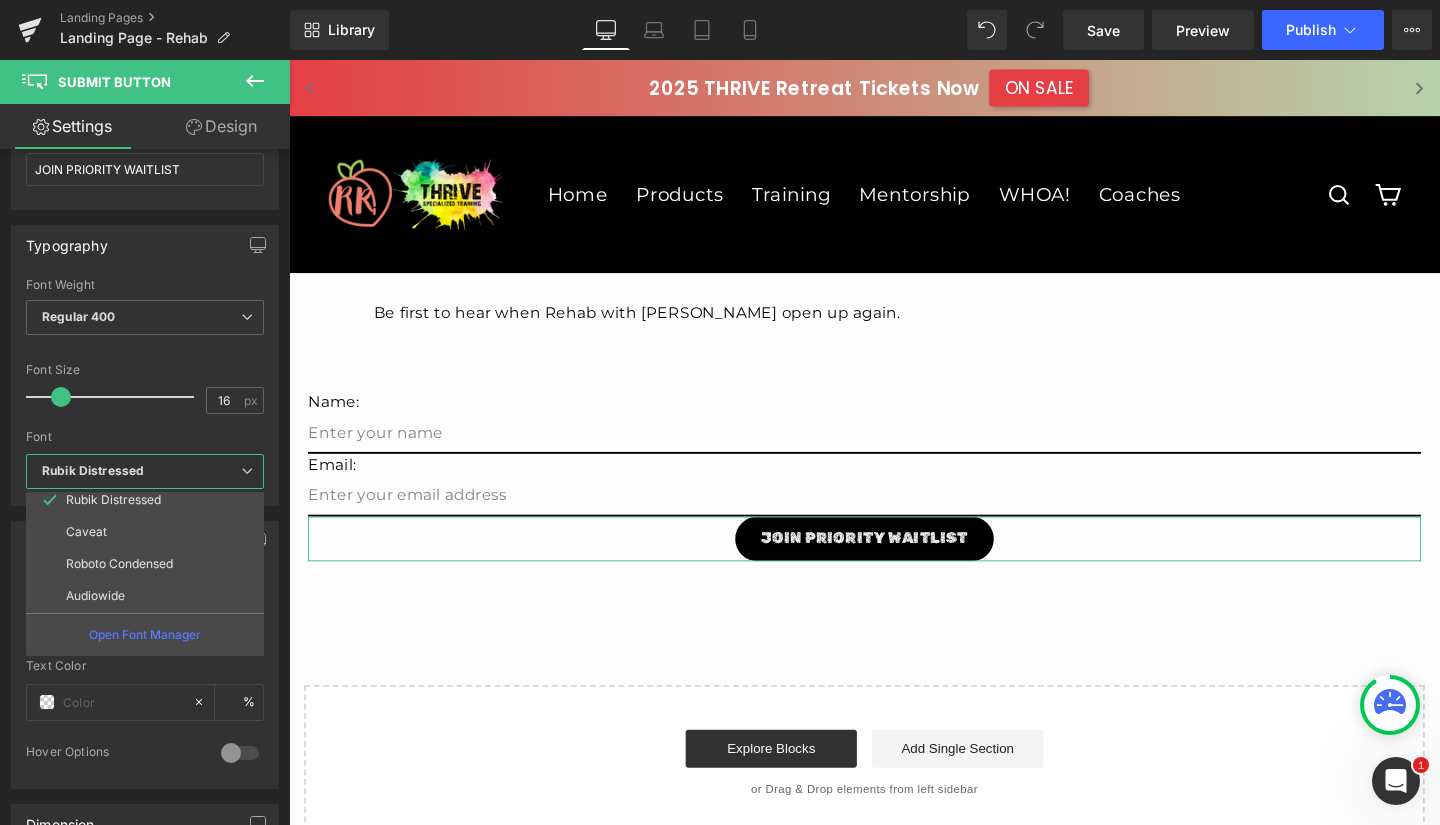 click on "Roboto Condensed" at bounding box center (119, 564) 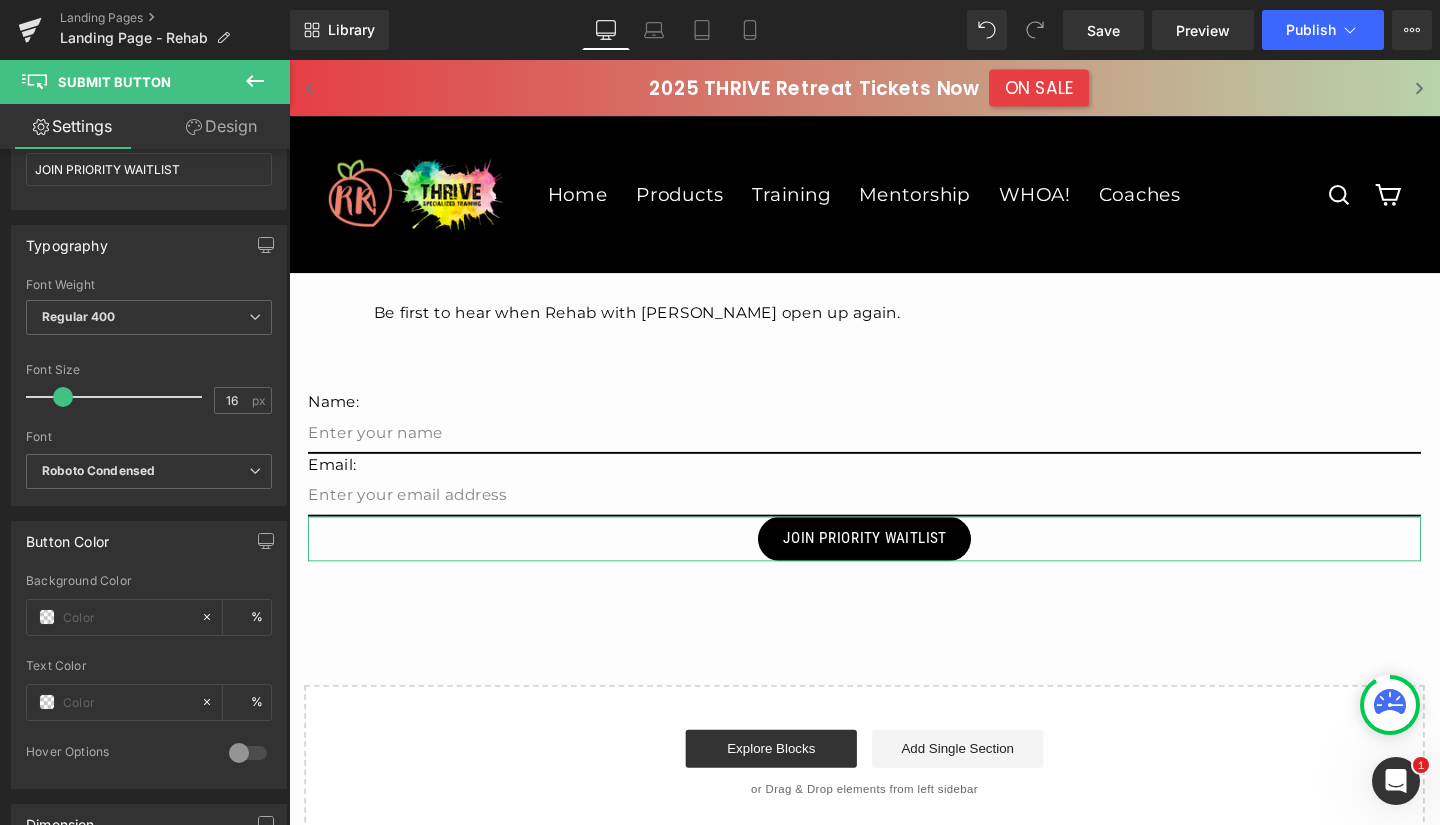 click on "Roboto Condensed" at bounding box center [145, 471] 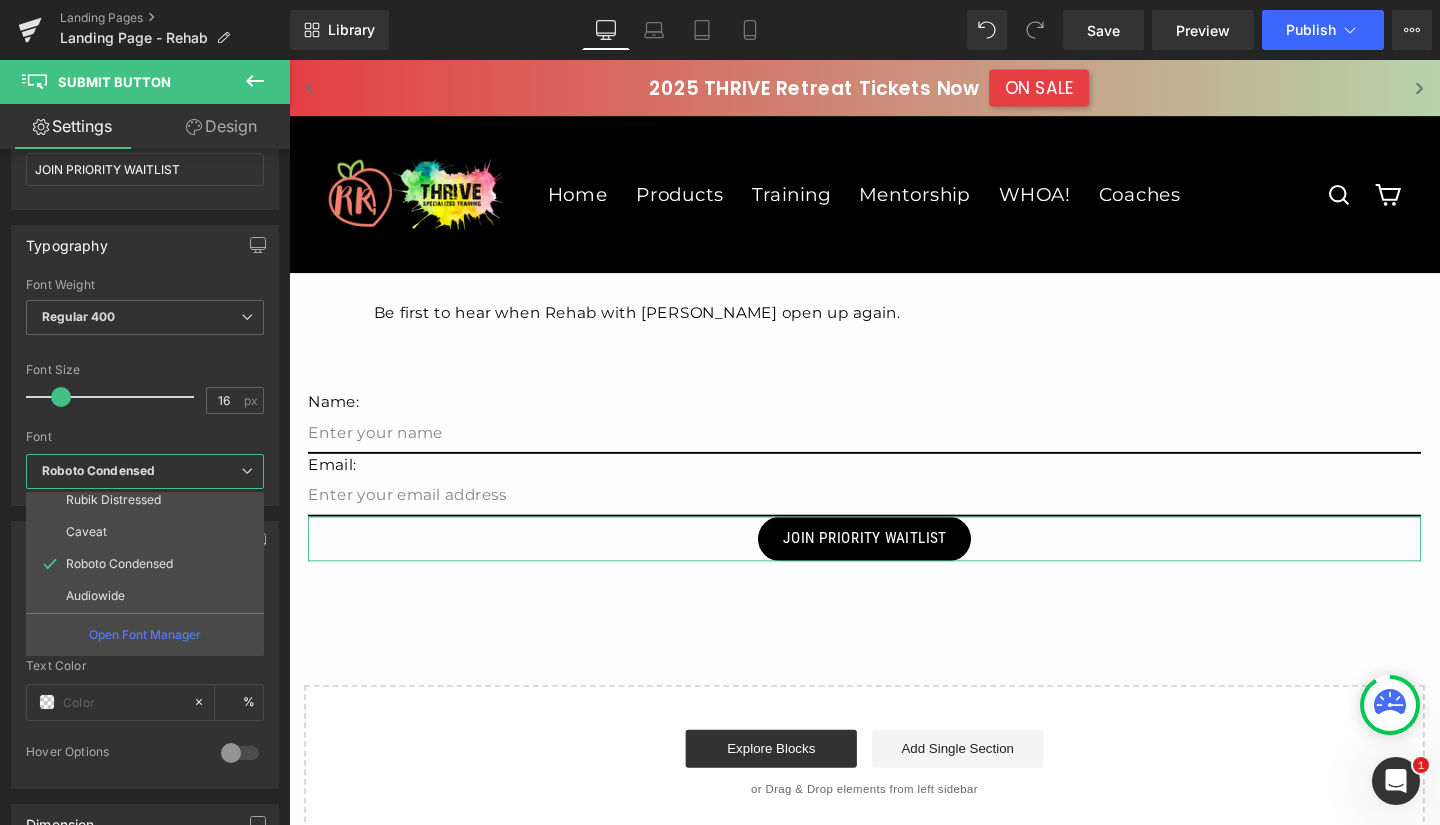 click on "Audiowide" at bounding box center (149, 596) 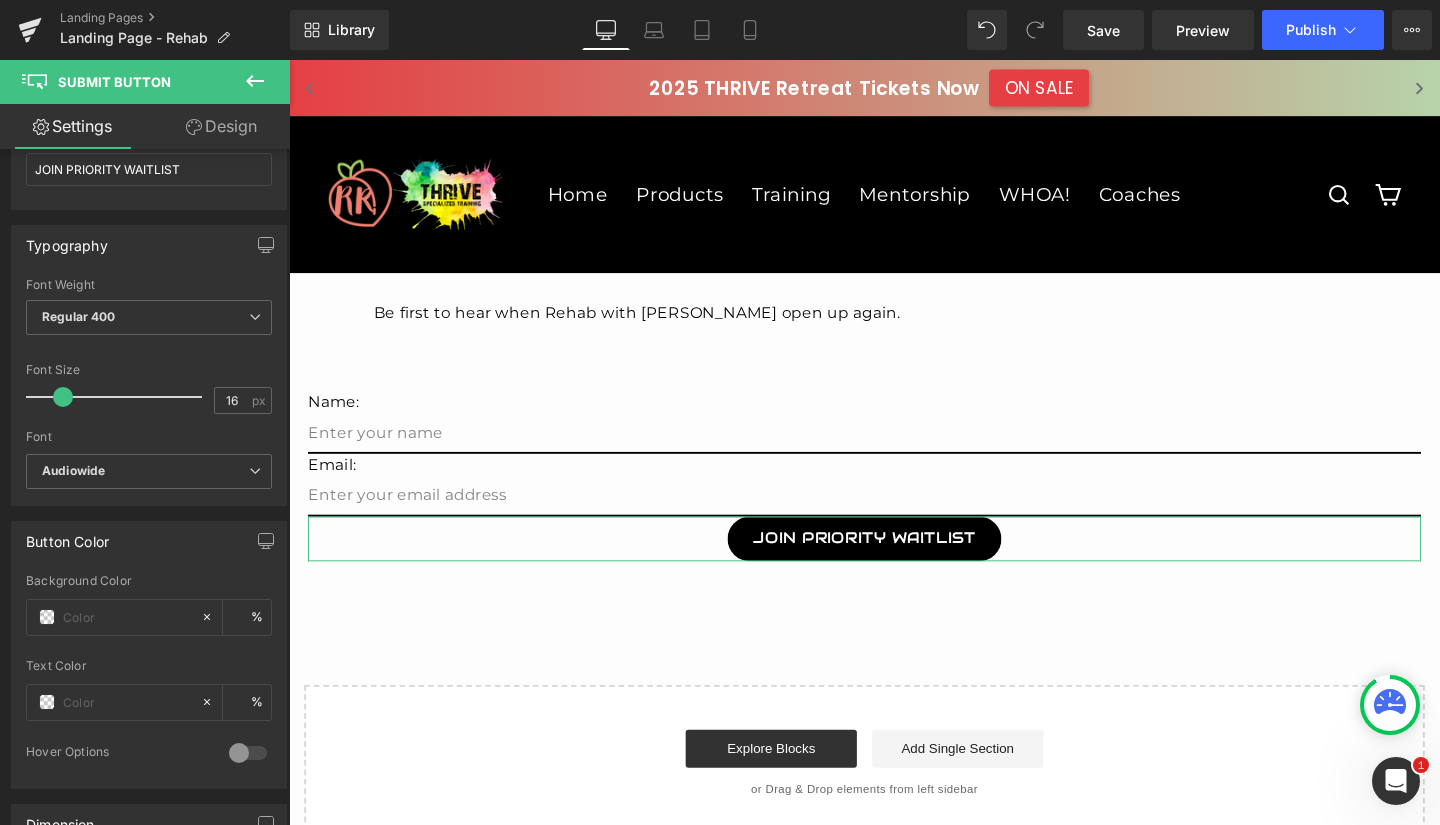 click on "Audiowide" at bounding box center (145, 471) 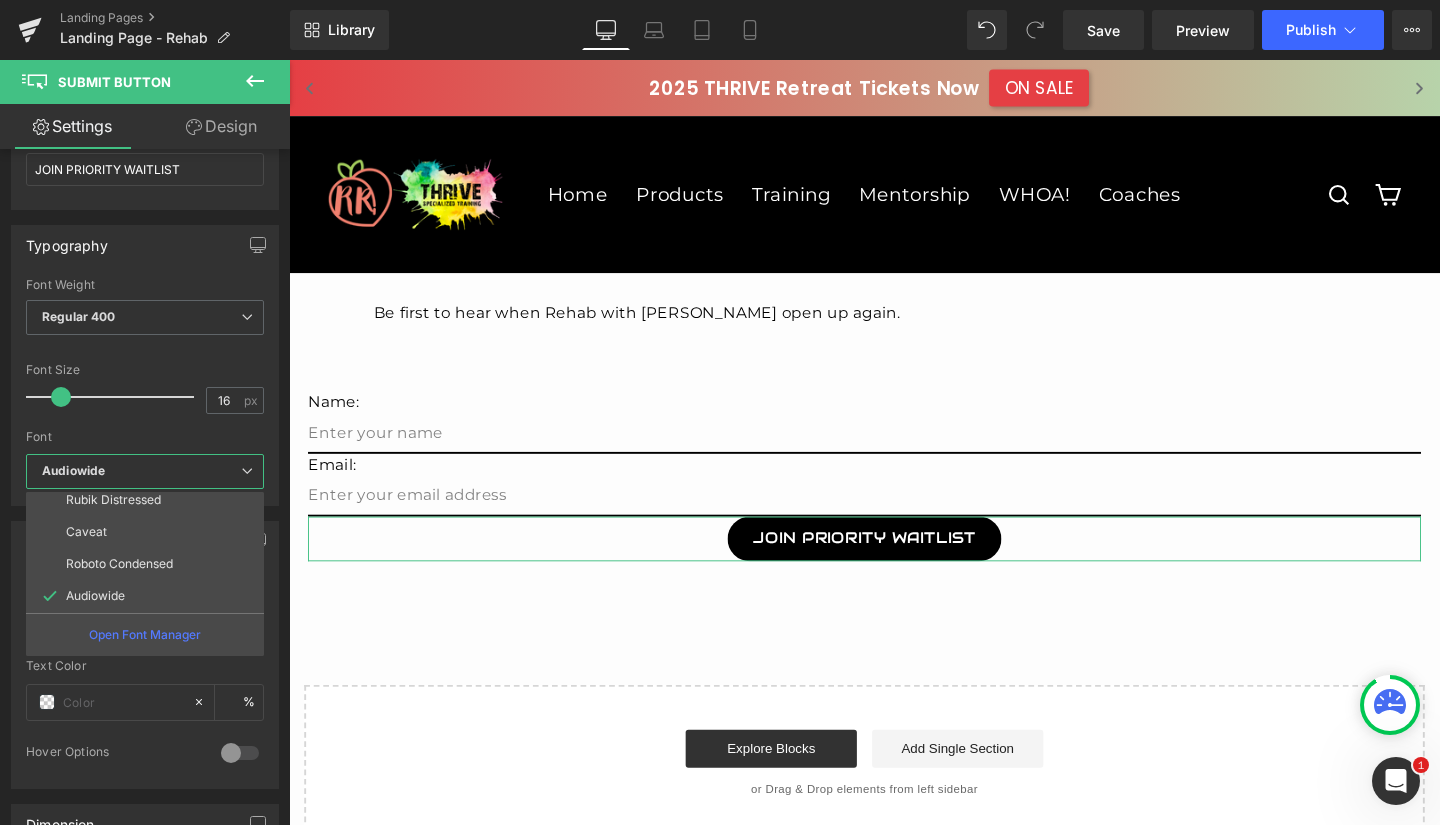 click on "Caveat" at bounding box center (149, 532) 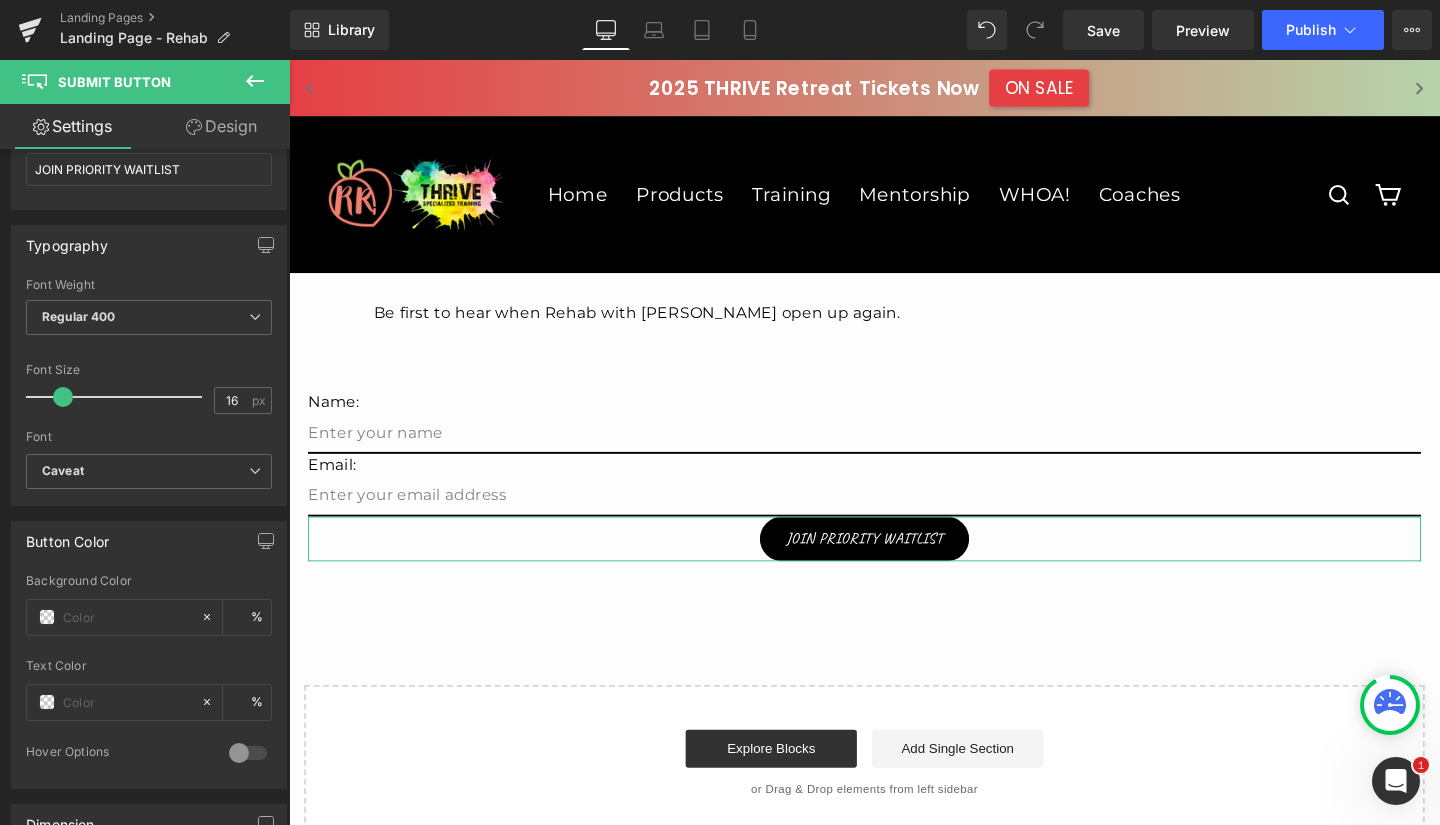 click on "Caveat" at bounding box center [145, 471] 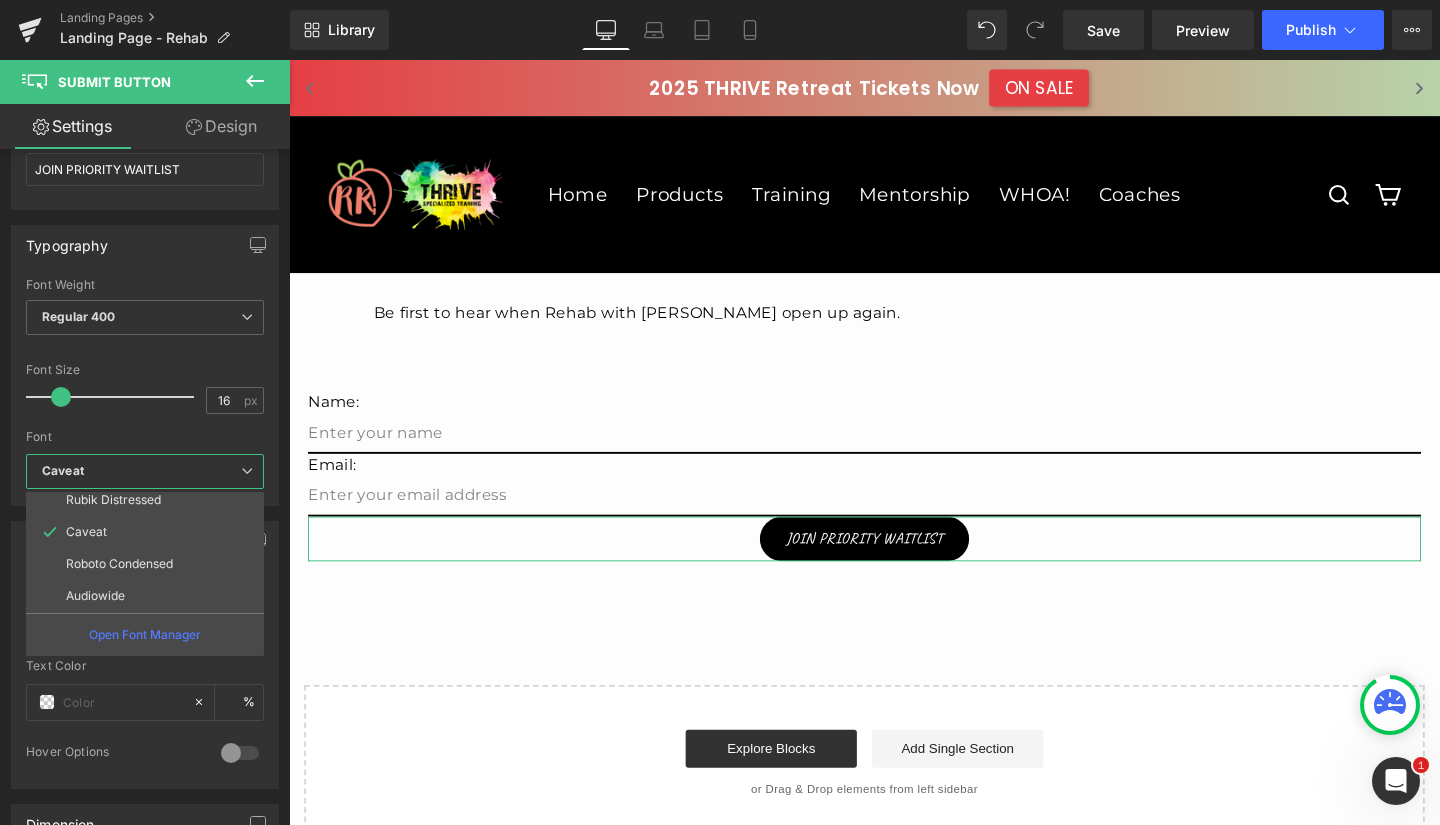 click on "Audiowide" at bounding box center [149, 596] 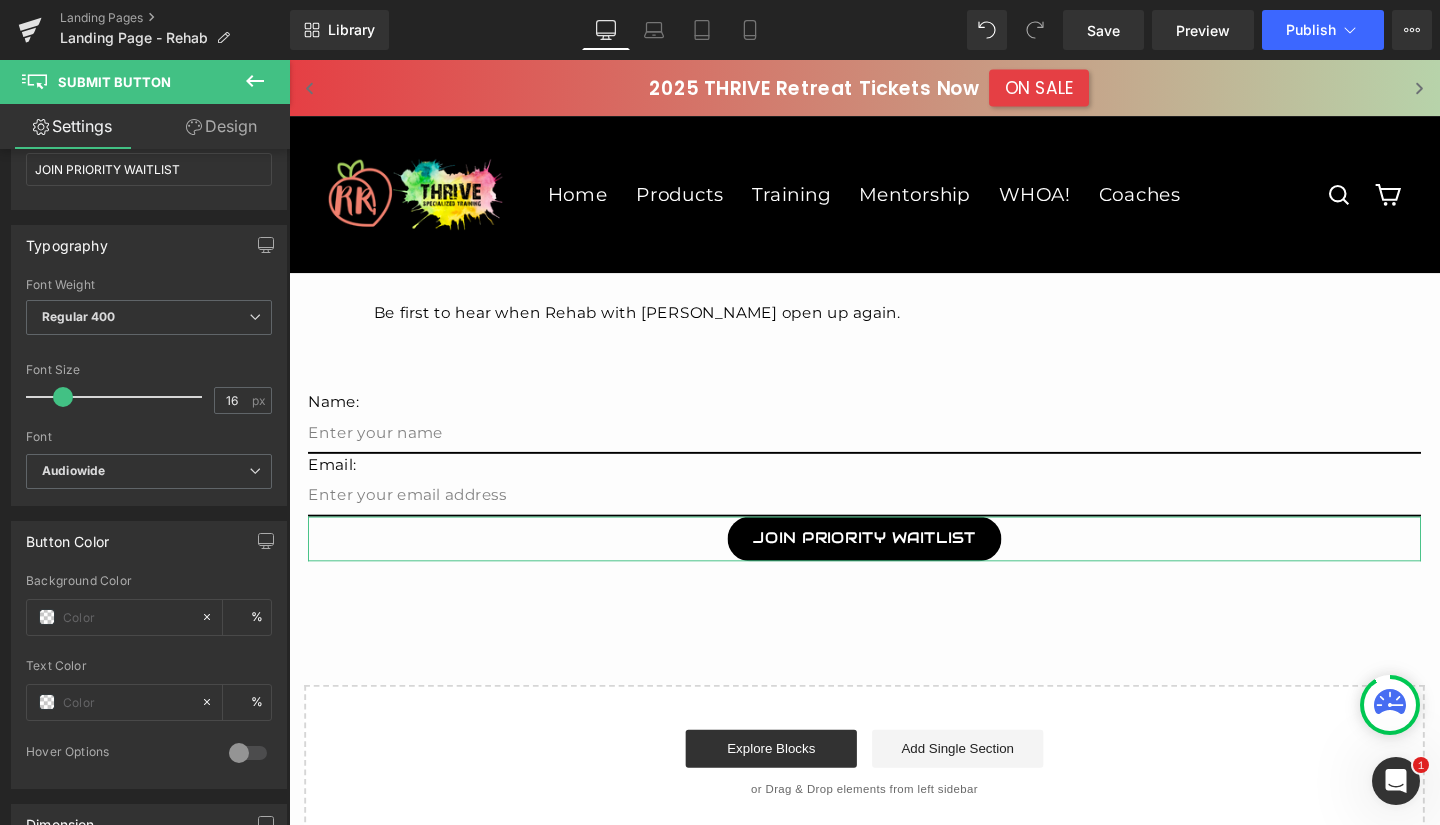 click on "Audiowide" at bounding box center (145, 471) 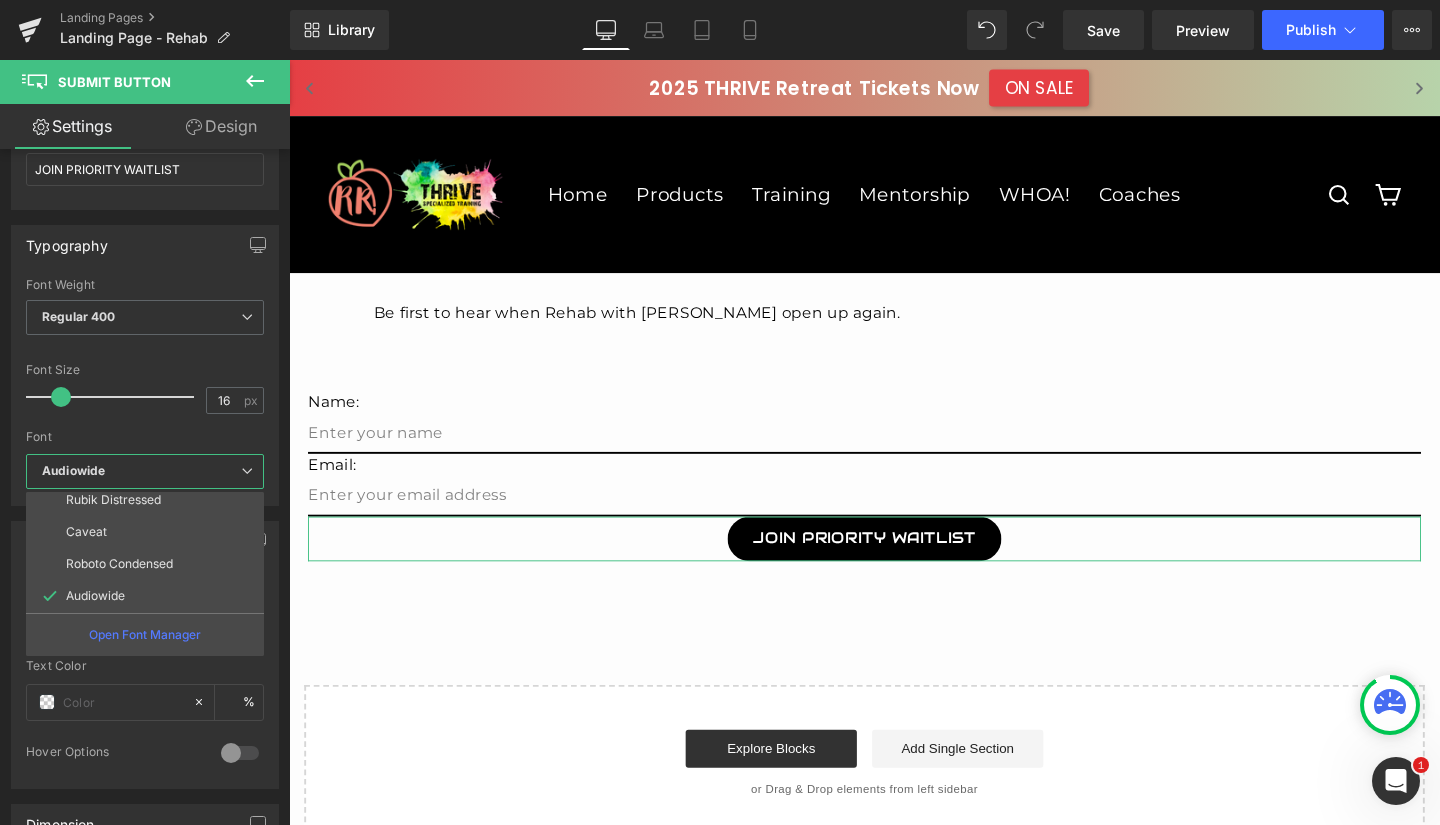 scroll, scrollTop: 0, scrollLeft: 0, axis: both 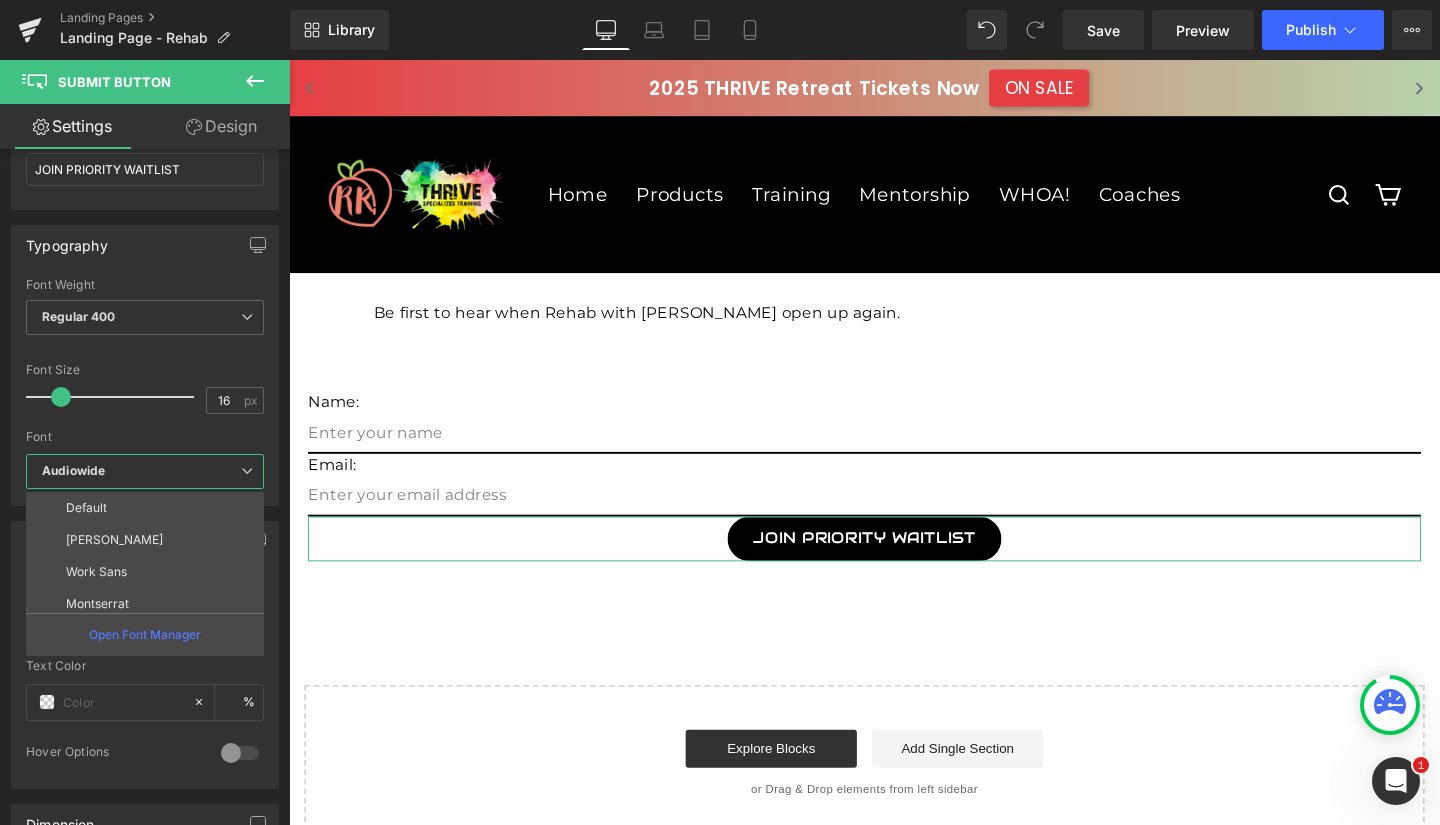 click on "Default" at bounding box center (149, 508) 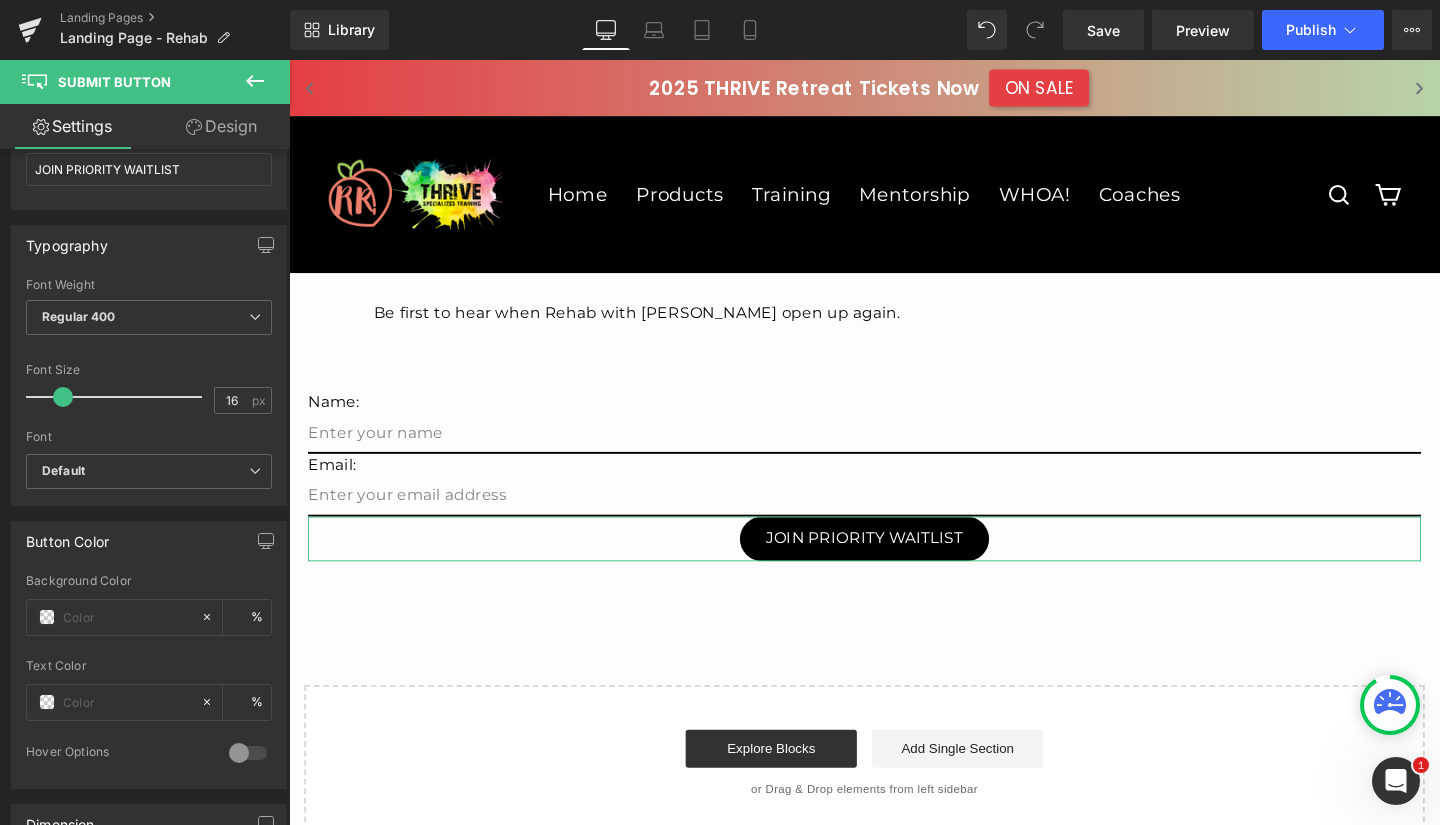 click on "Regular 400" at bounding box center (149, 317) 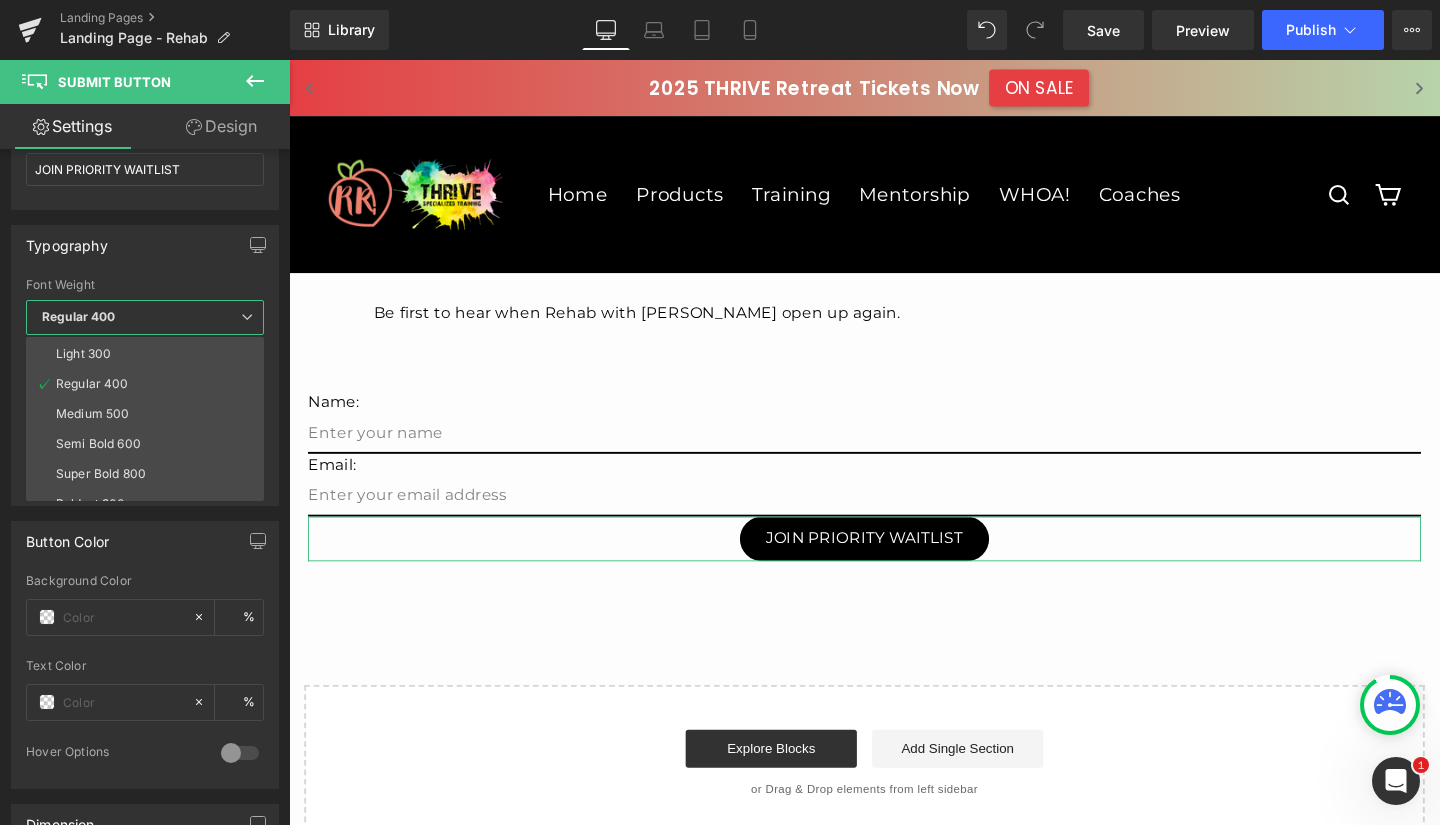 scroll, scrollTop: 61, scrollLeft: 0, axis: vertical 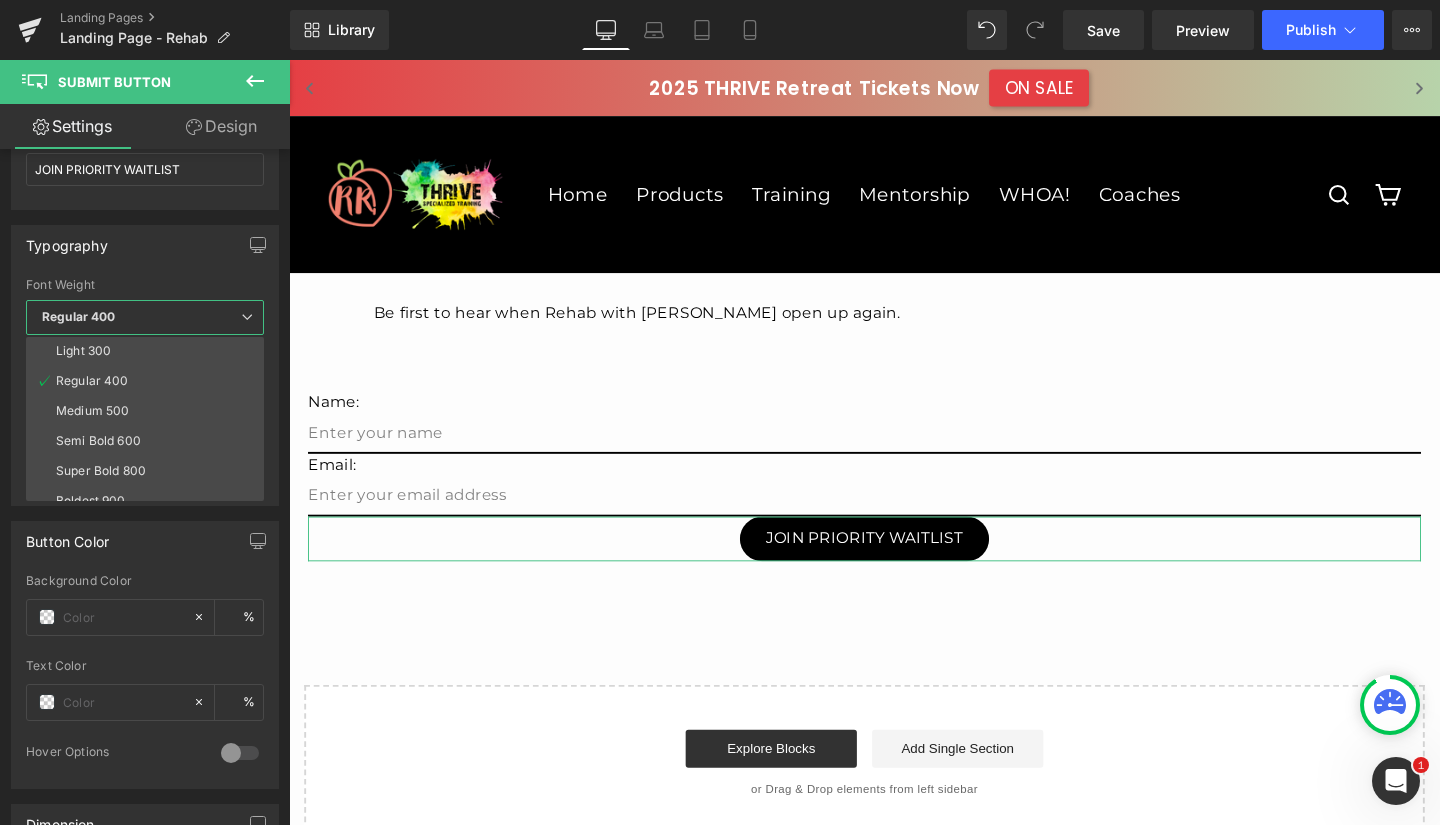 click on "Semi Bold 600" at bounding box center [149, 441] 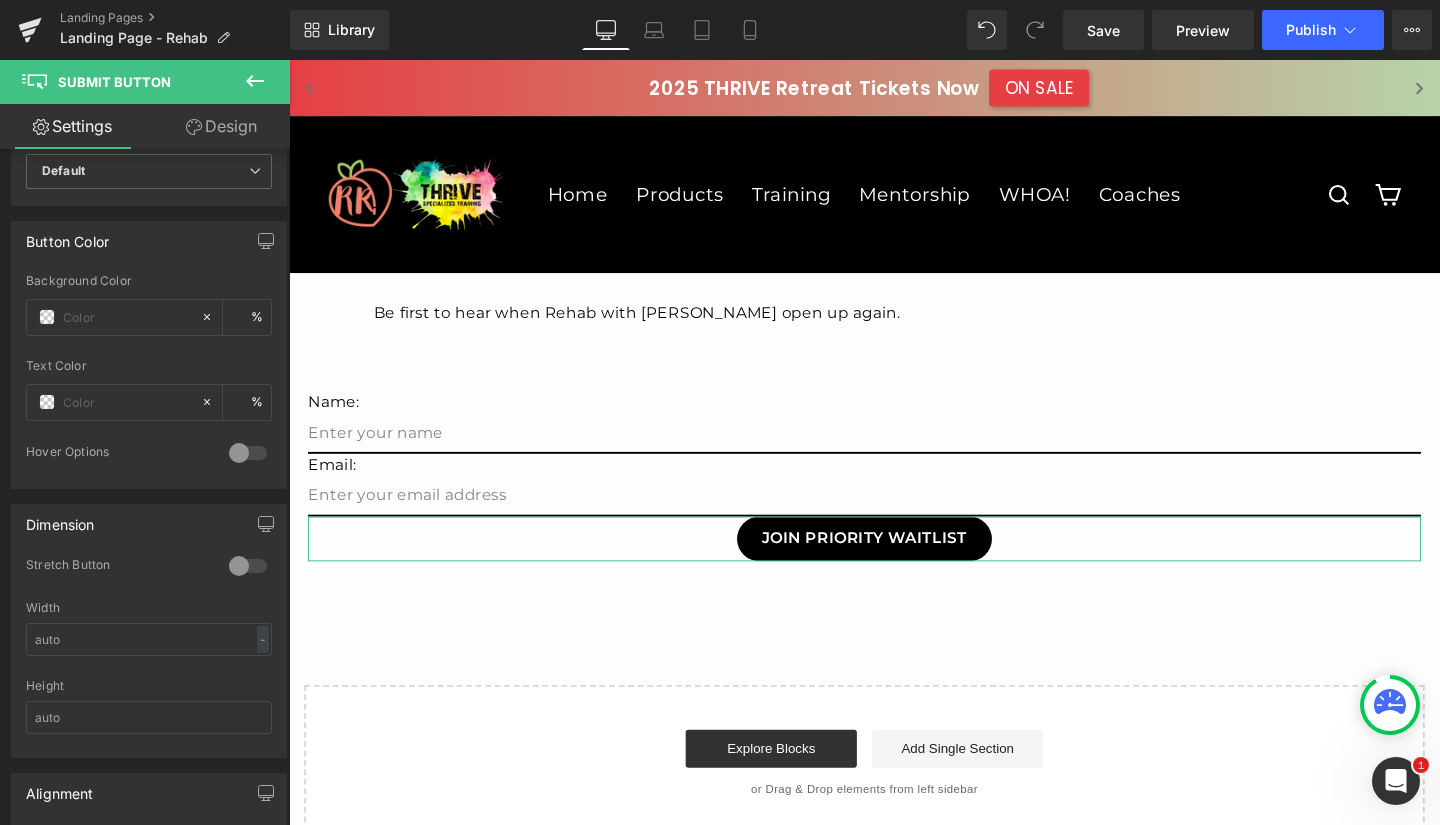 scroll, scrollTop: 783, scrollLeft: 0, axis: vertical 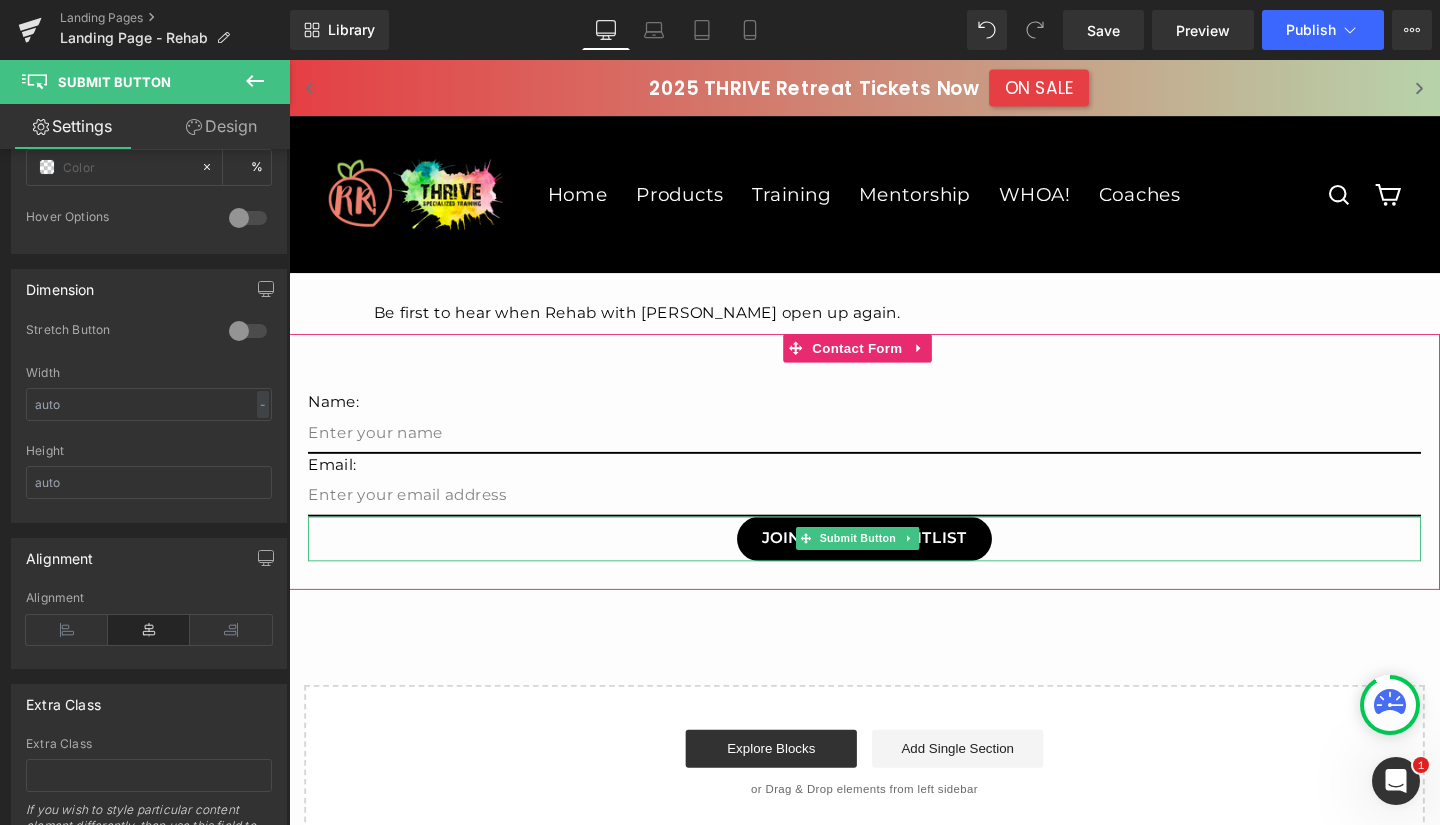 click on "Submit Button" at bounding box center [886, 563] 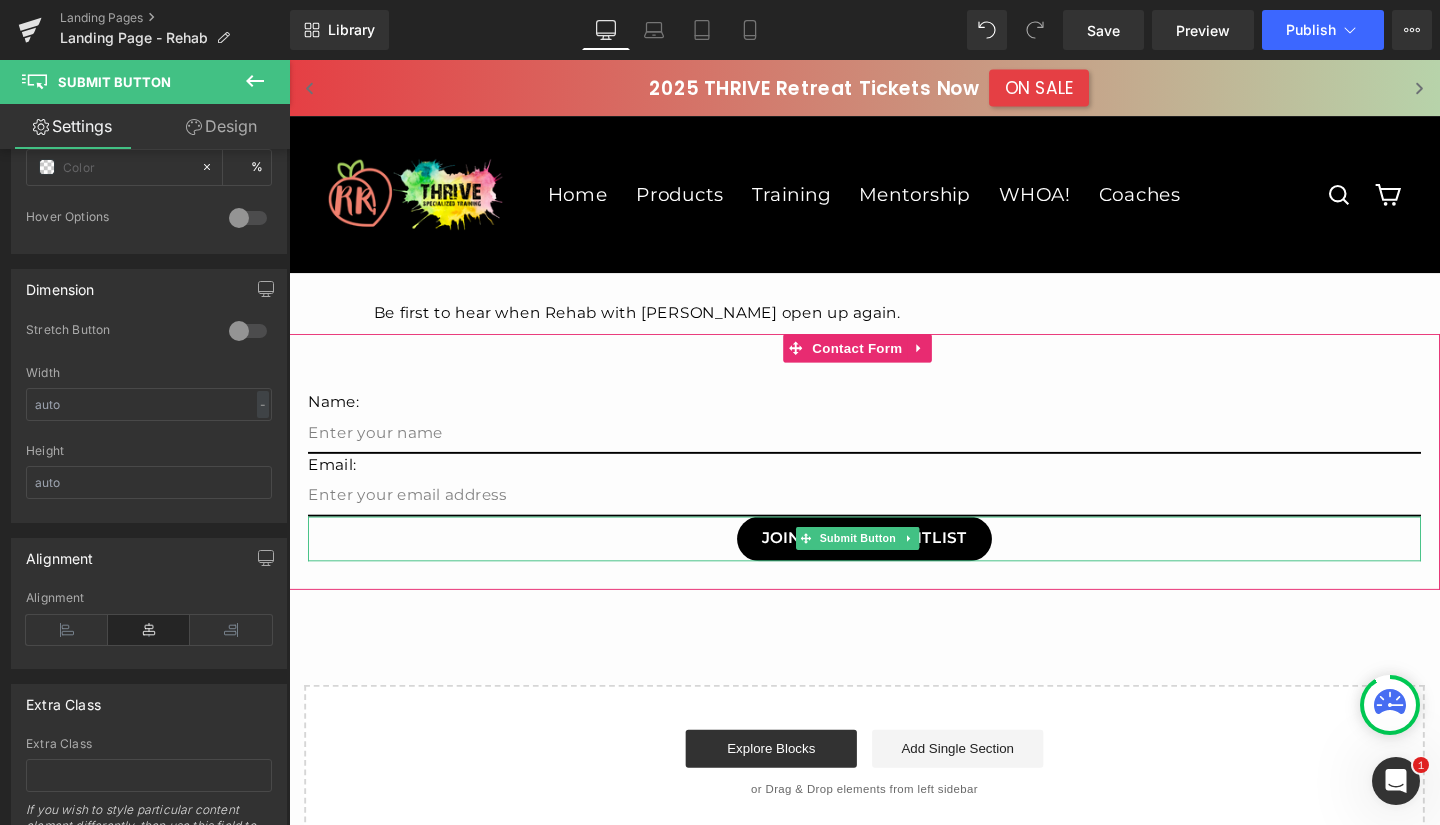 click on "JOIN PRIORITY WAITLIST" at bounding box center [894, 563] 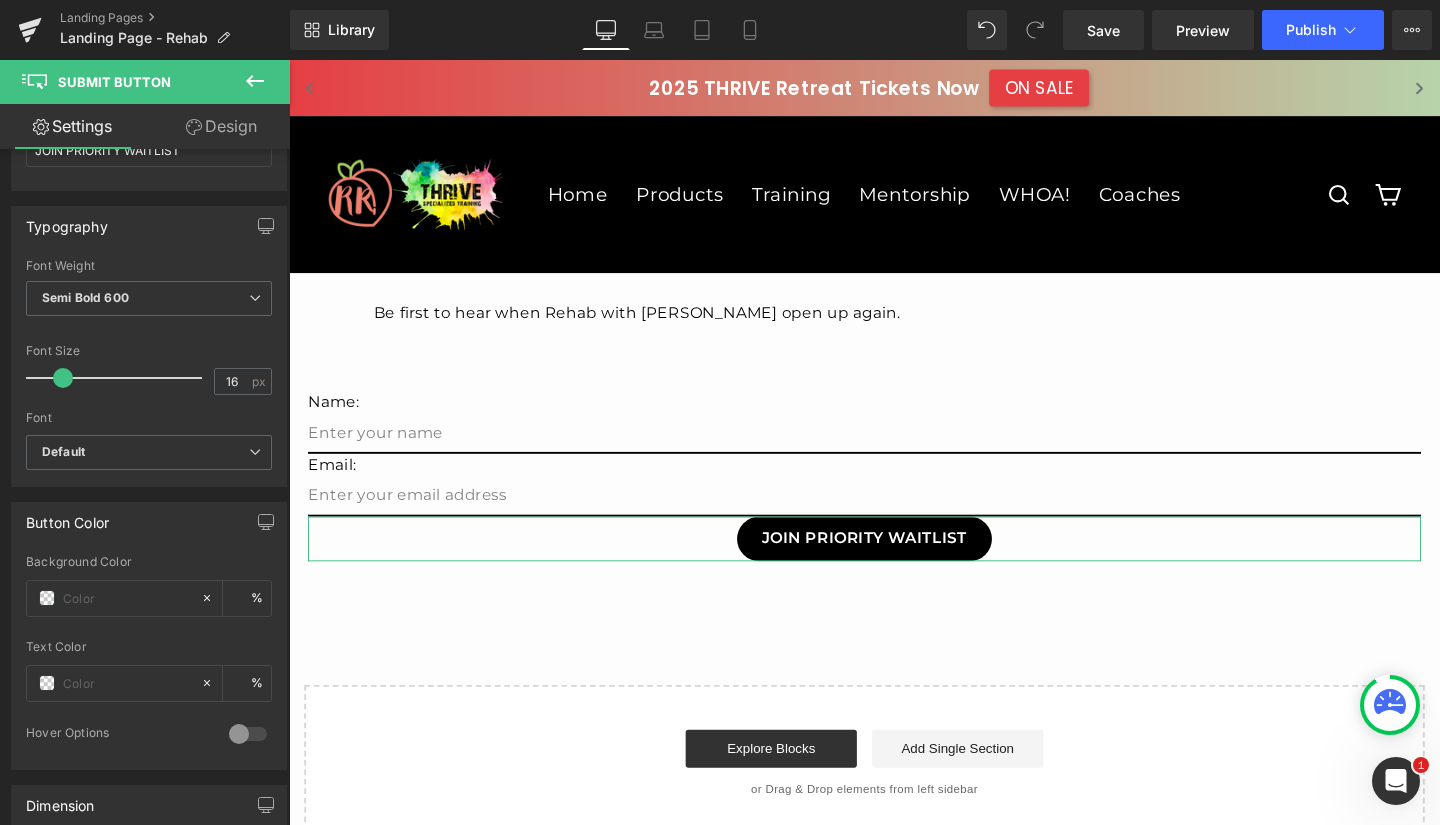 scroll, scrollTop: 0, scrollLeft: 0, axis: both 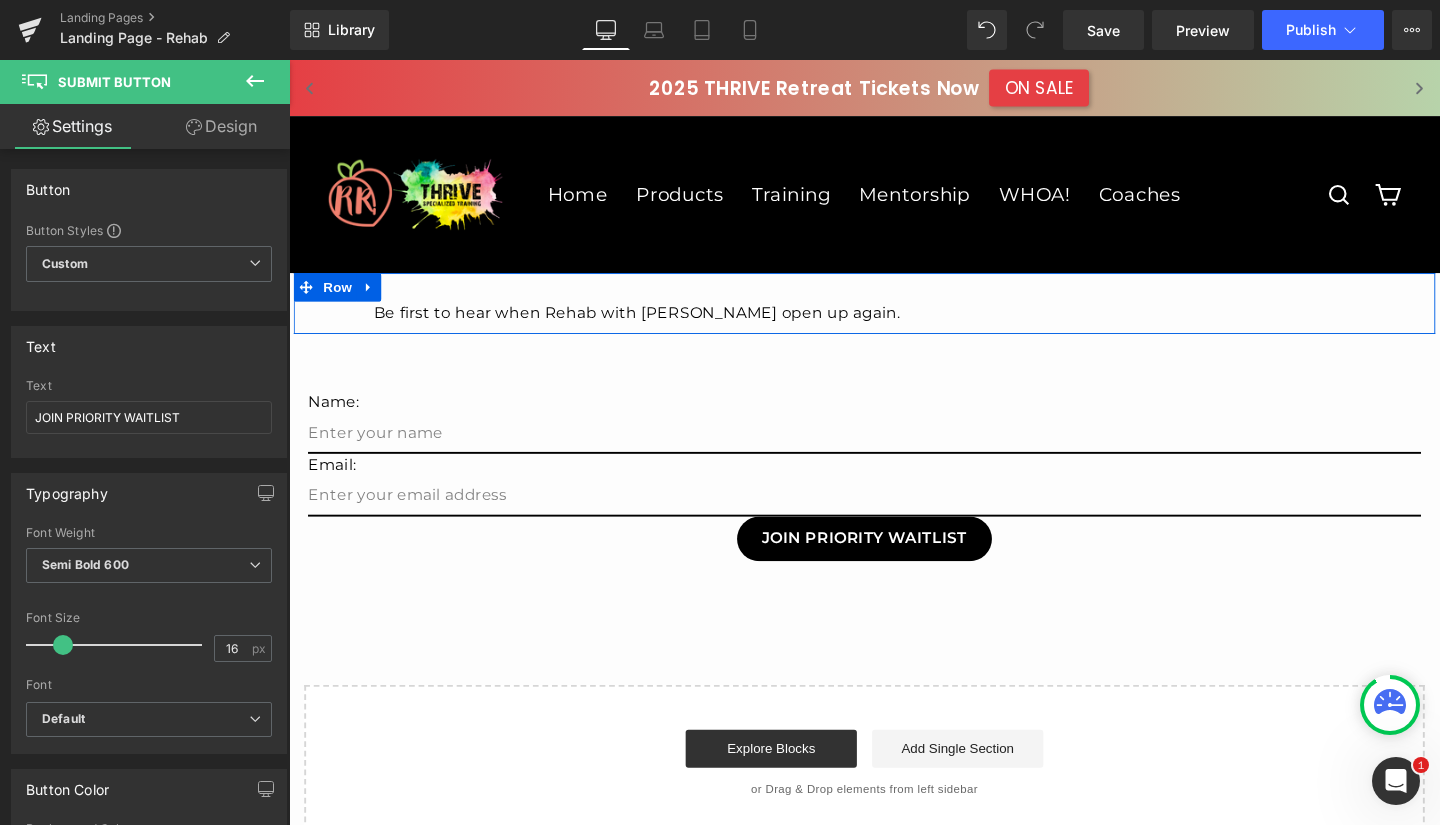 click on "Be first to hear when Rehab with [PERSON_NAME] open up again.
Text Block       69px   [STREET_ADDRESS]" at bounding box center [894, 316] 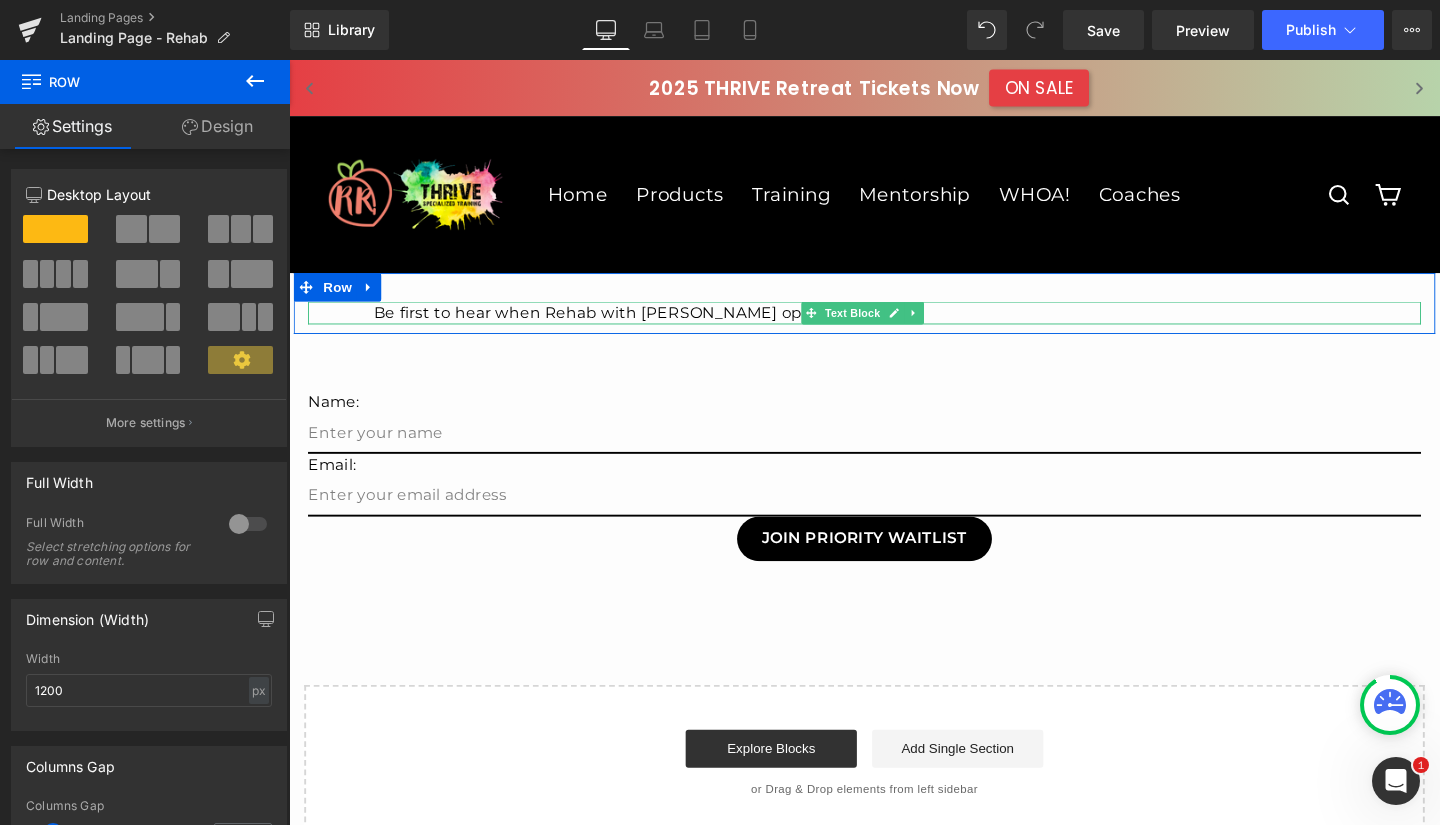 click at bounding box center (837, 326) 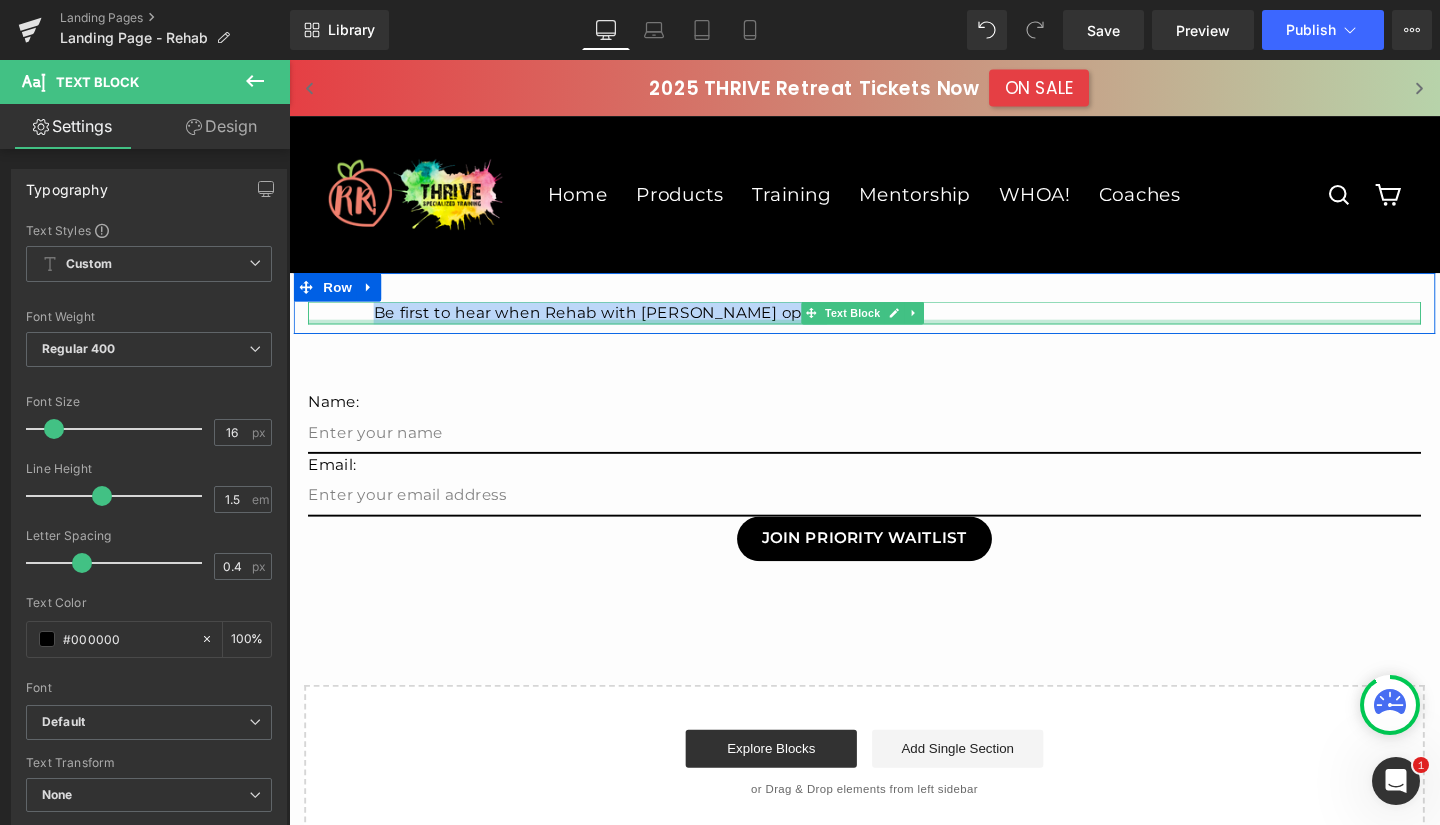 drag, startPoint x: 375, startPoint y: 328, endPoint x: 826, endPoint y: 337, distance: 451.08978 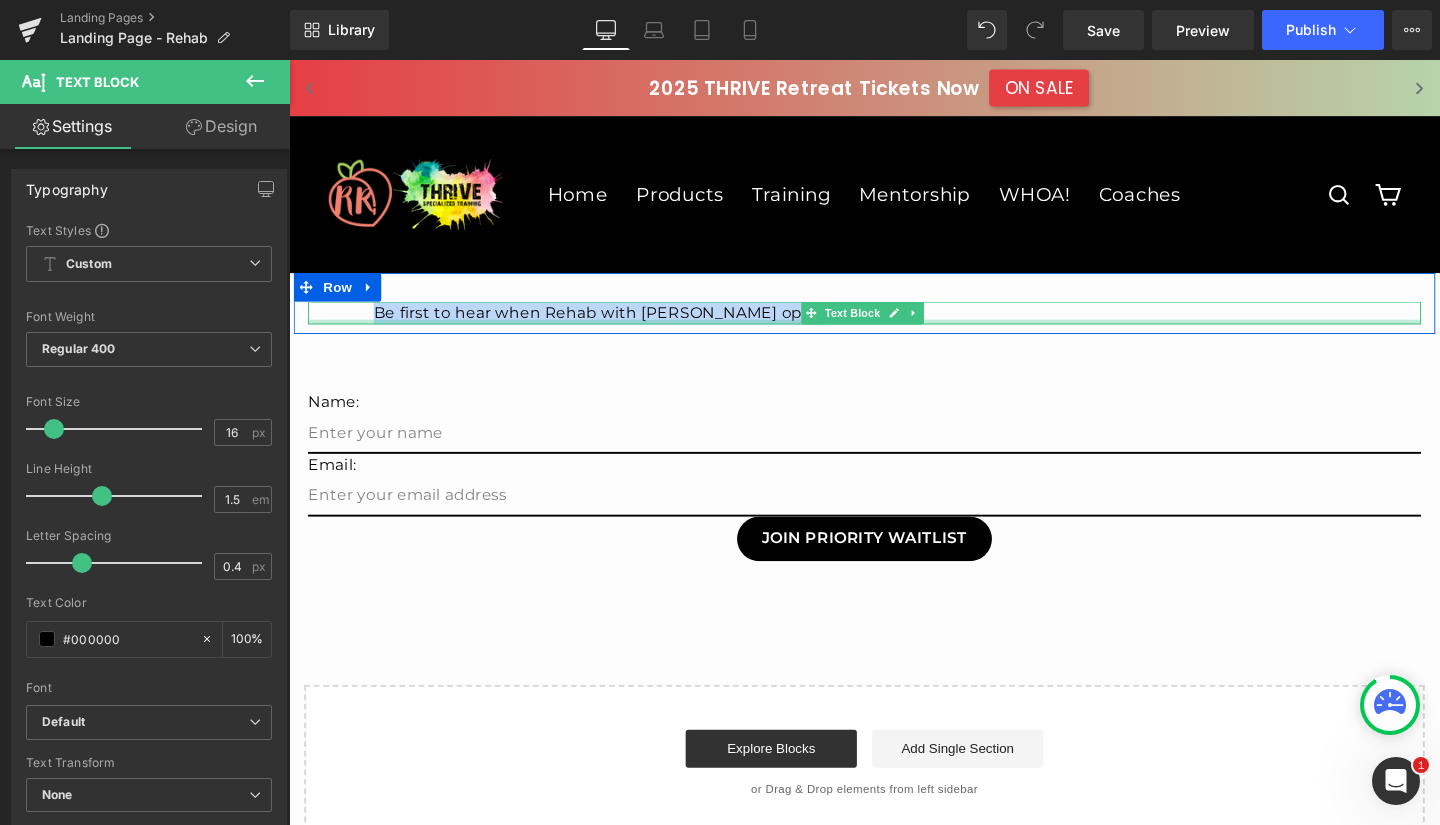 click on "Be first to hear when Rehab with [PERSON_NAME] open up again.
Text Block       69px   138px" at bounding box center [894, 326] 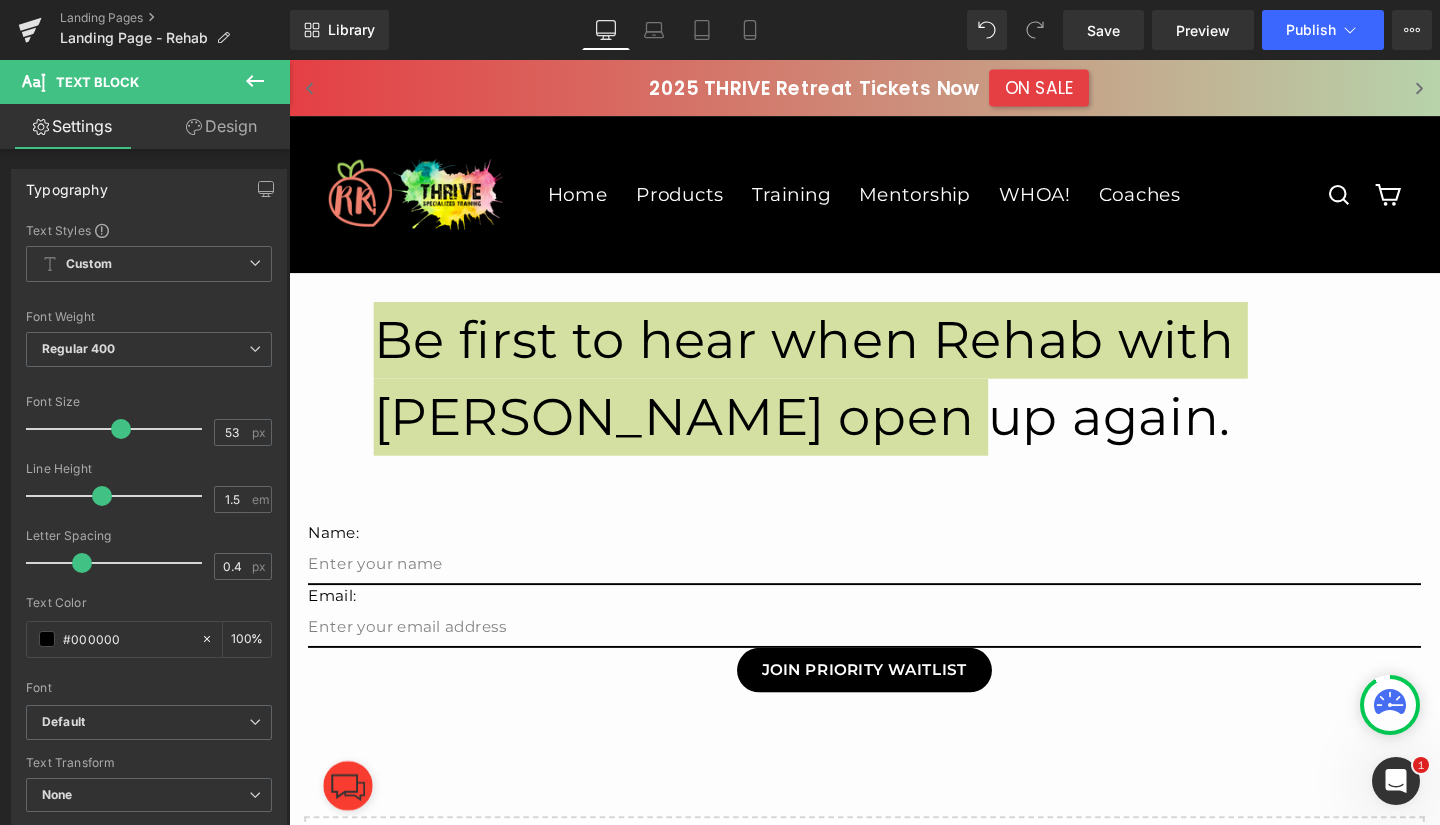 drag, startPoint x: 56, startPoint y: 427, endPoint x: 116, endPoint y: 440, distance: 61.39218 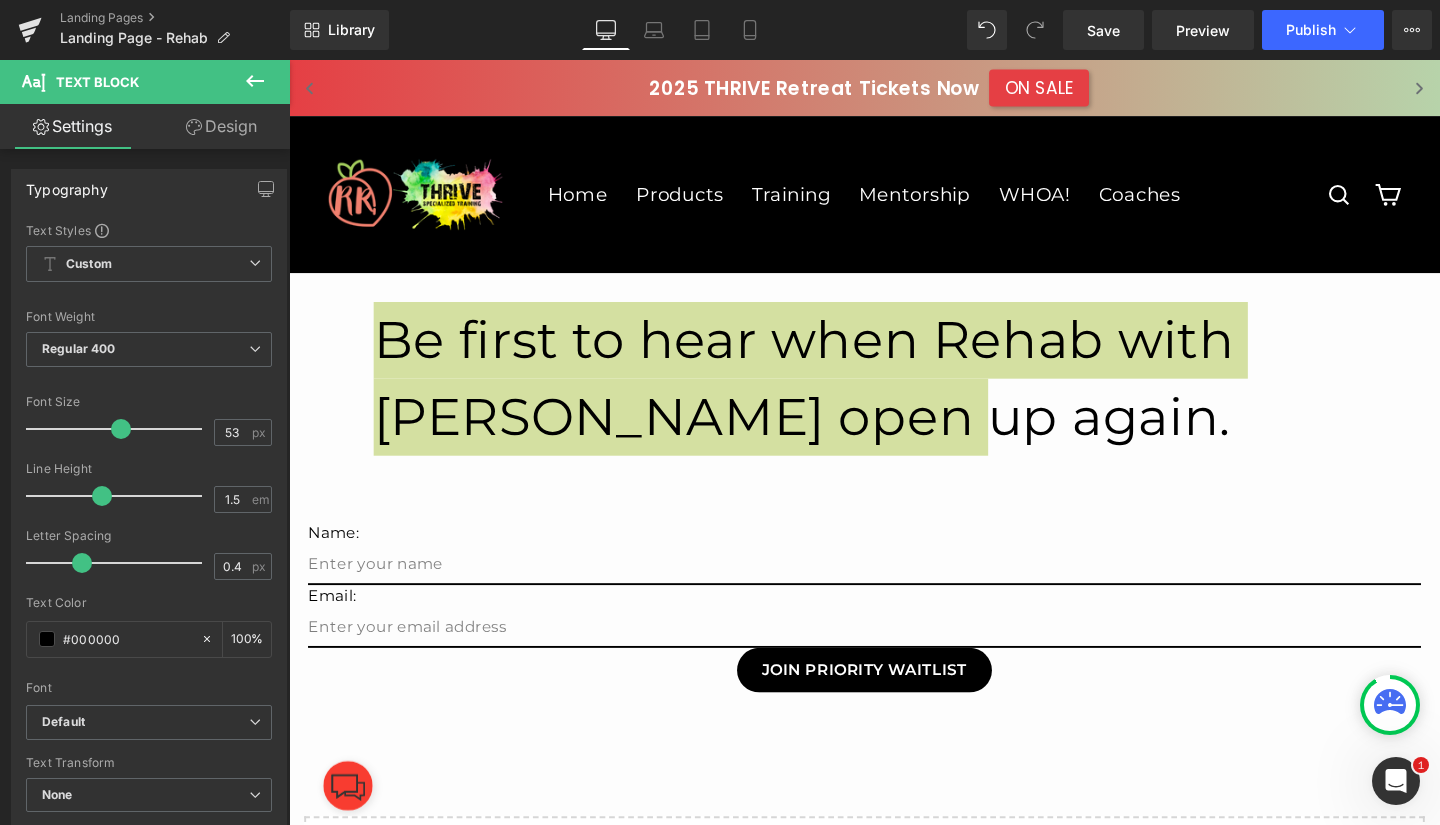 click at bounding box center [119, 429] 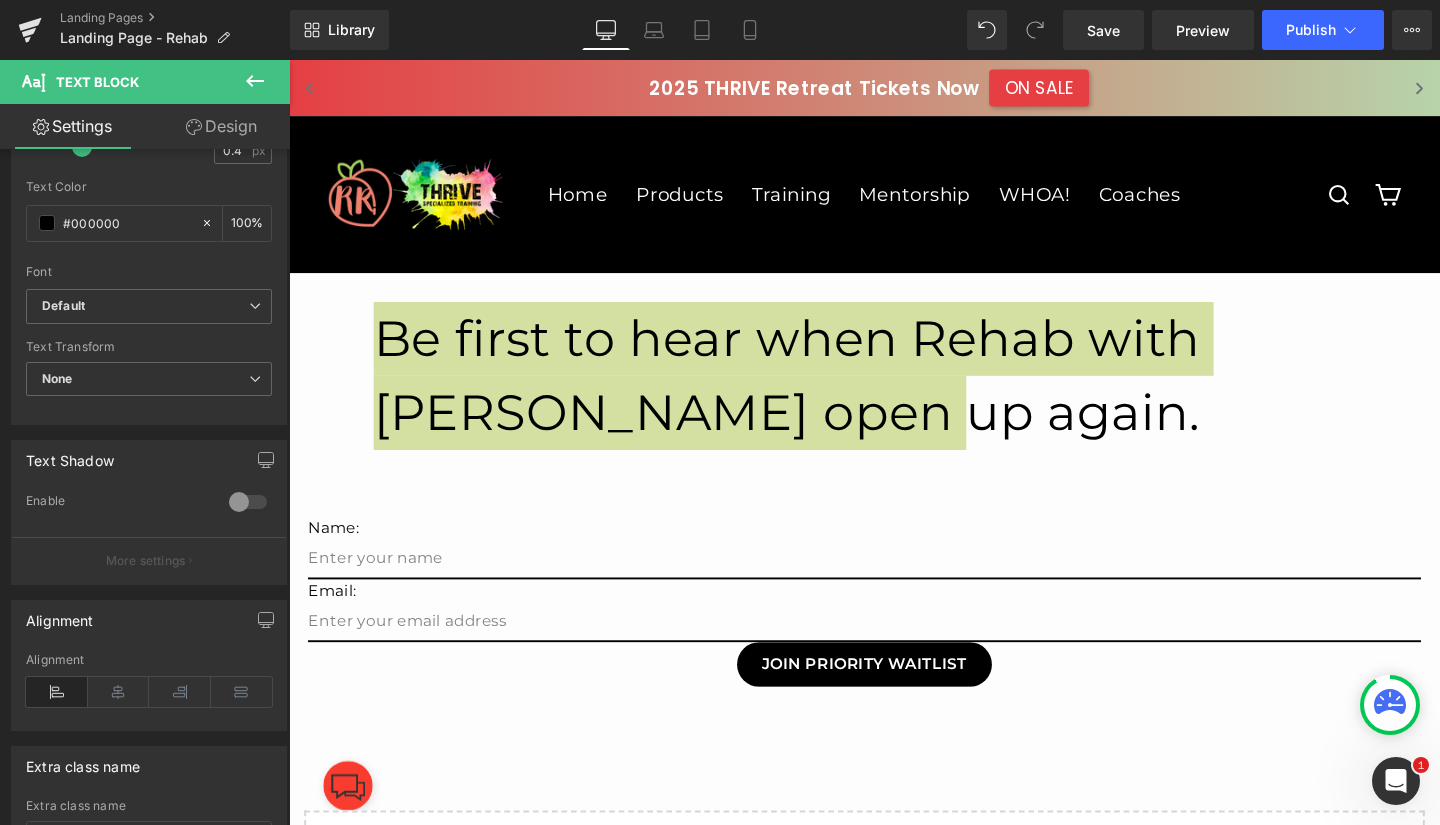 scroll, scrollTop: 417, scrollLeft: 0, axis: vertical 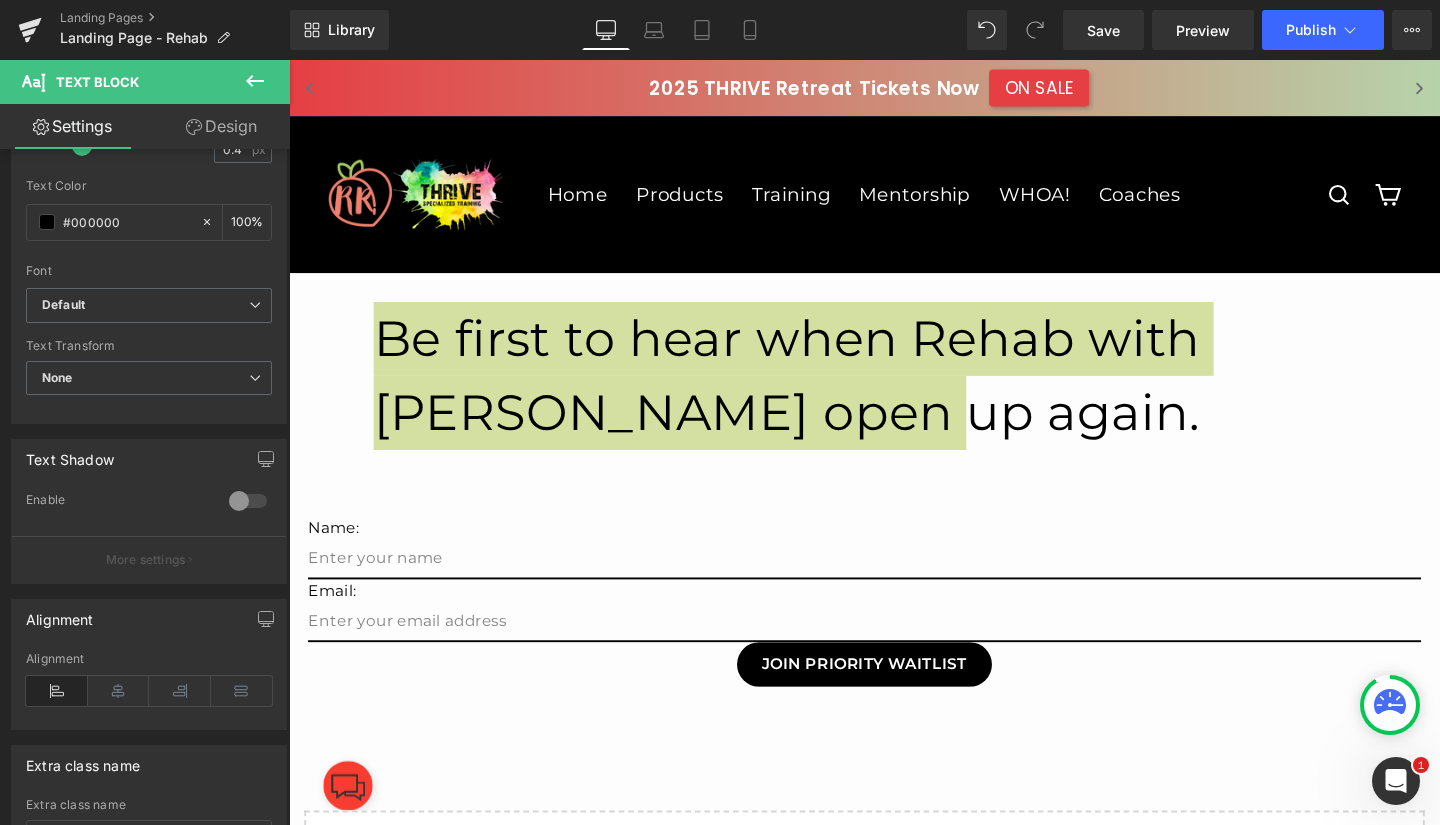 click at bounding box center [119, 691] 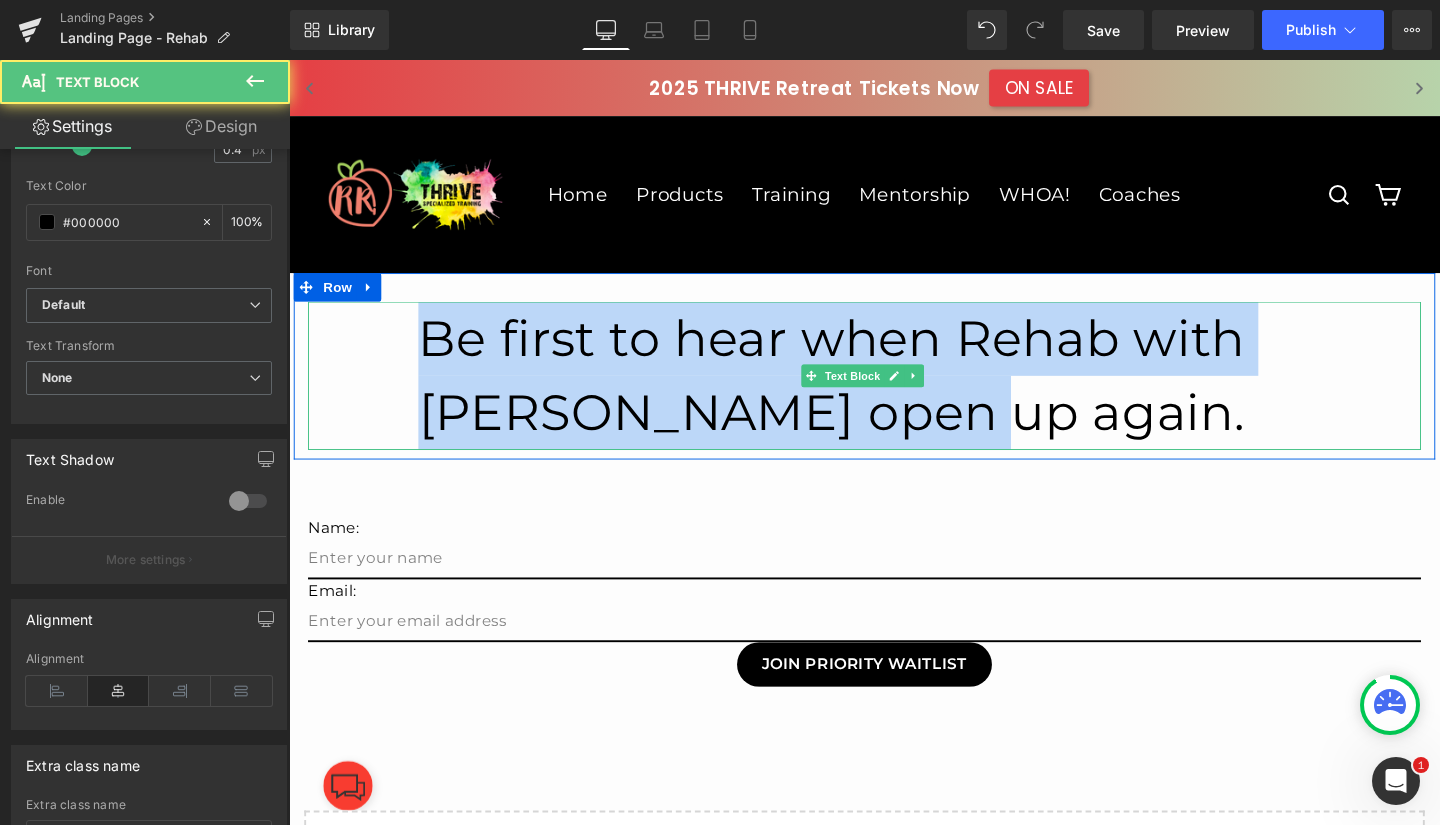 click on "Be first to hear when Rehab with [PERSON_NAME] open up again." at bounding box center [859, 392] 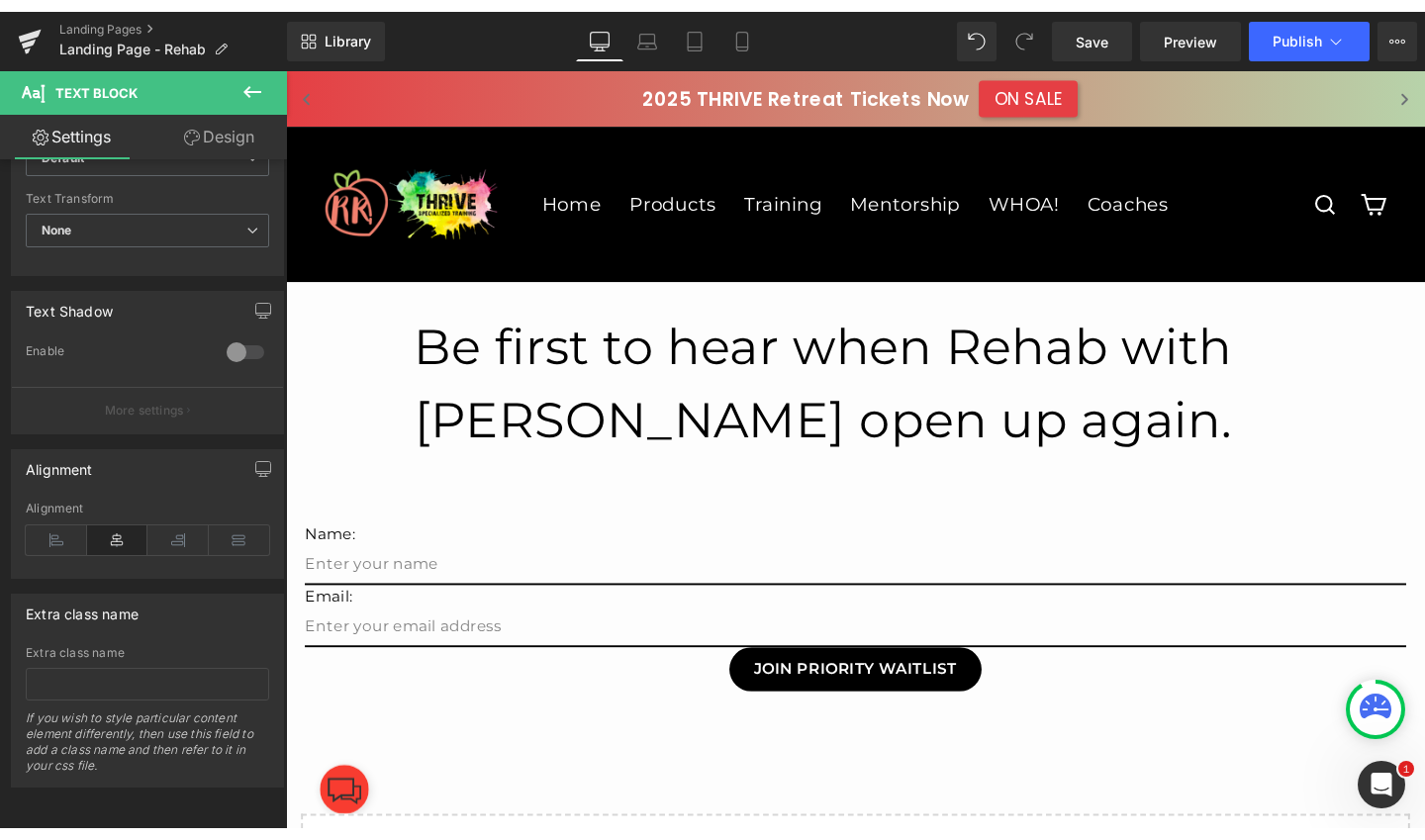 scroll, scrollTop: 0, scrollLeft: 0, axis: both 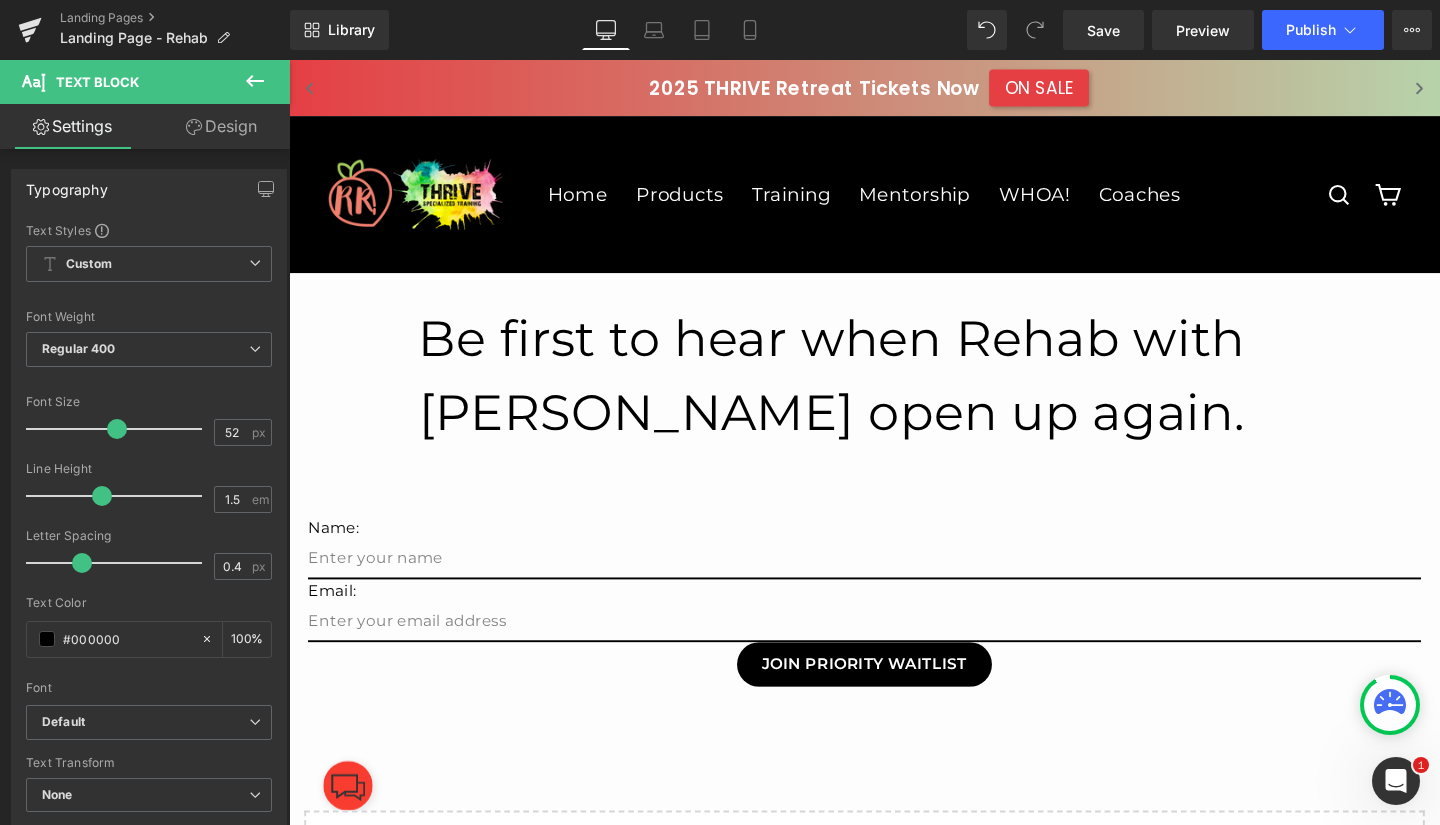click on "Save" at bounding box center [1103, 30] 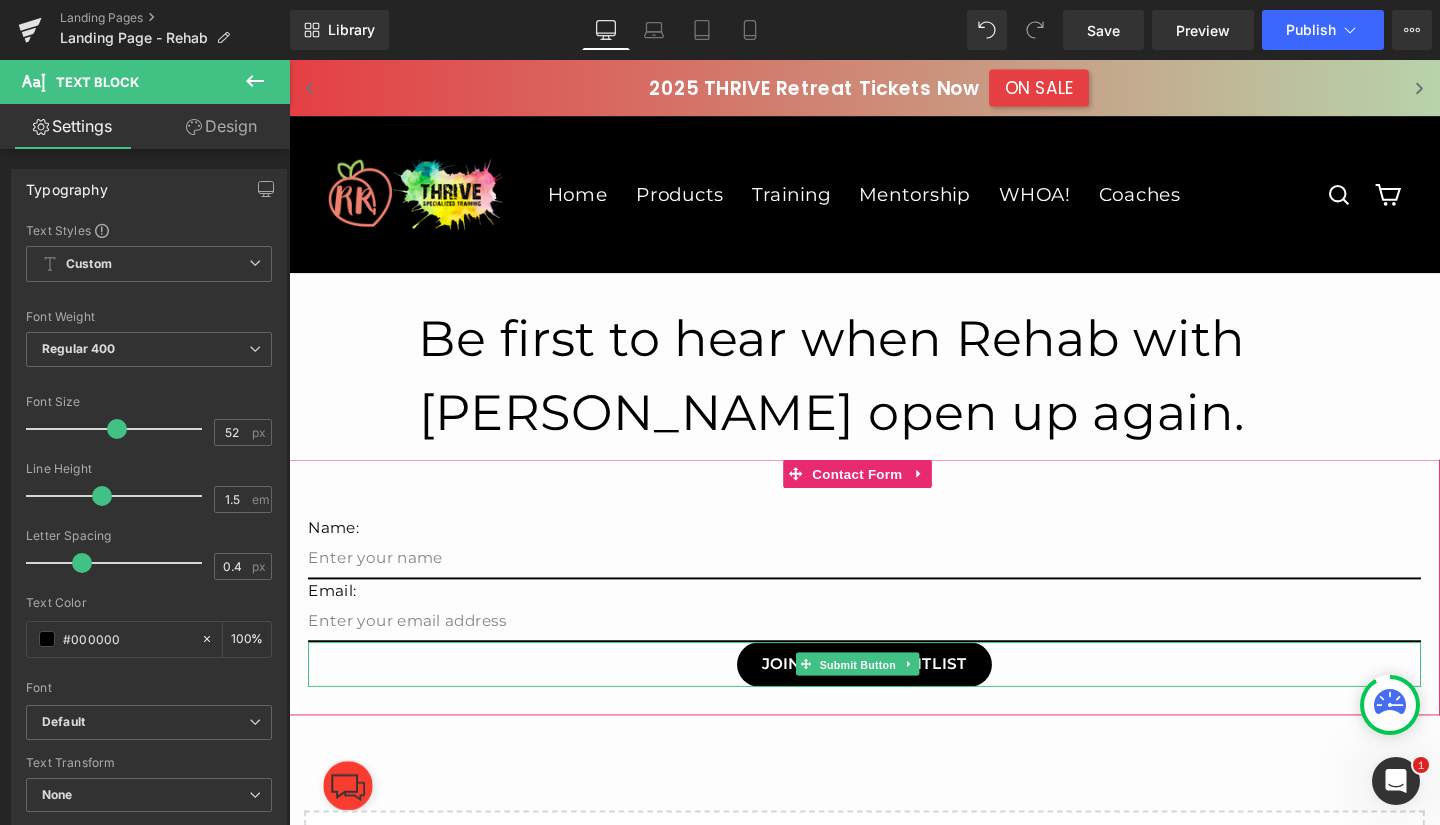 click on "Submit Button" at bounding box center [886, 696] 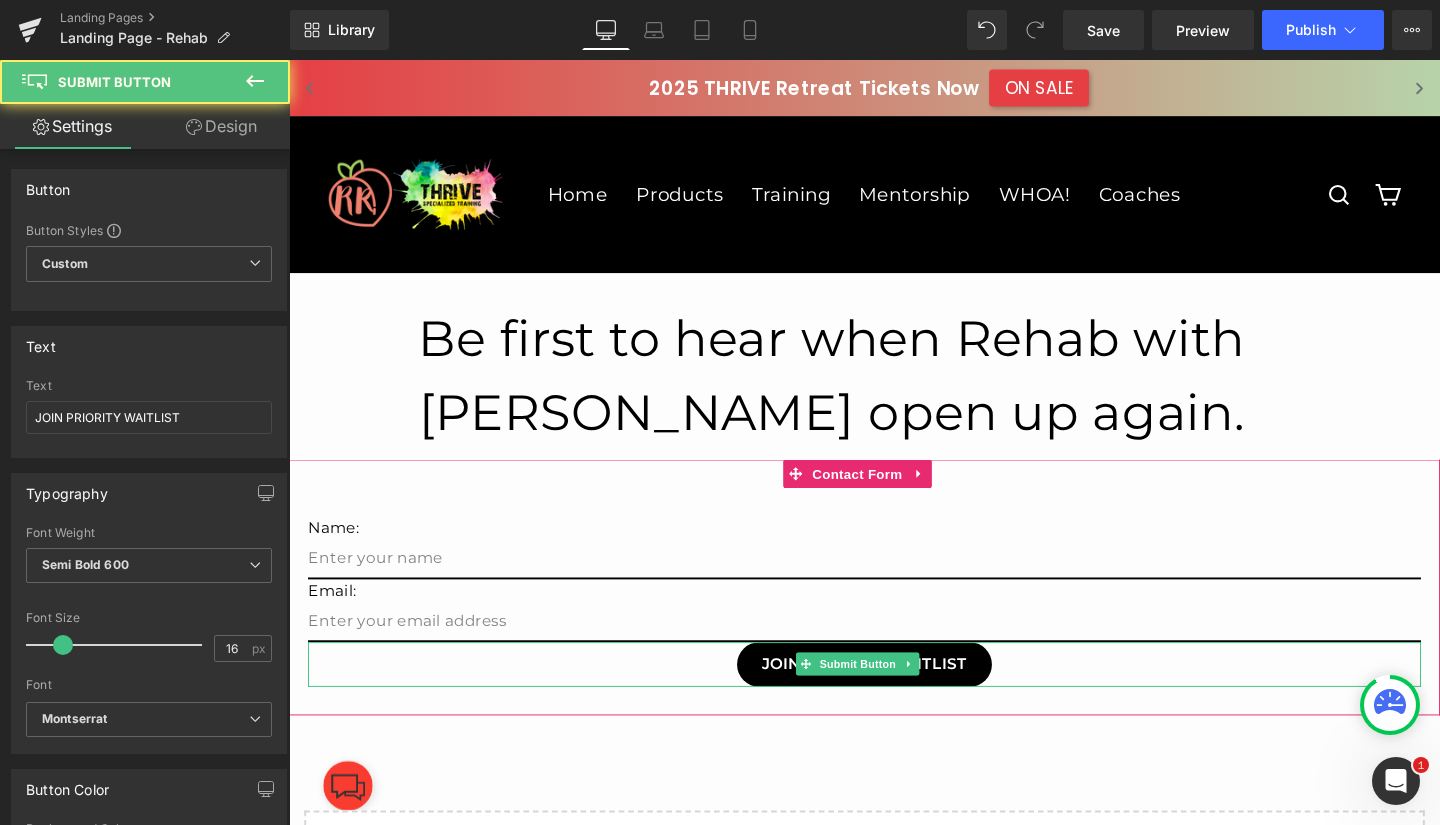click on "JOIN PRIORITY WAITLIST" at bounding box center [894, 695] 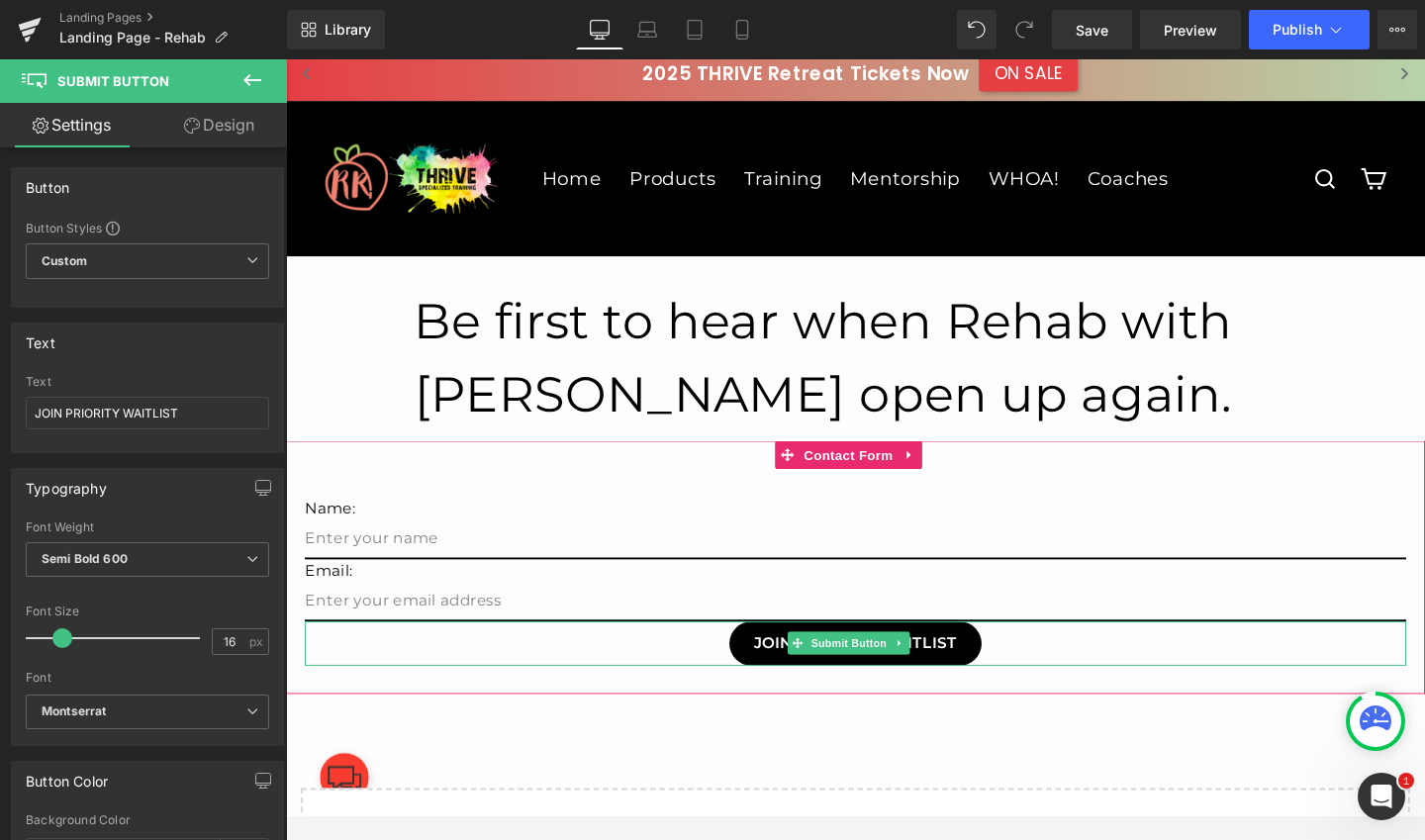 scroll, scrollTop: 0, scrollLeft: 0, axis: both 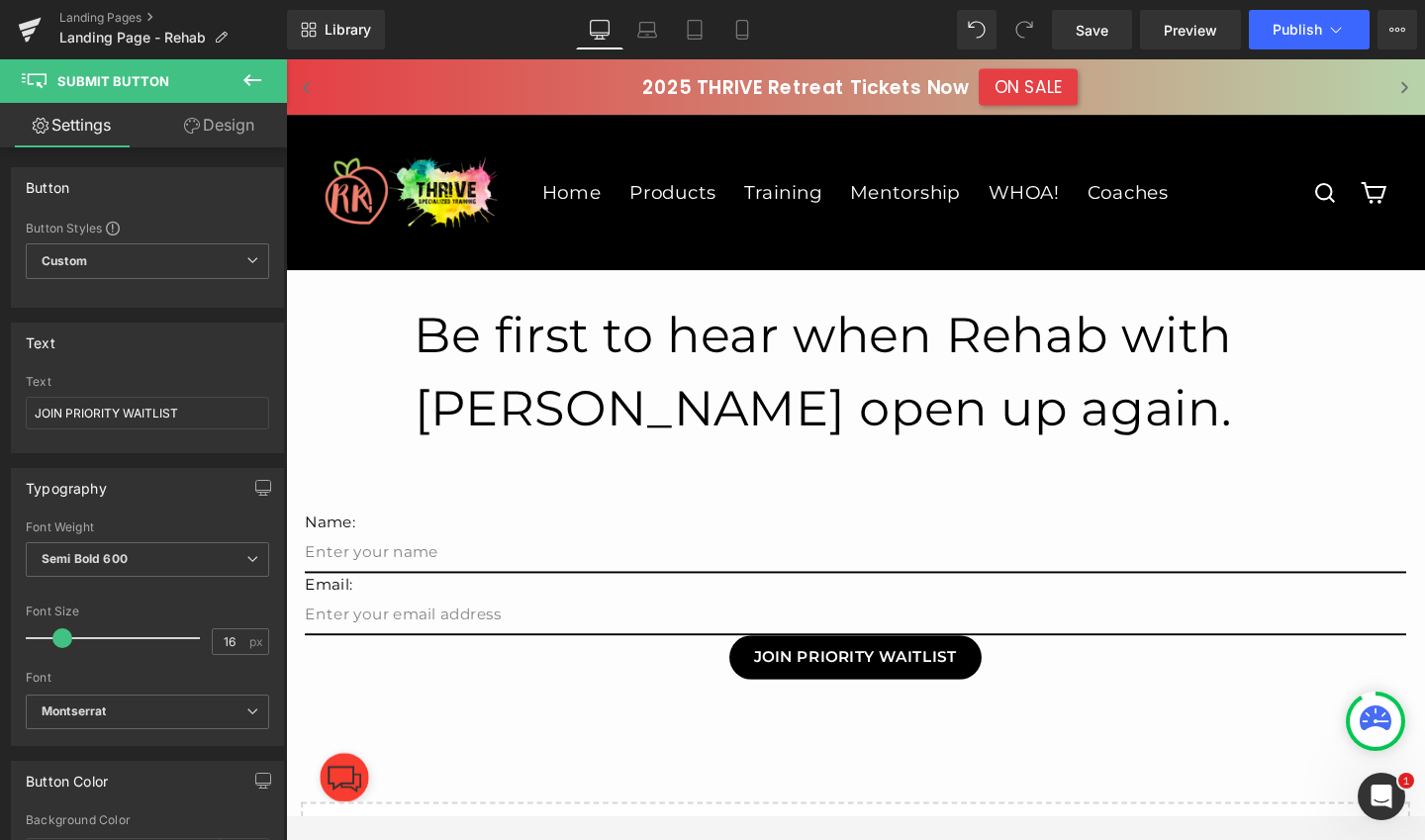 click at bounding box center (252, 81) 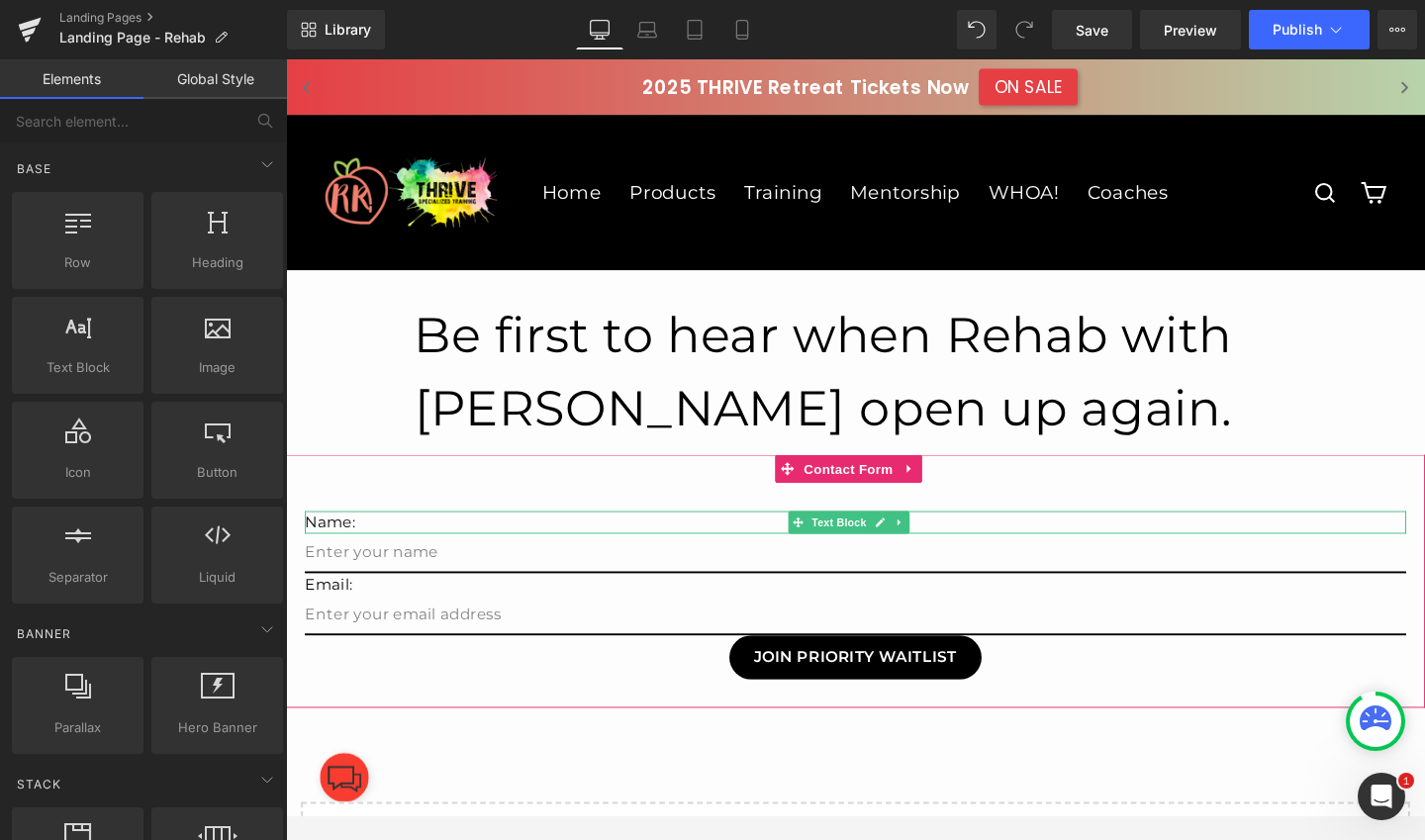 click on "Name:" at bounding box center (885, 546) 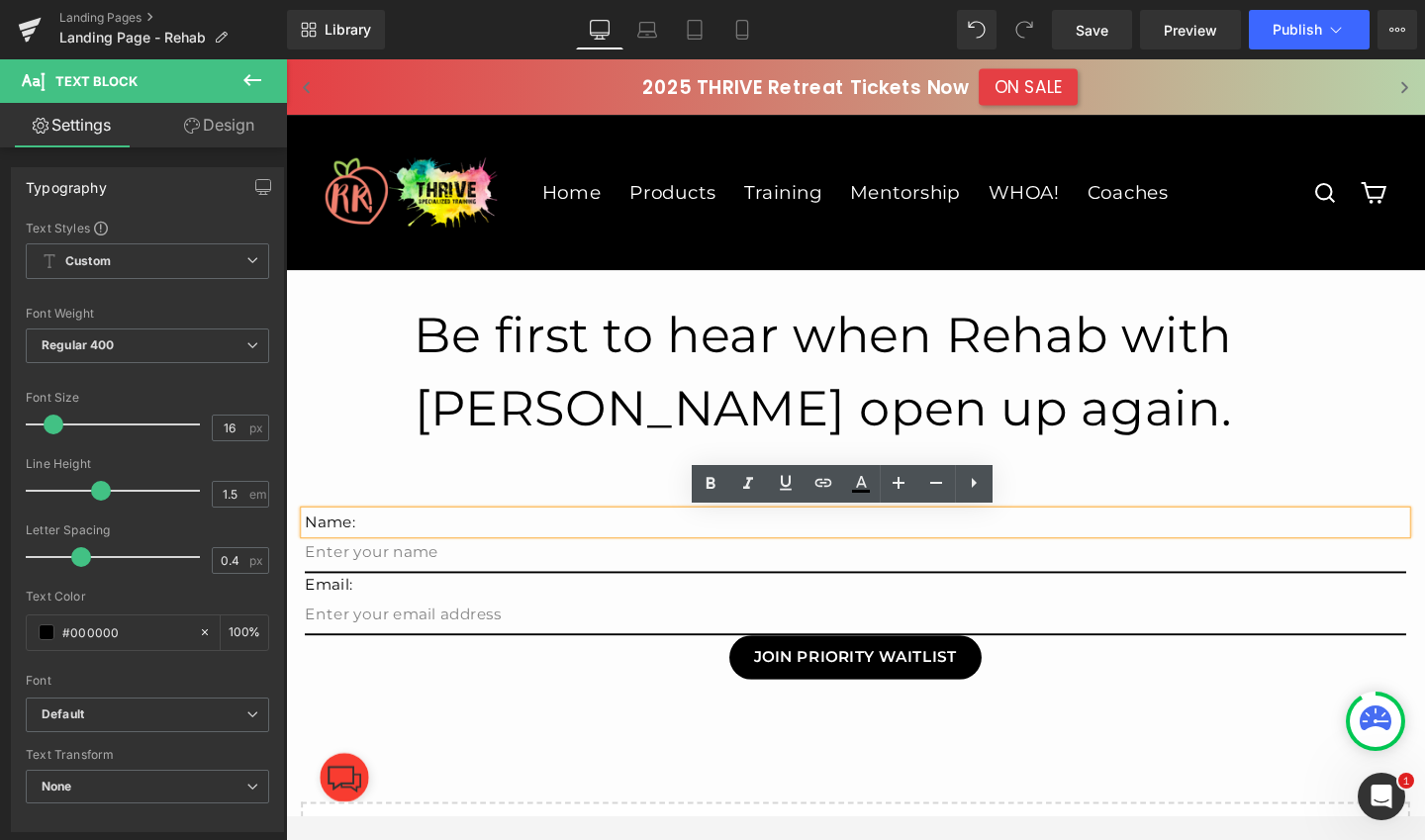 click on "Name: Text Block         Text Field         Email: Text Block         Email Field           JOIN PRIORITY WAITLIST   Submit Button
Contact Form   60px" at bounding box center [885, 607] 